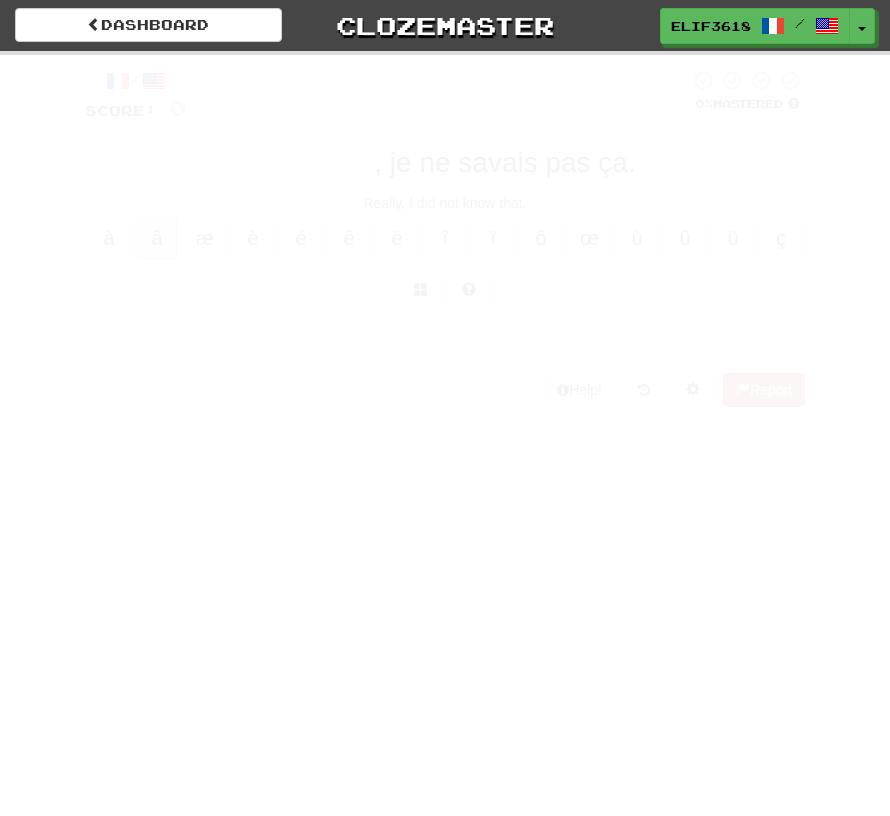 scroll, scrollTop: 0, scrollLeft: 0, axis: both 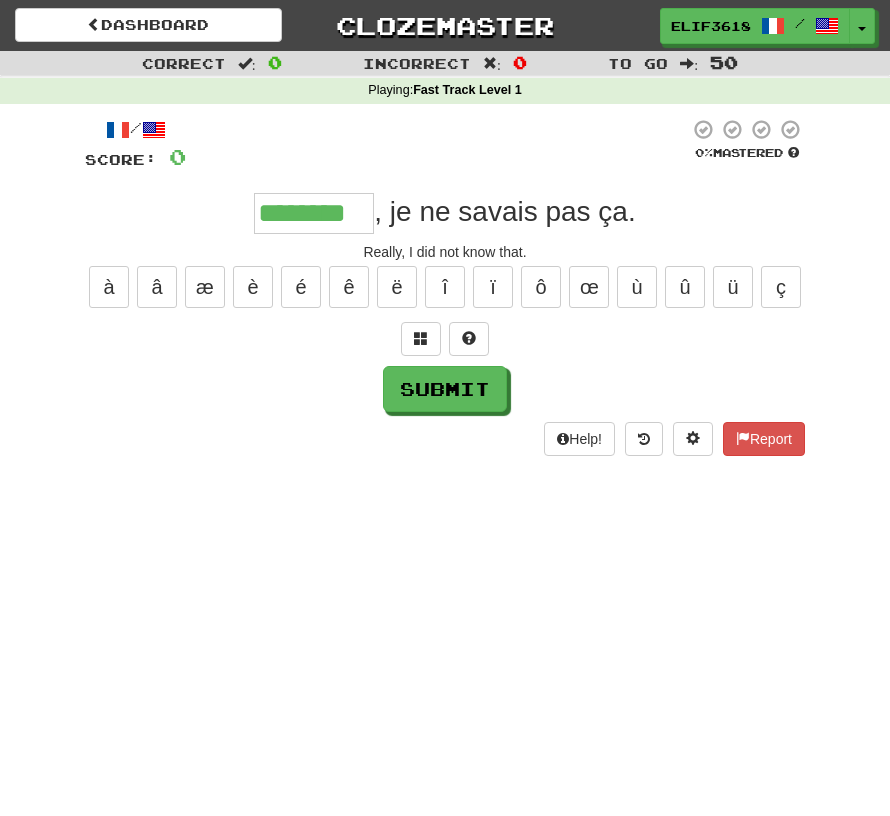 type on "********" 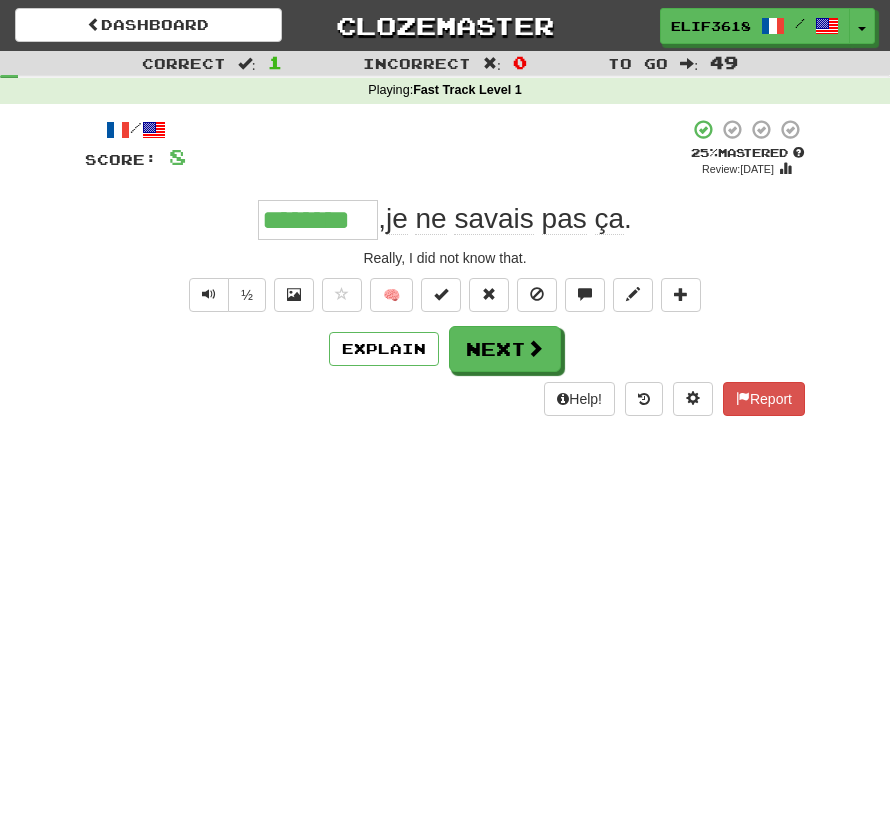 click on "Next" at bounding box center [505, 349] 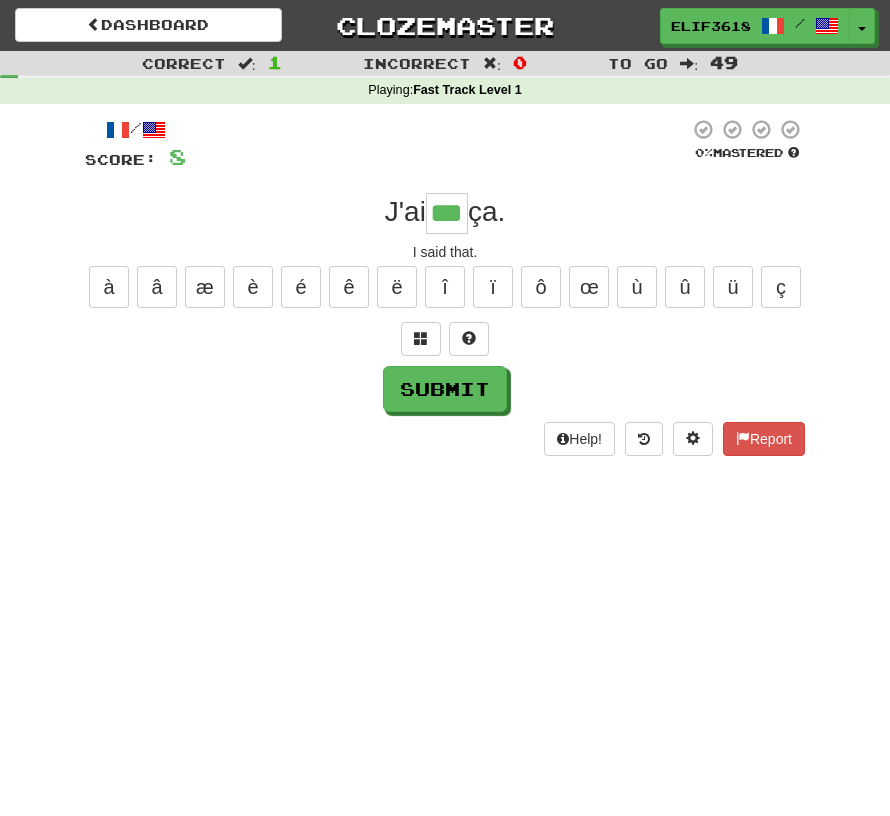 type on "***" 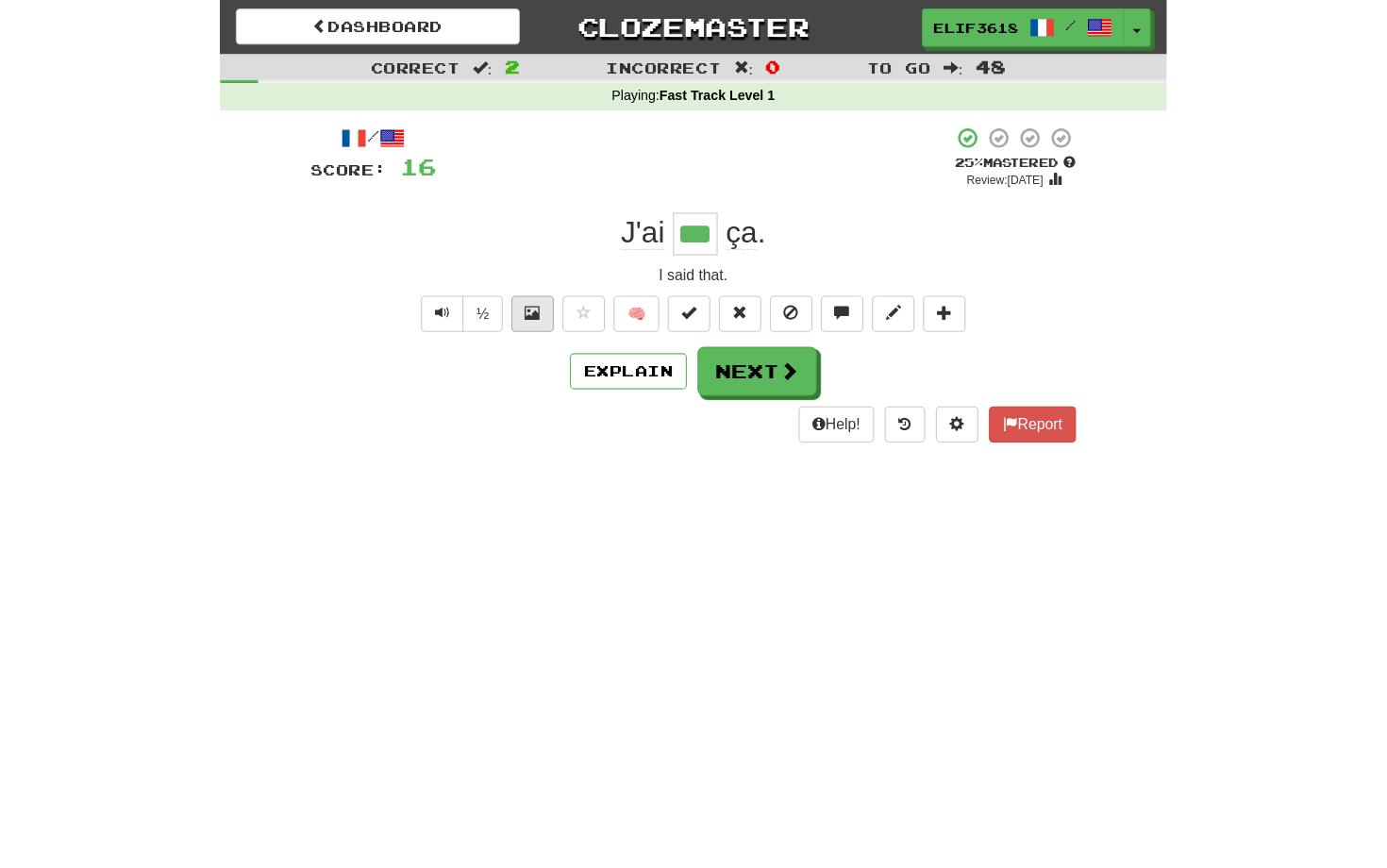 scroll, scrollTop: 42, scrollLeft: 0, axis: vertical 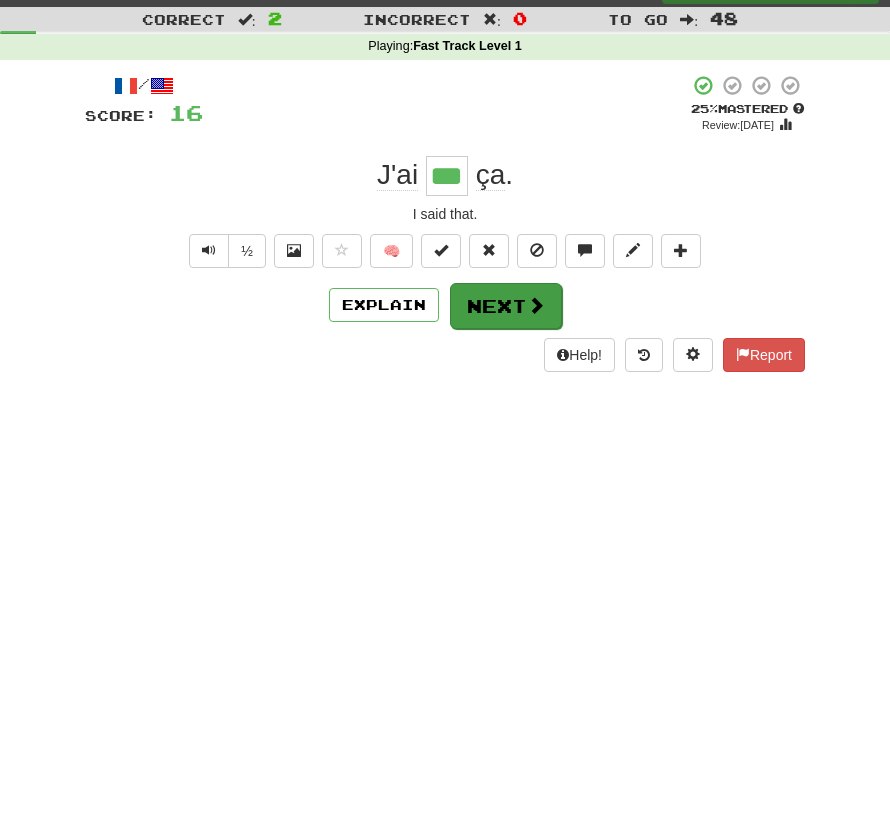 click at bounding box center (536, 305) 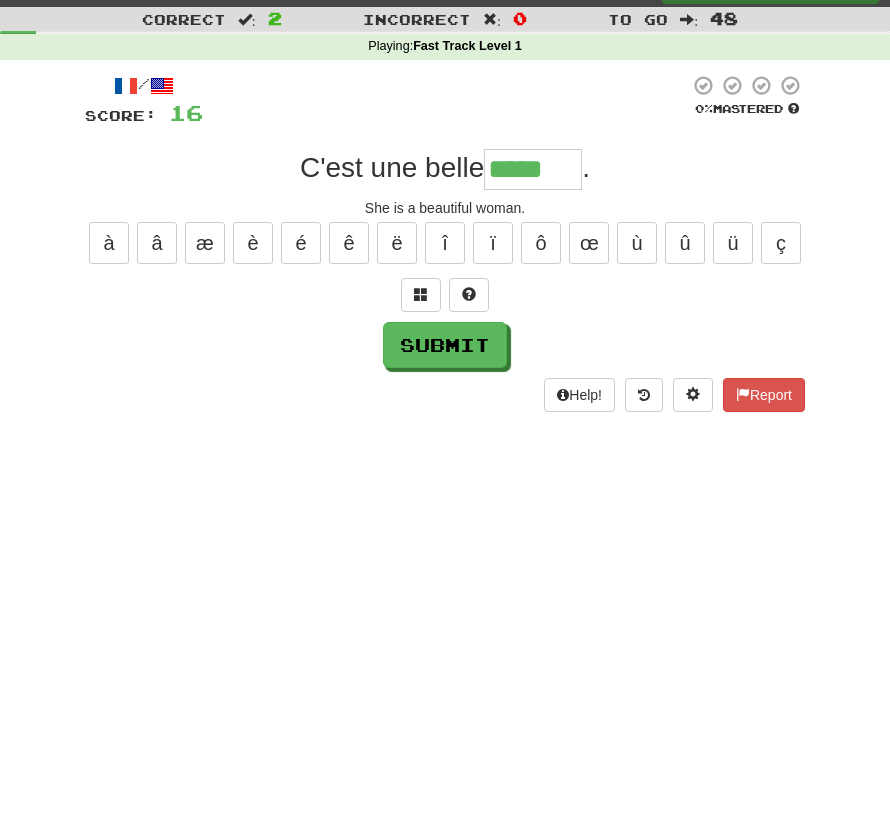 type on "*****" 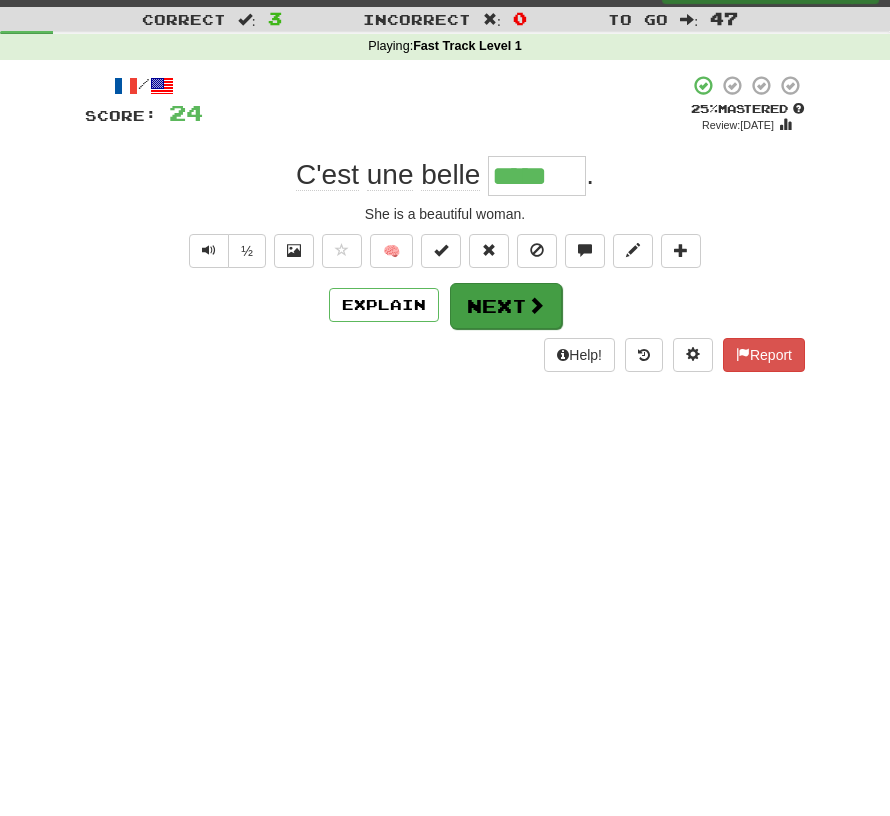 click on "Next" at bounding box center (506, 306) 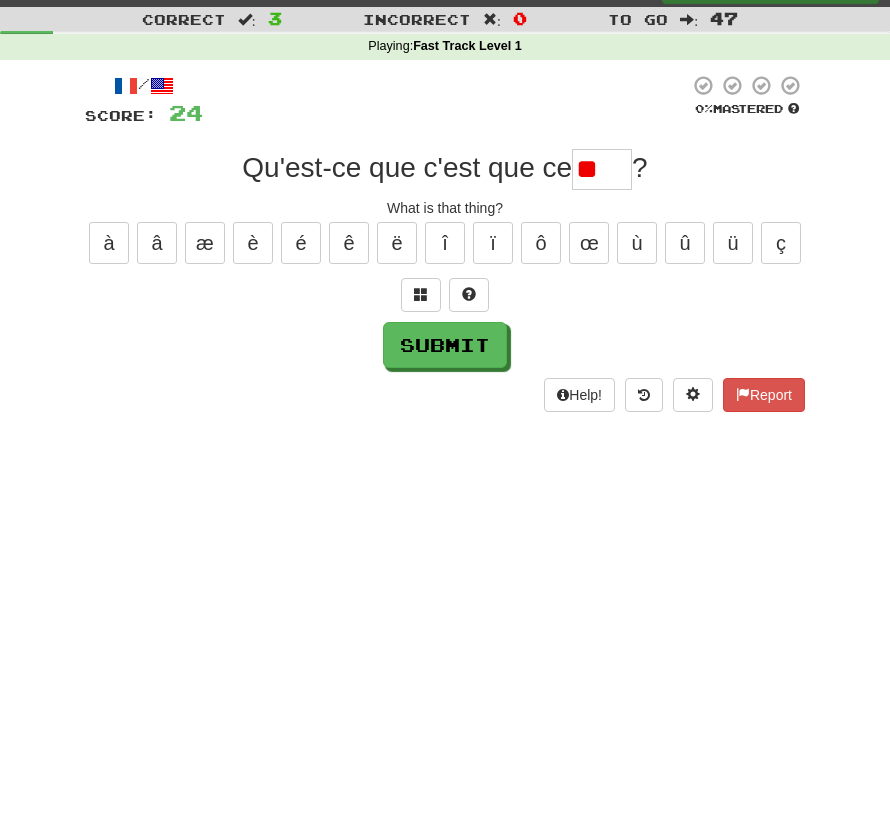 type on "*" 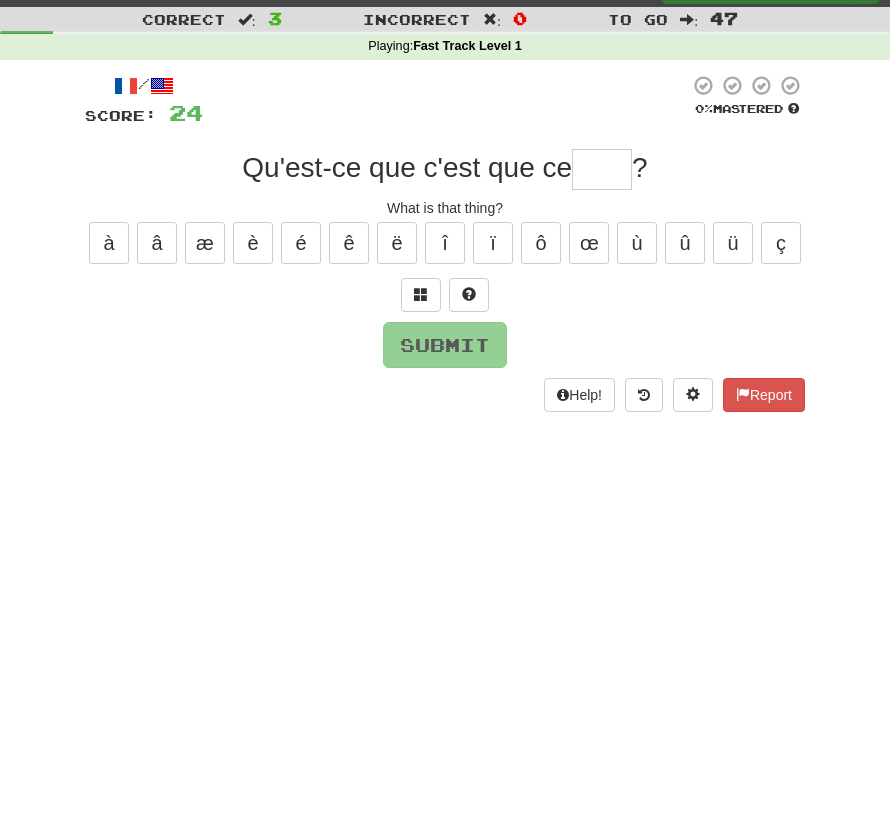 type on "****" 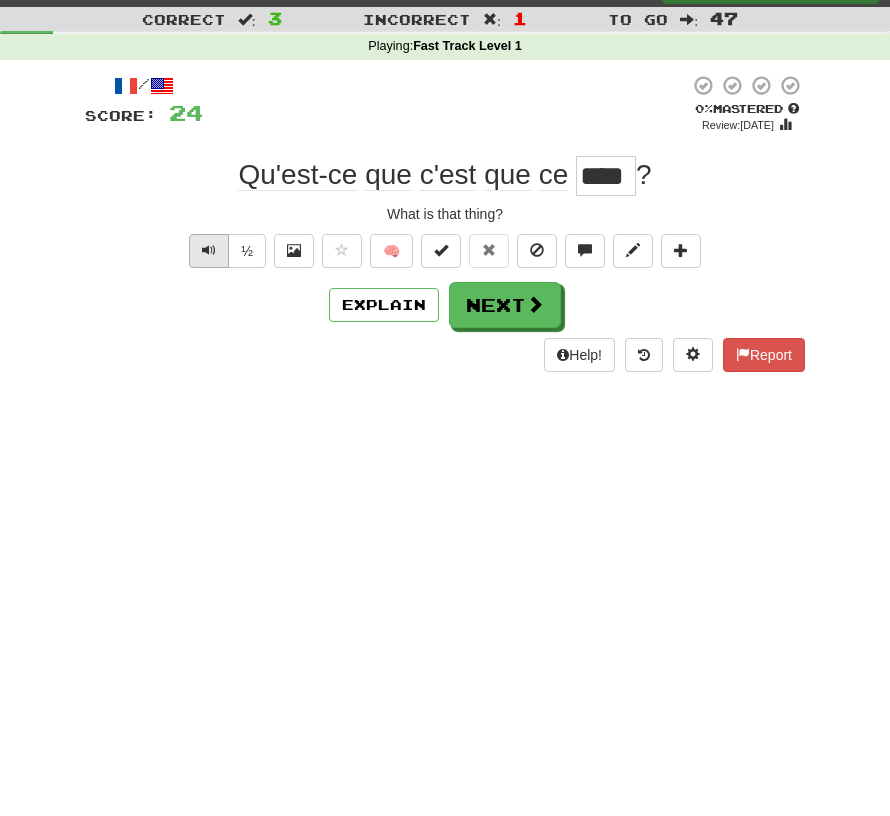 click at bounding box center (209, 251) 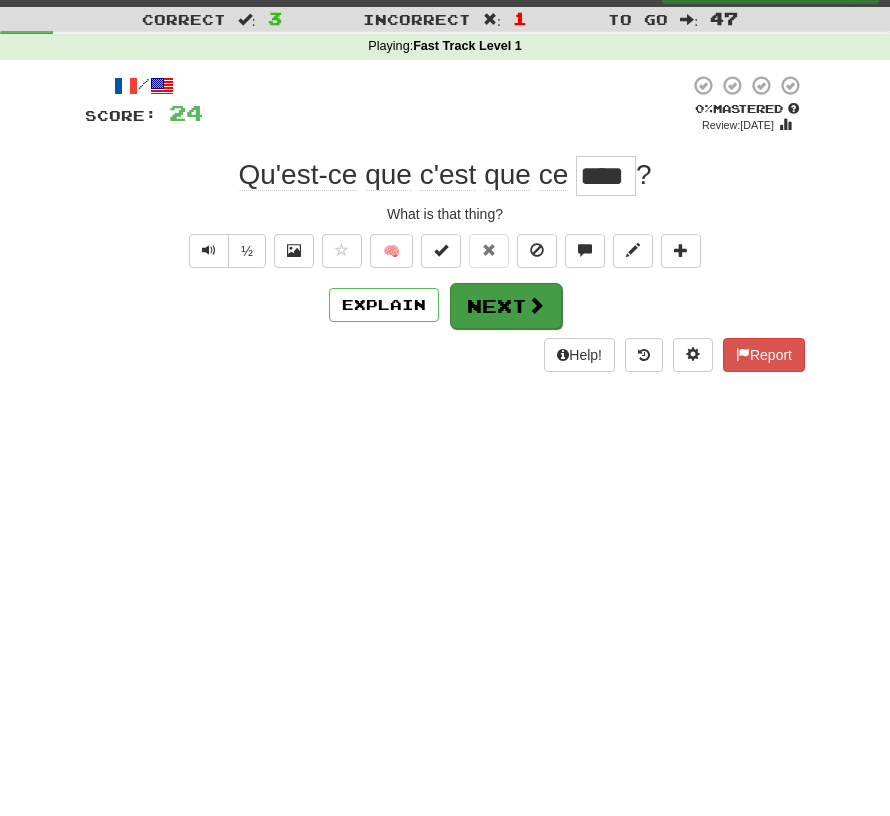 click on "Next" at bounding box center [506, 306] 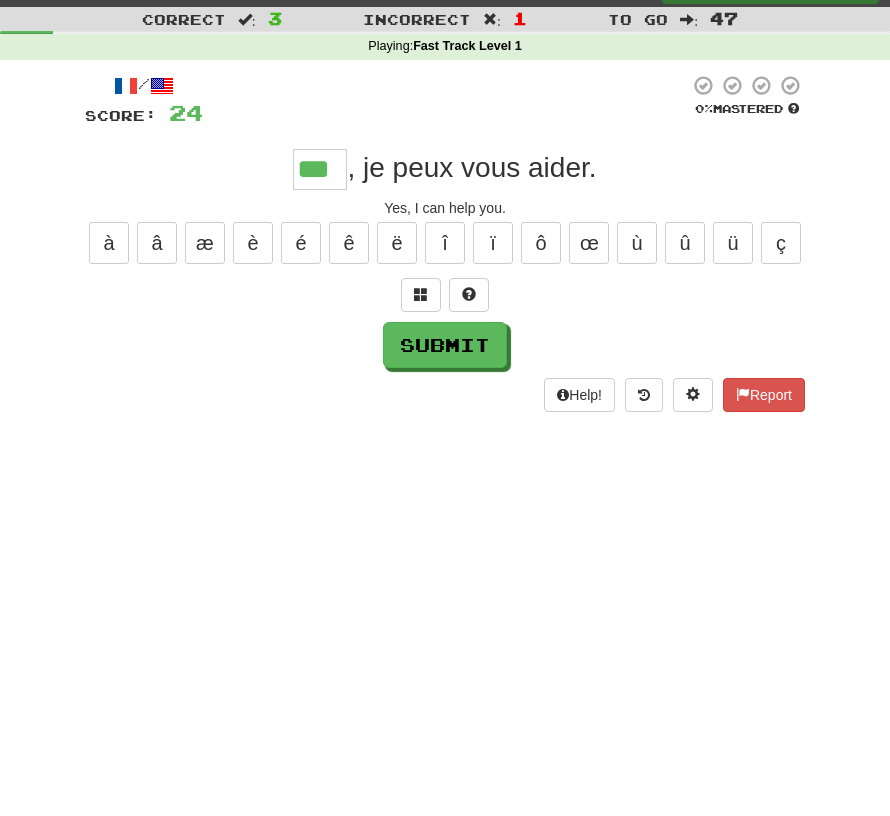 type on "***" 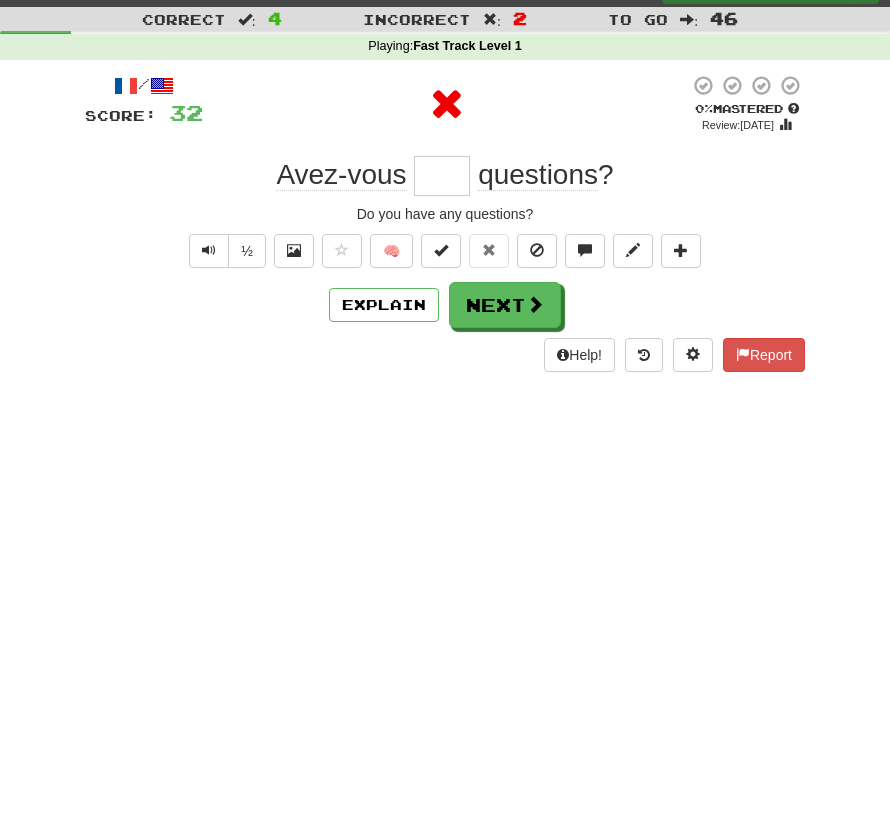 type on "***" 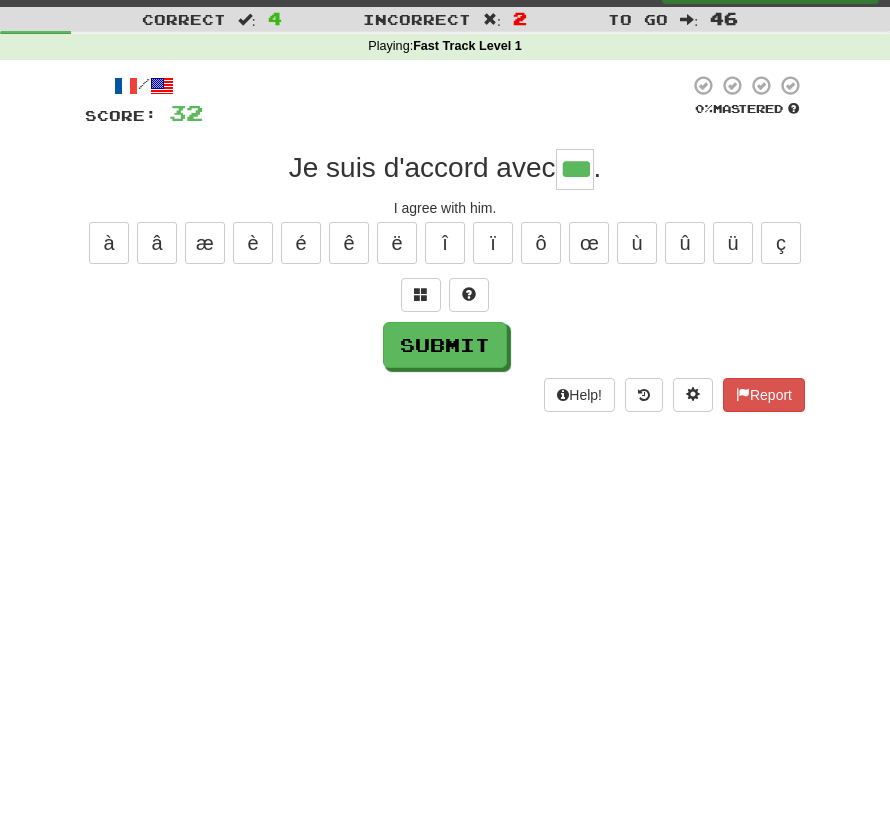 type on "***" 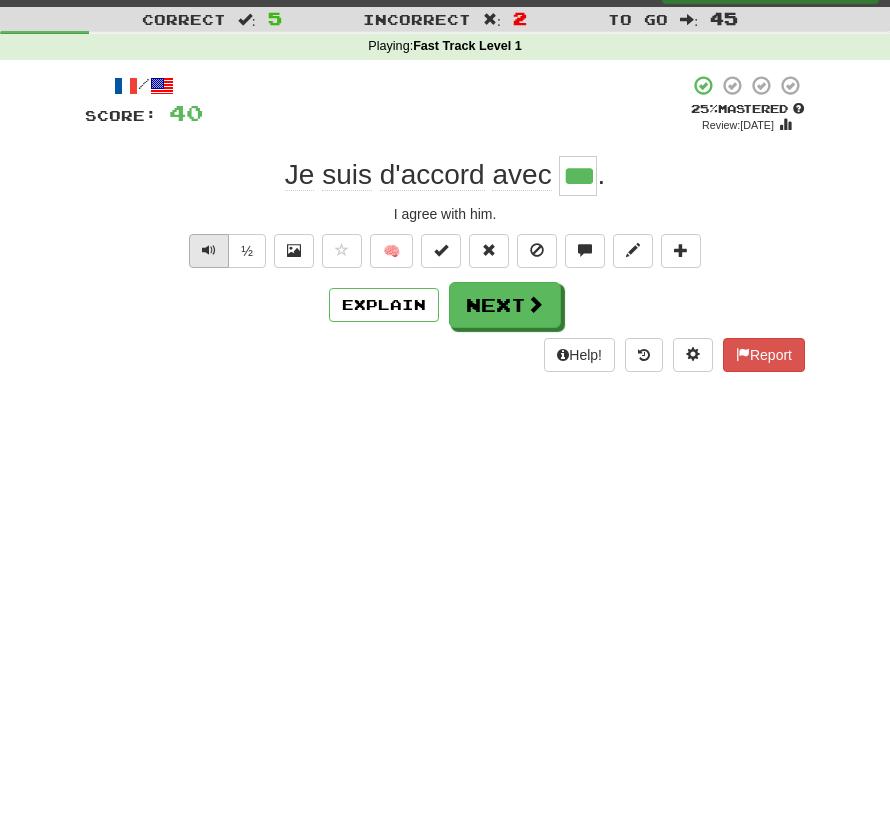 click at bounding box center [209, 250] 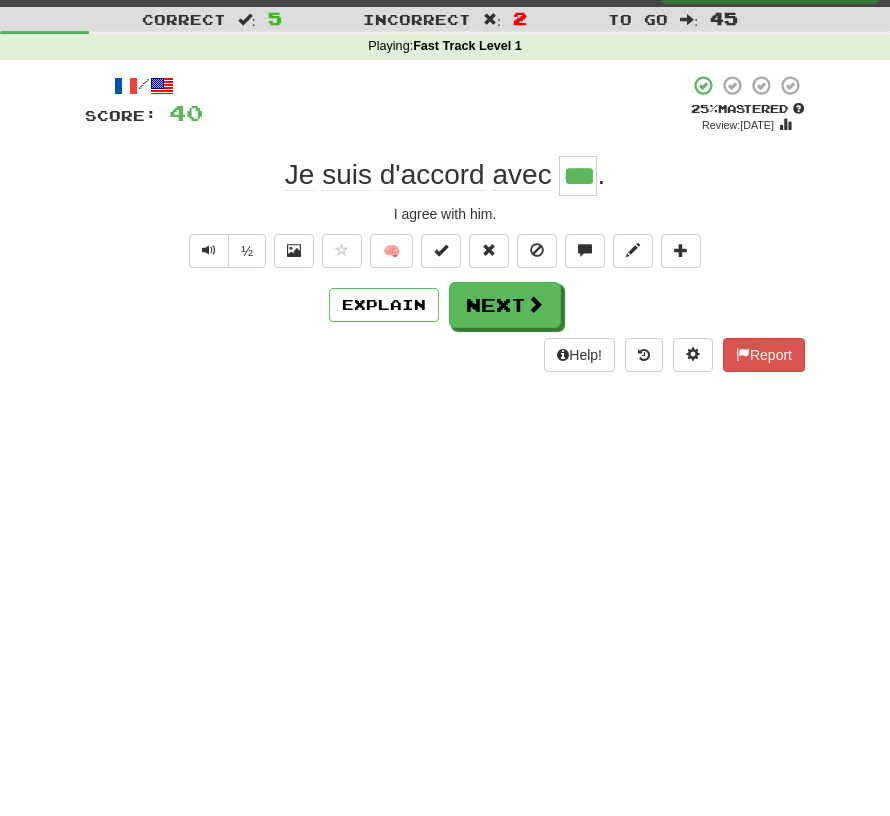 click on "Explain Next" at bounding box center [445, 305] 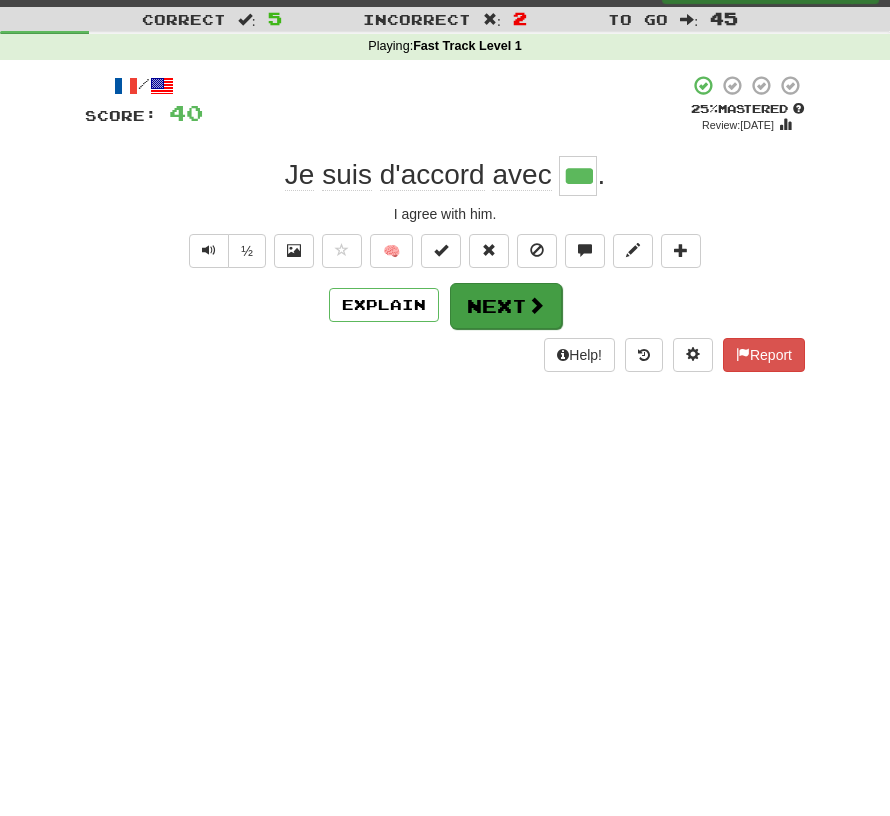 click on "Next" at bounding box center (506, 306) 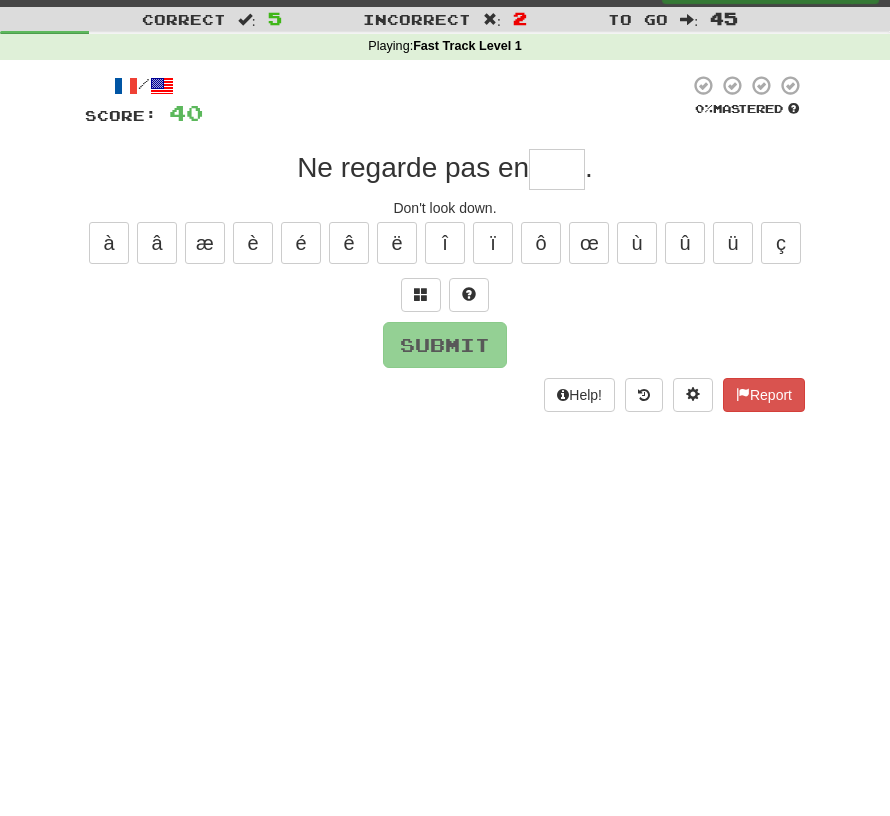 click at bounding box center (557, 169) 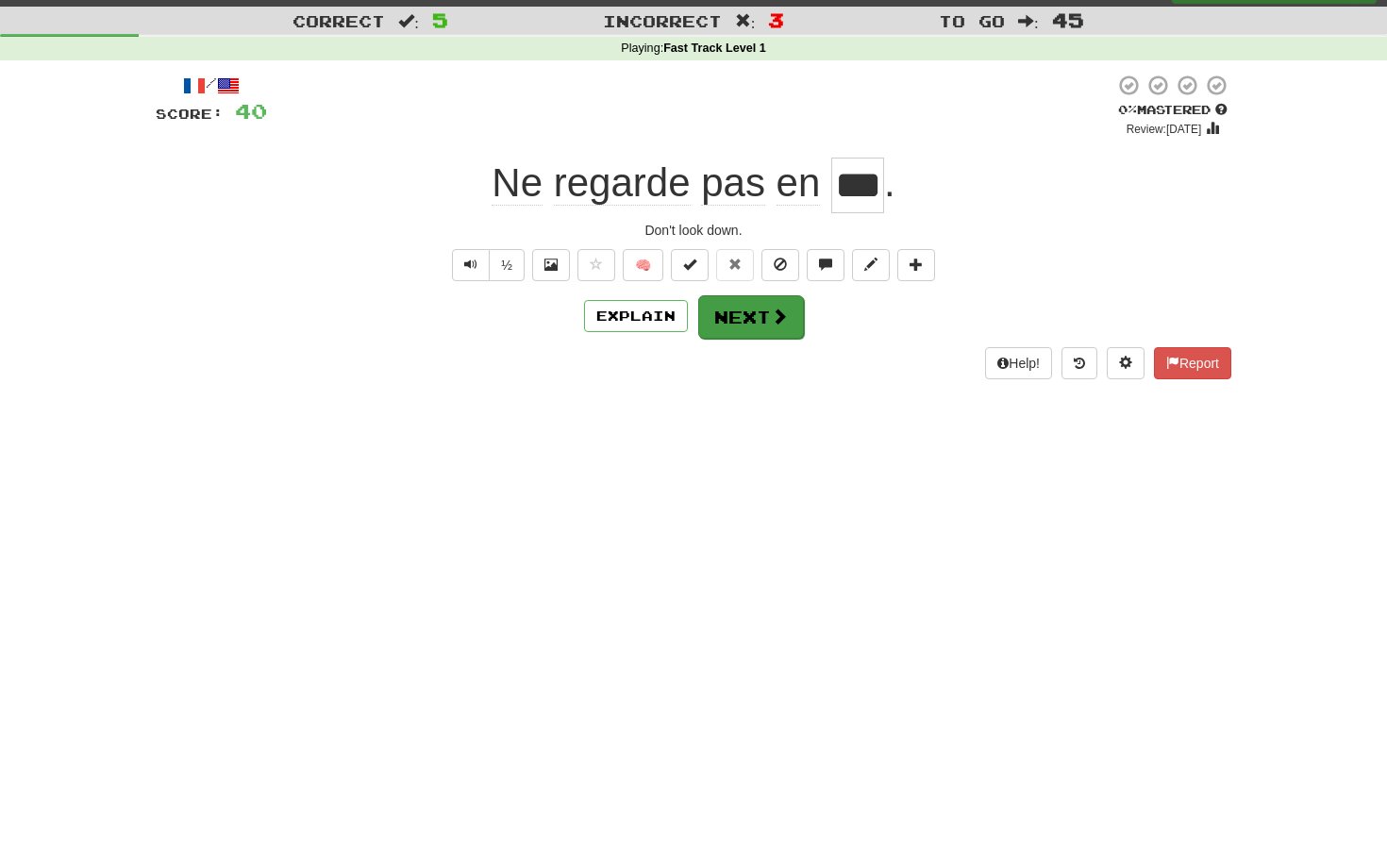 click on "Next" at bounding box center [751, 317] 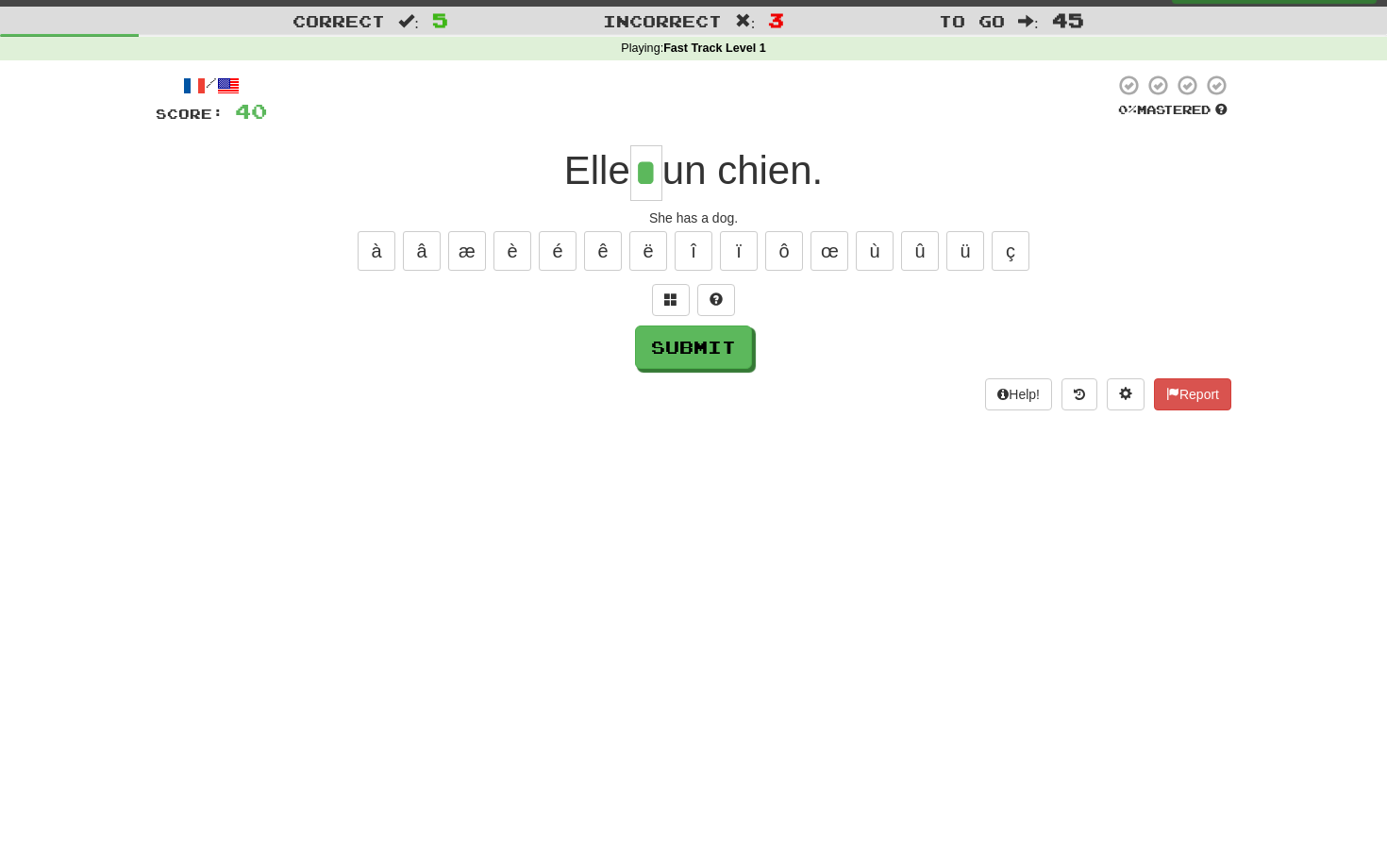 type on "*" 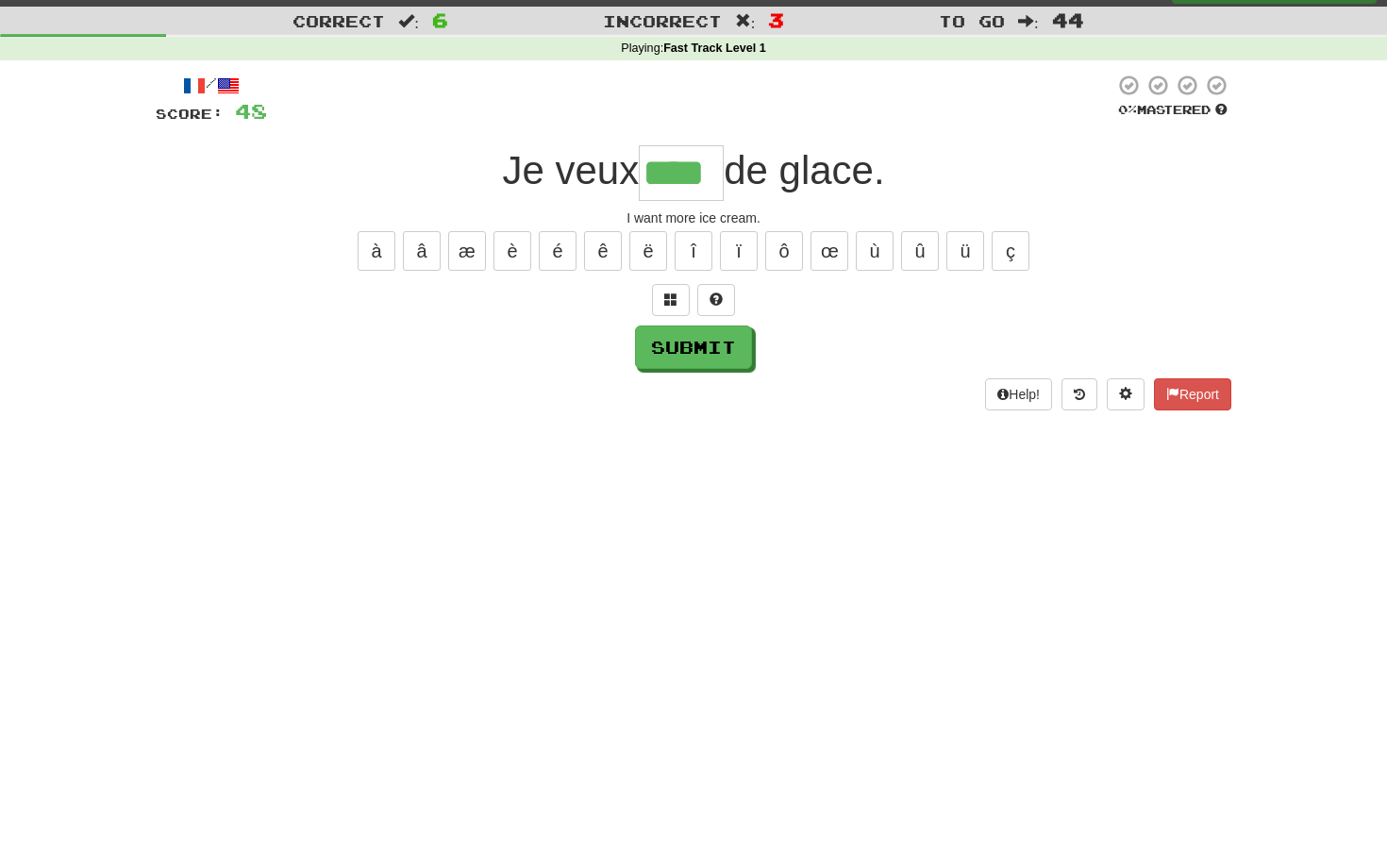 type on "****" 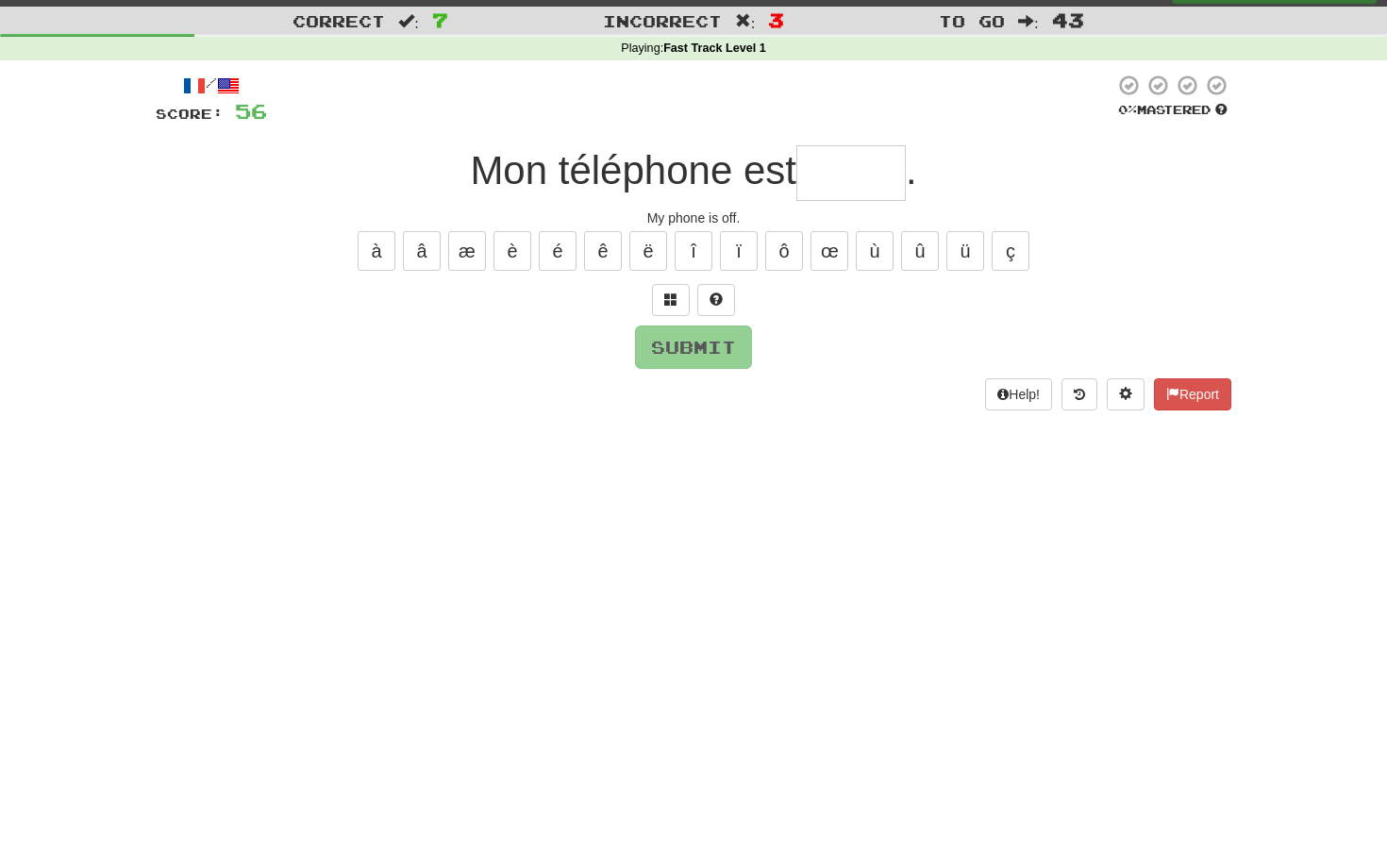 type on "*" 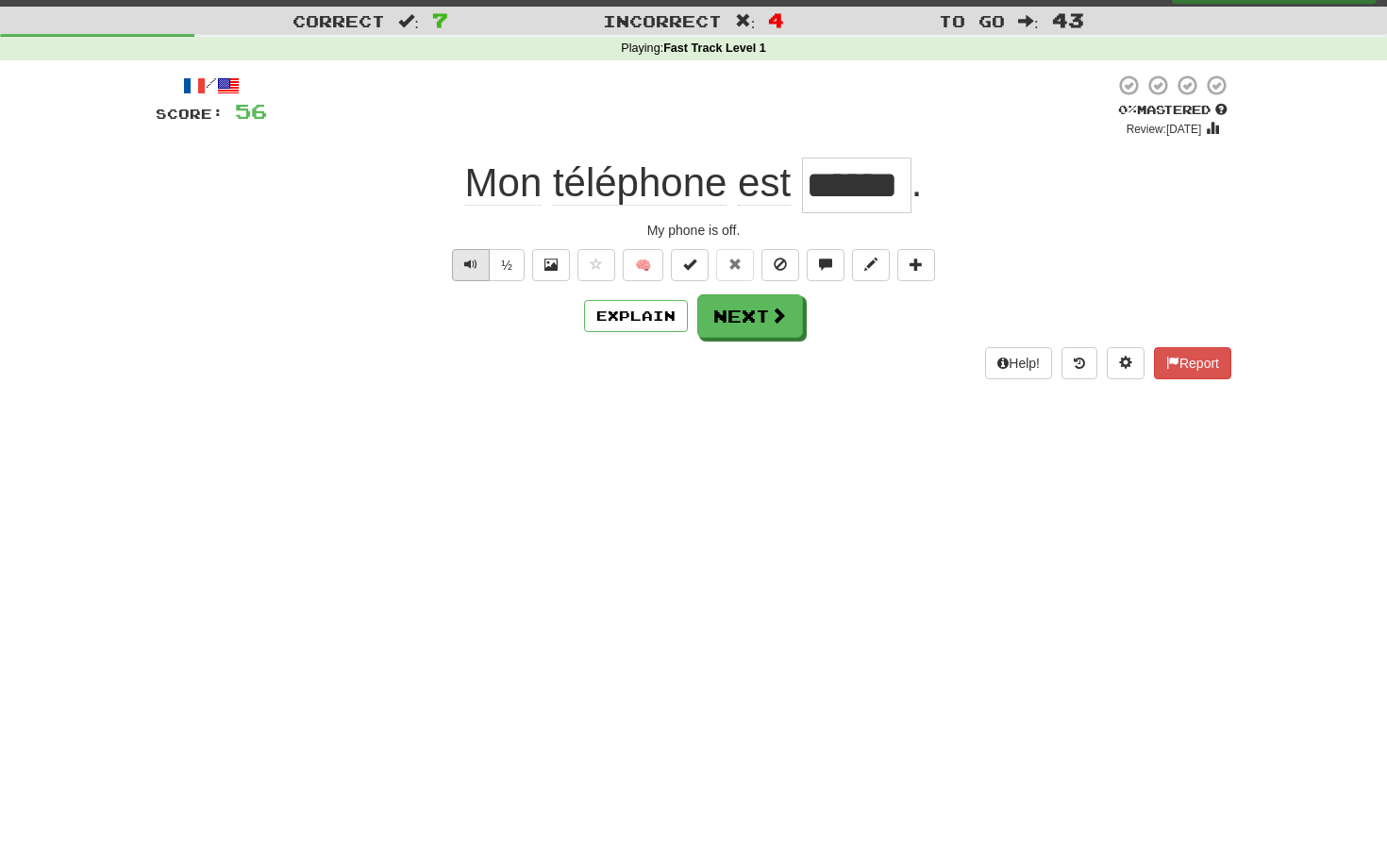 click at bounding box center (471, 265) 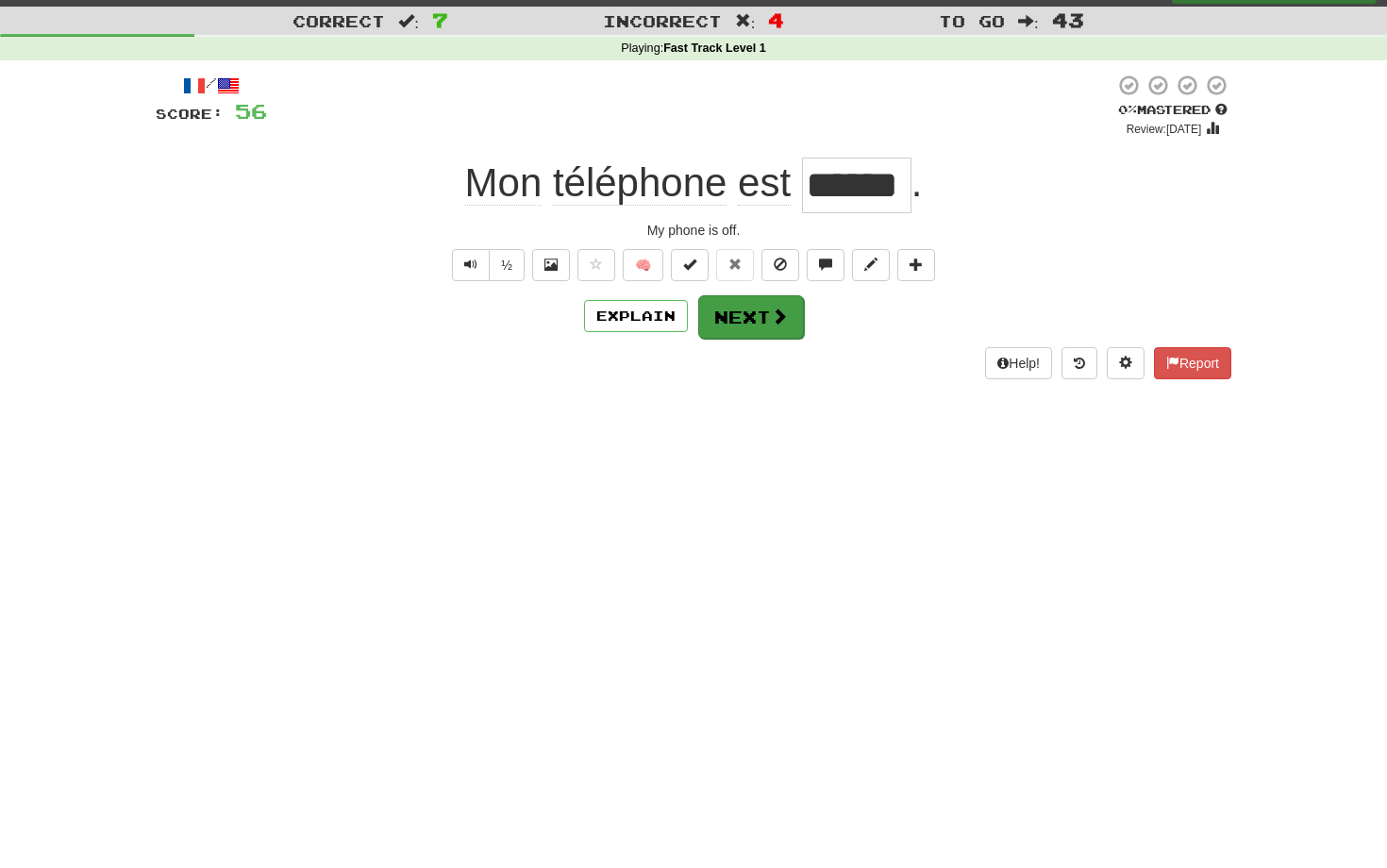 click on "Next" at bounding box center (751, 317) 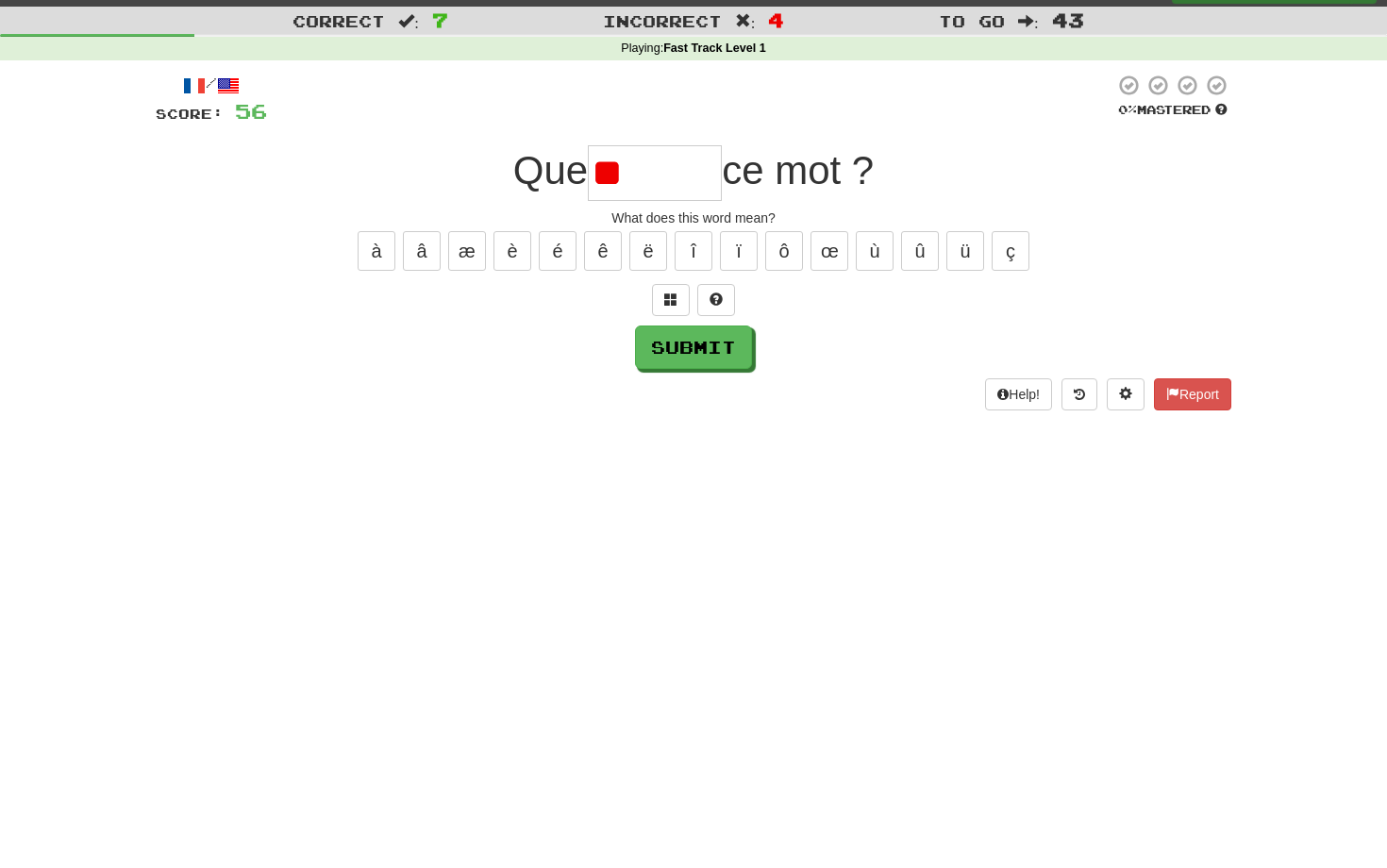 type on "*" 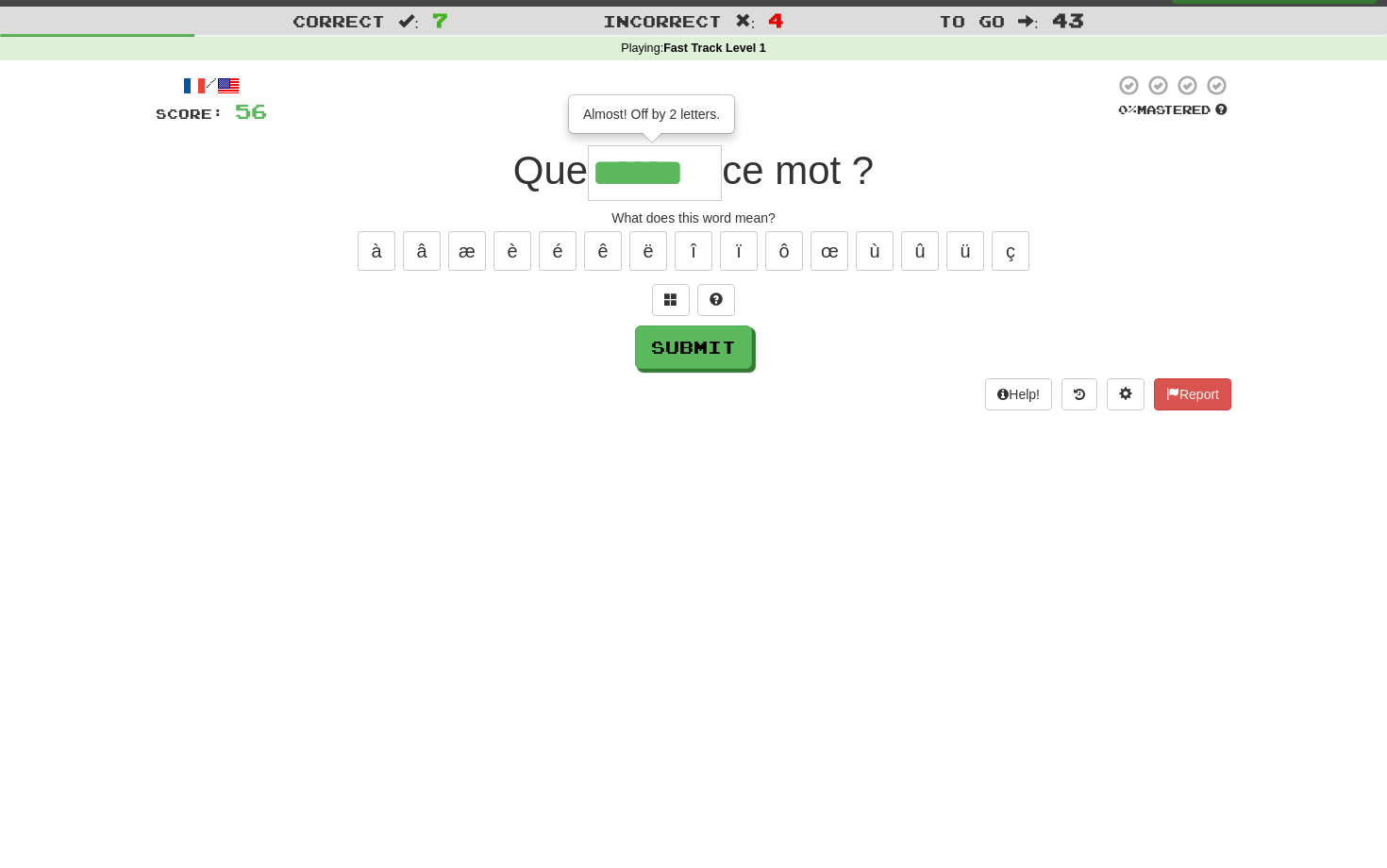 type on "********" 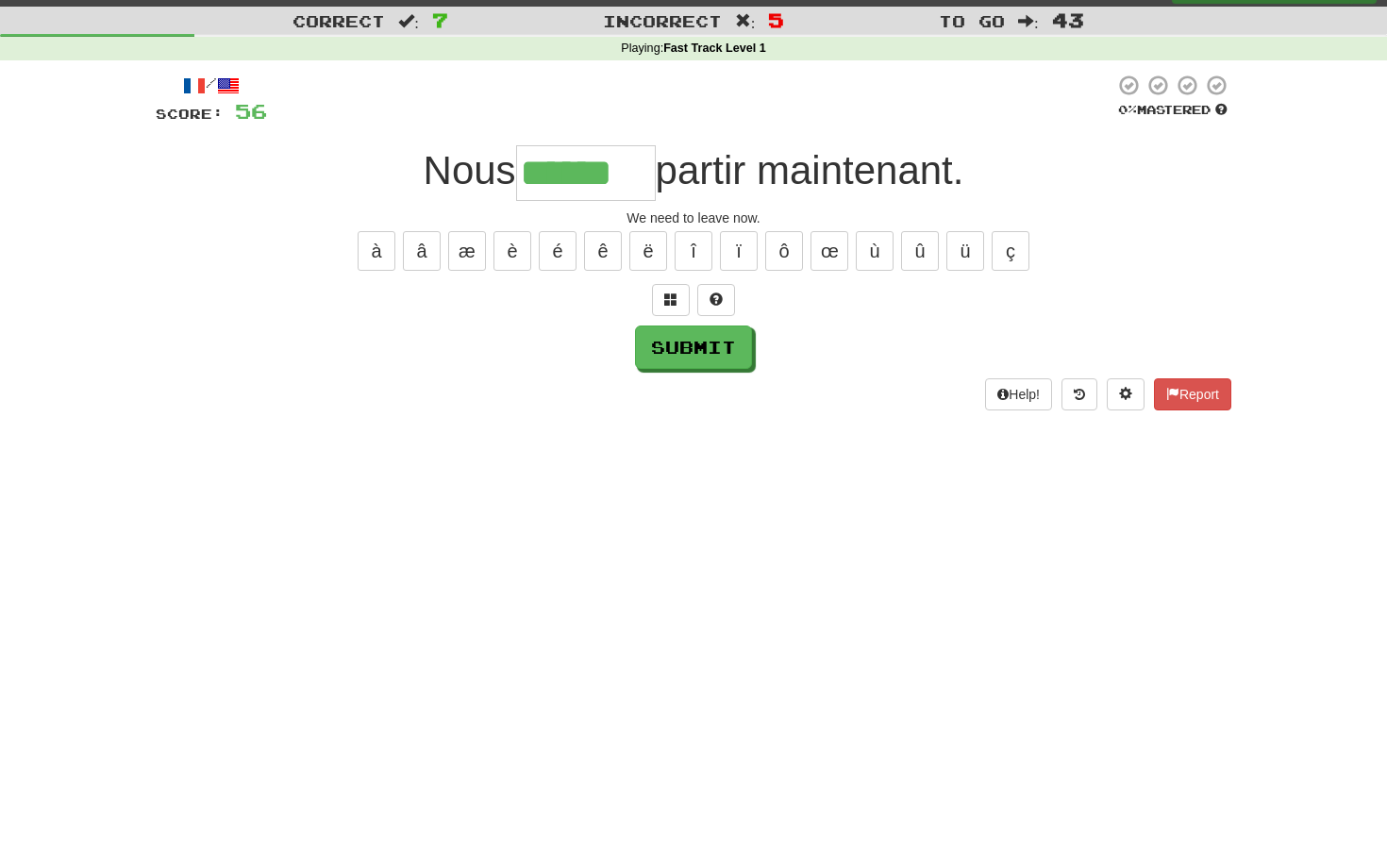 type on "******" 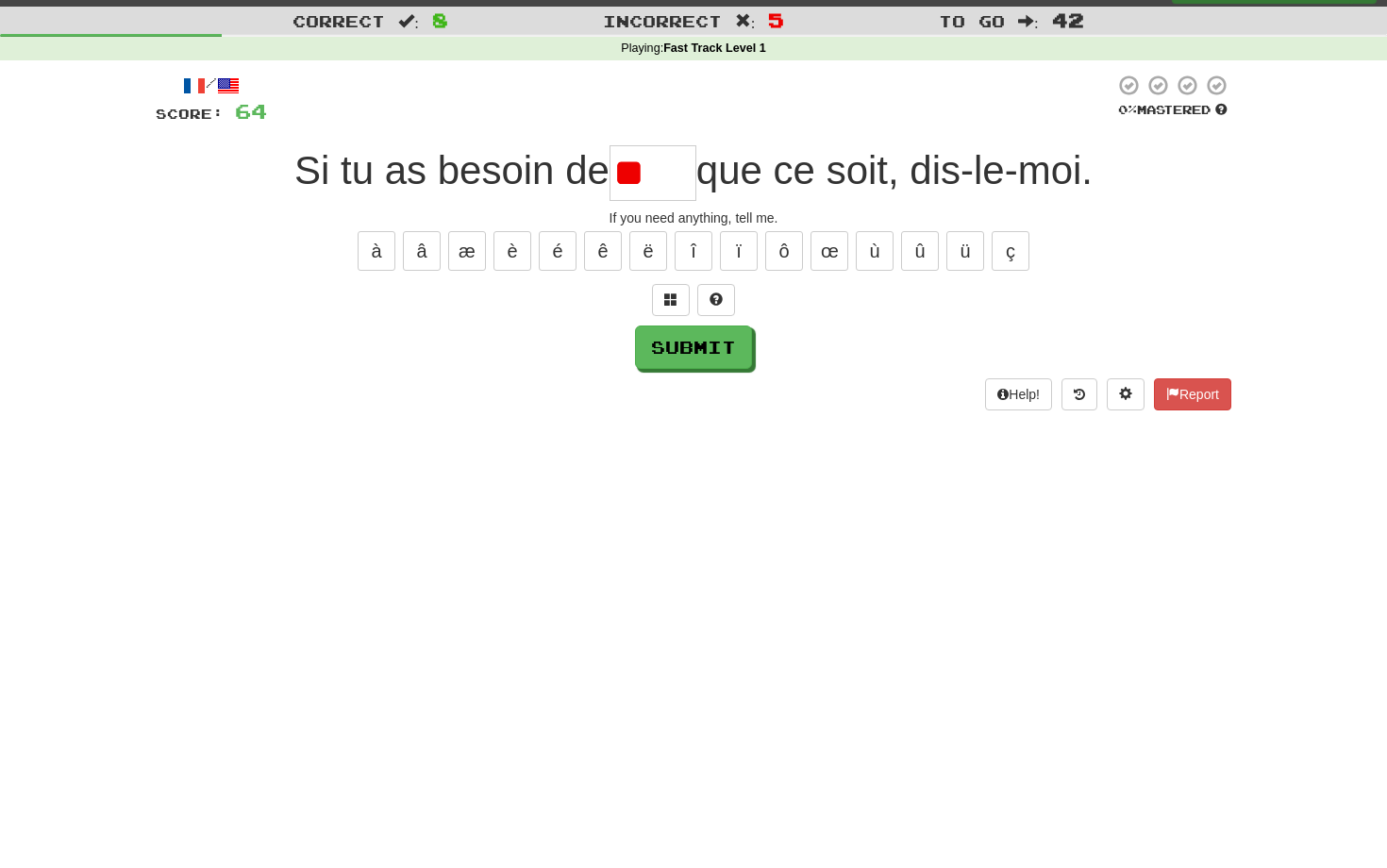 type on "*" 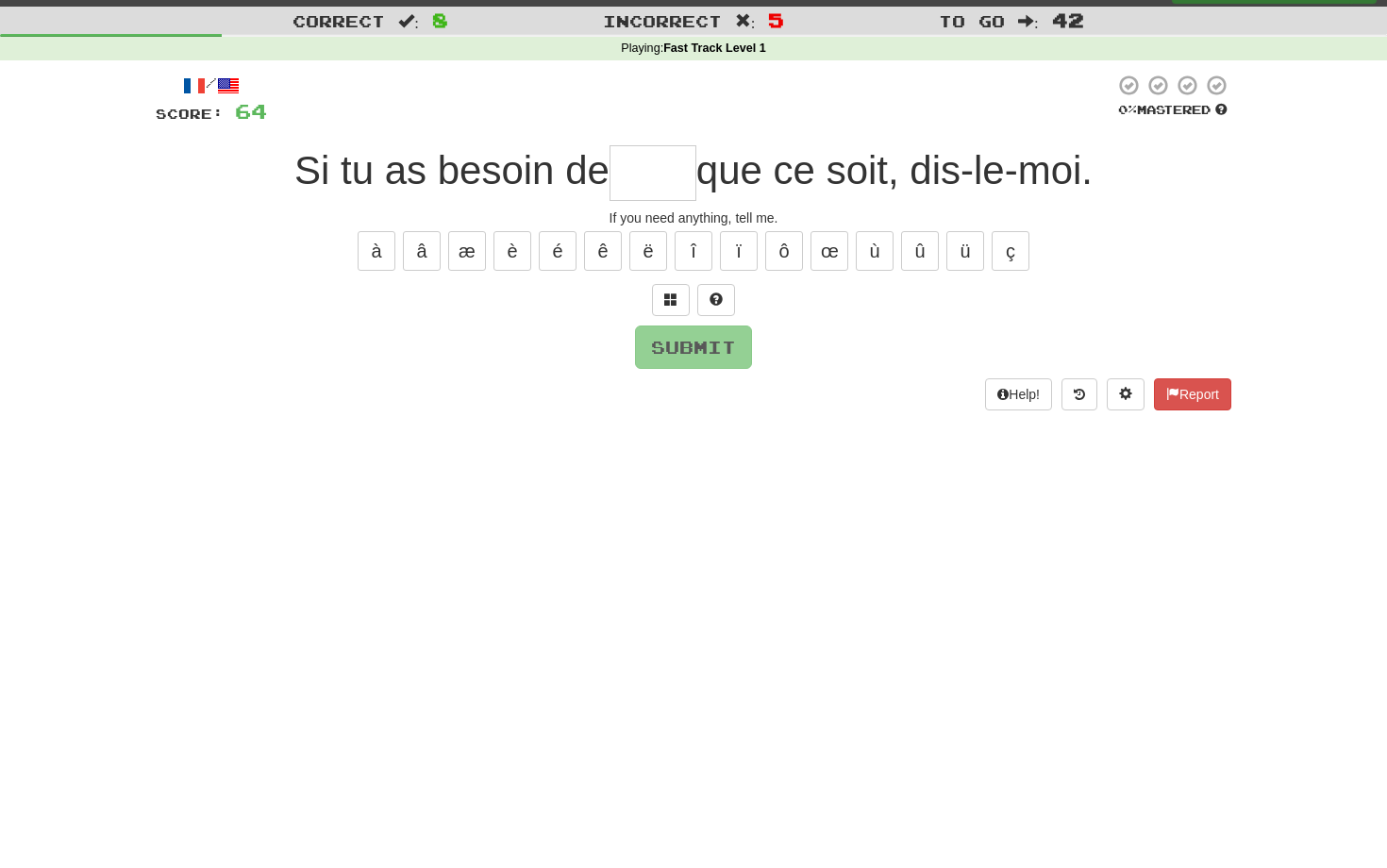 type on "****" 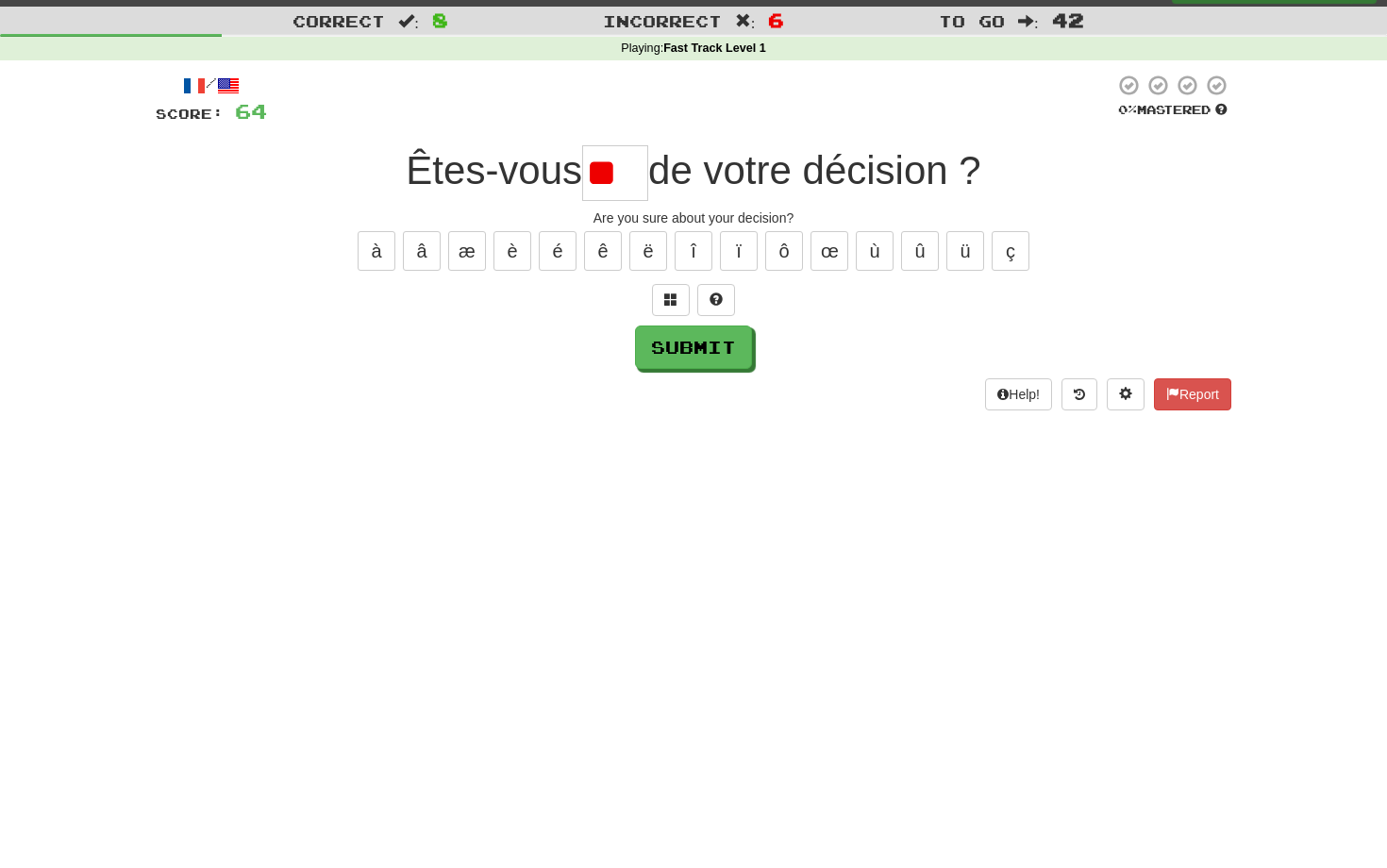 type on "*" 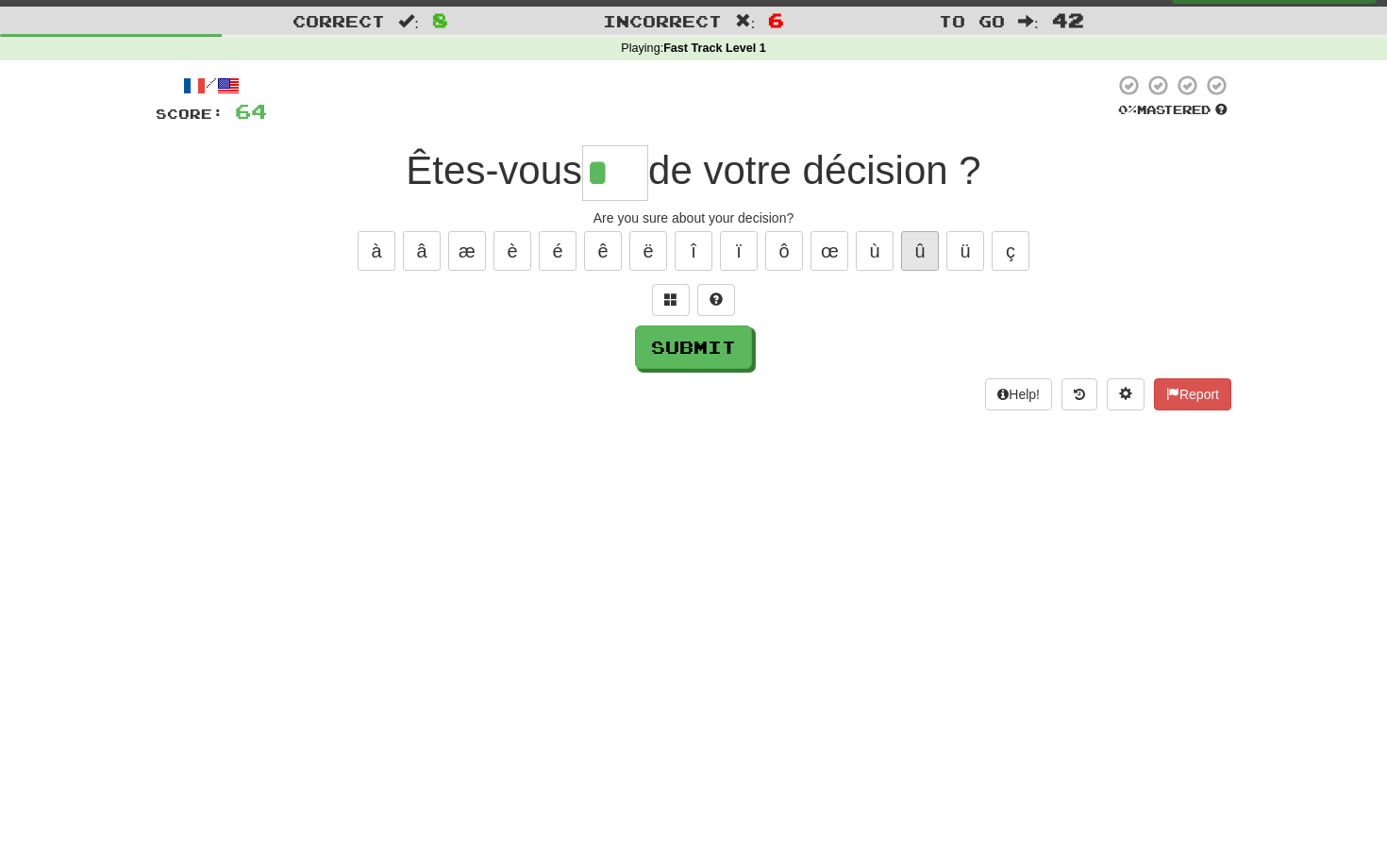 click on "û" at bounding box center (920, 251) 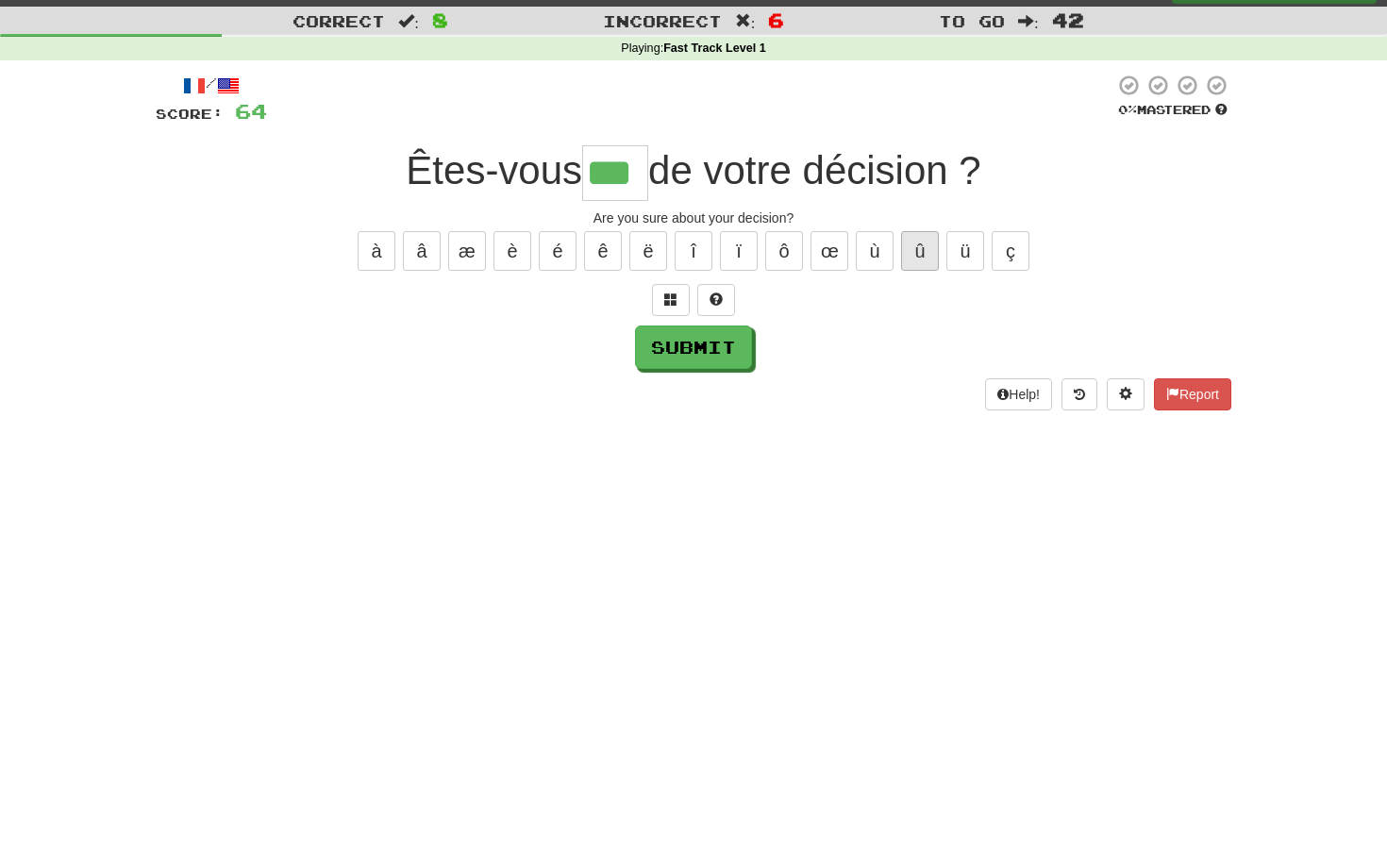 type on "***" 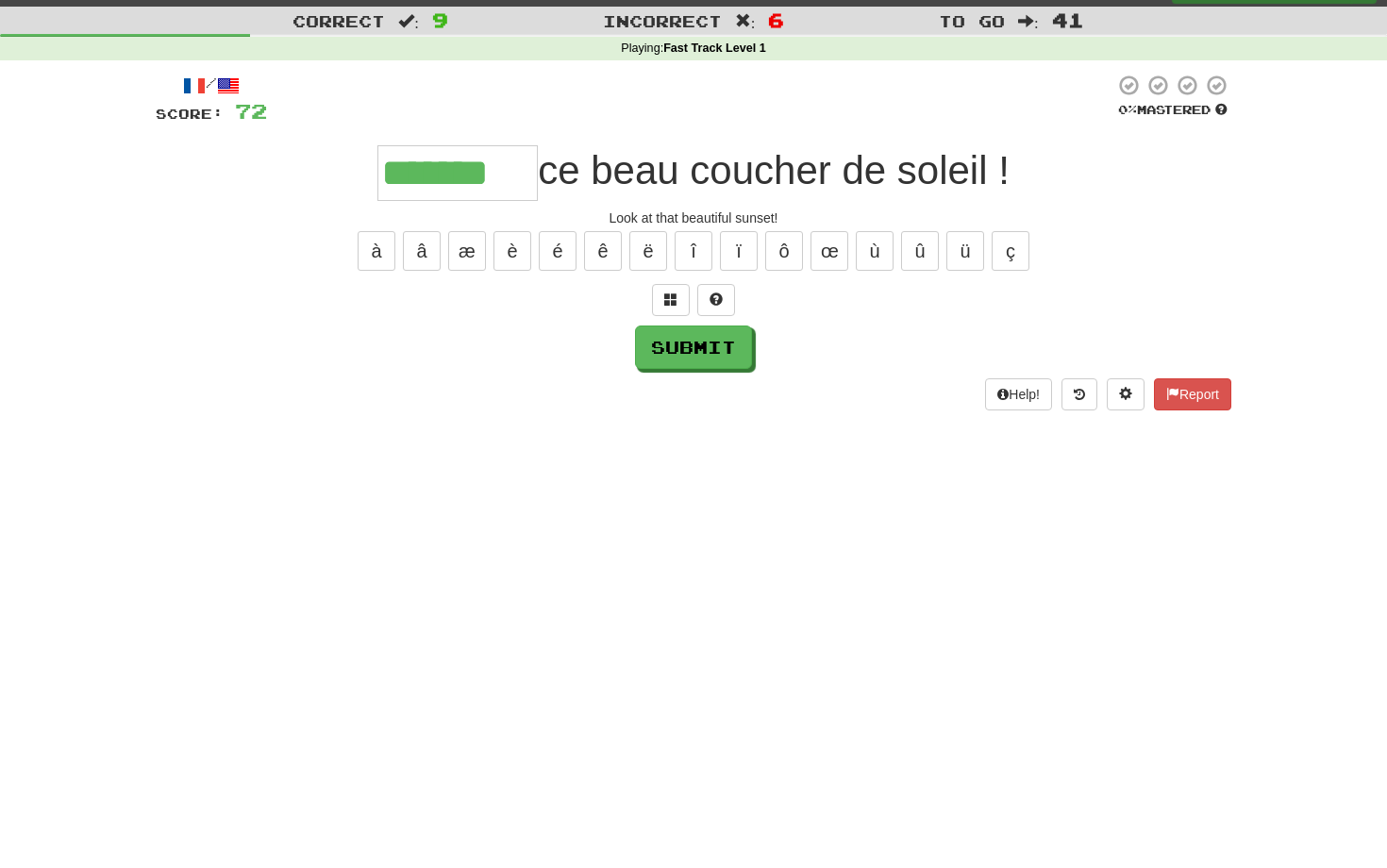 type on "*******" 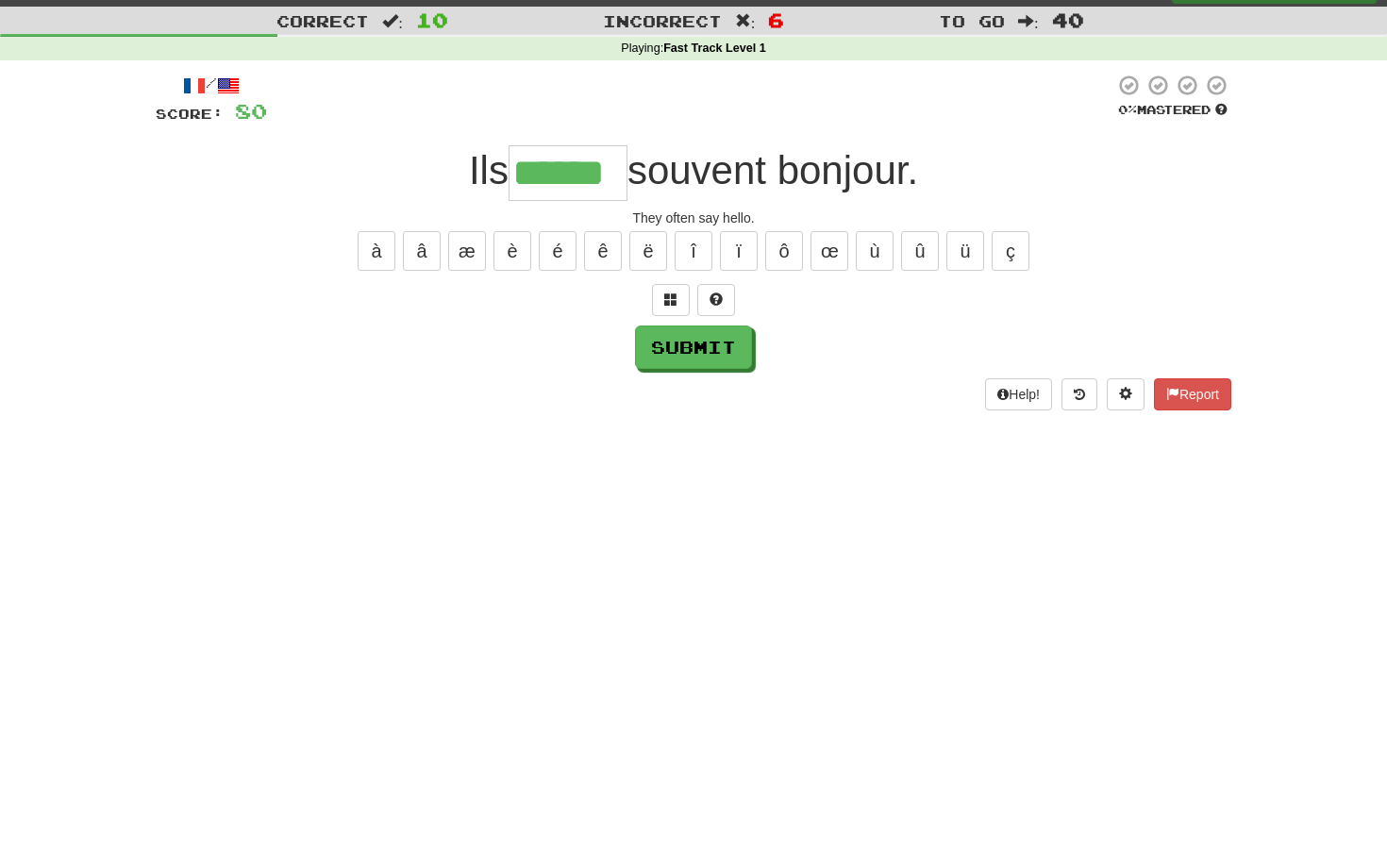 type on "******" 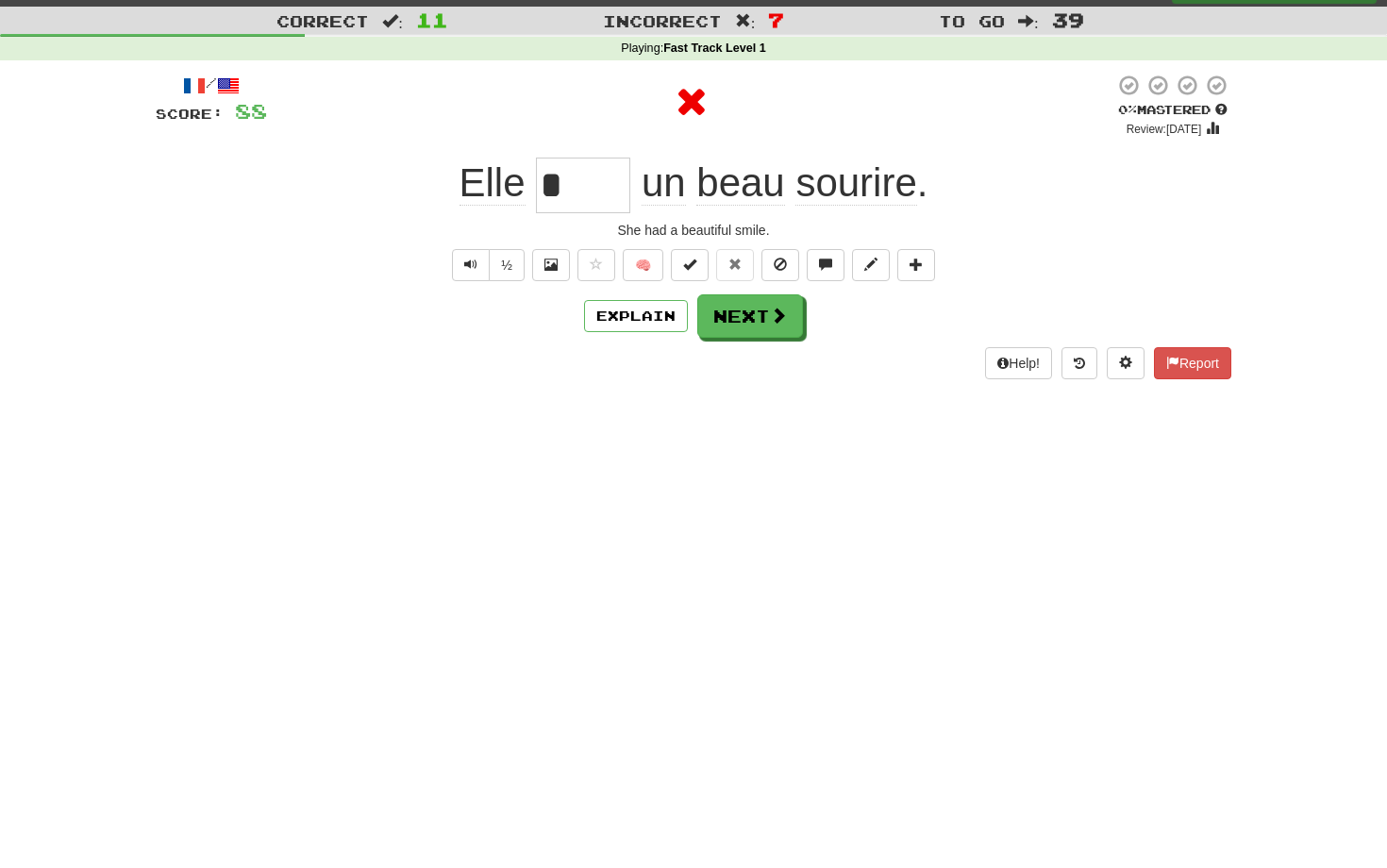 type on "*****" 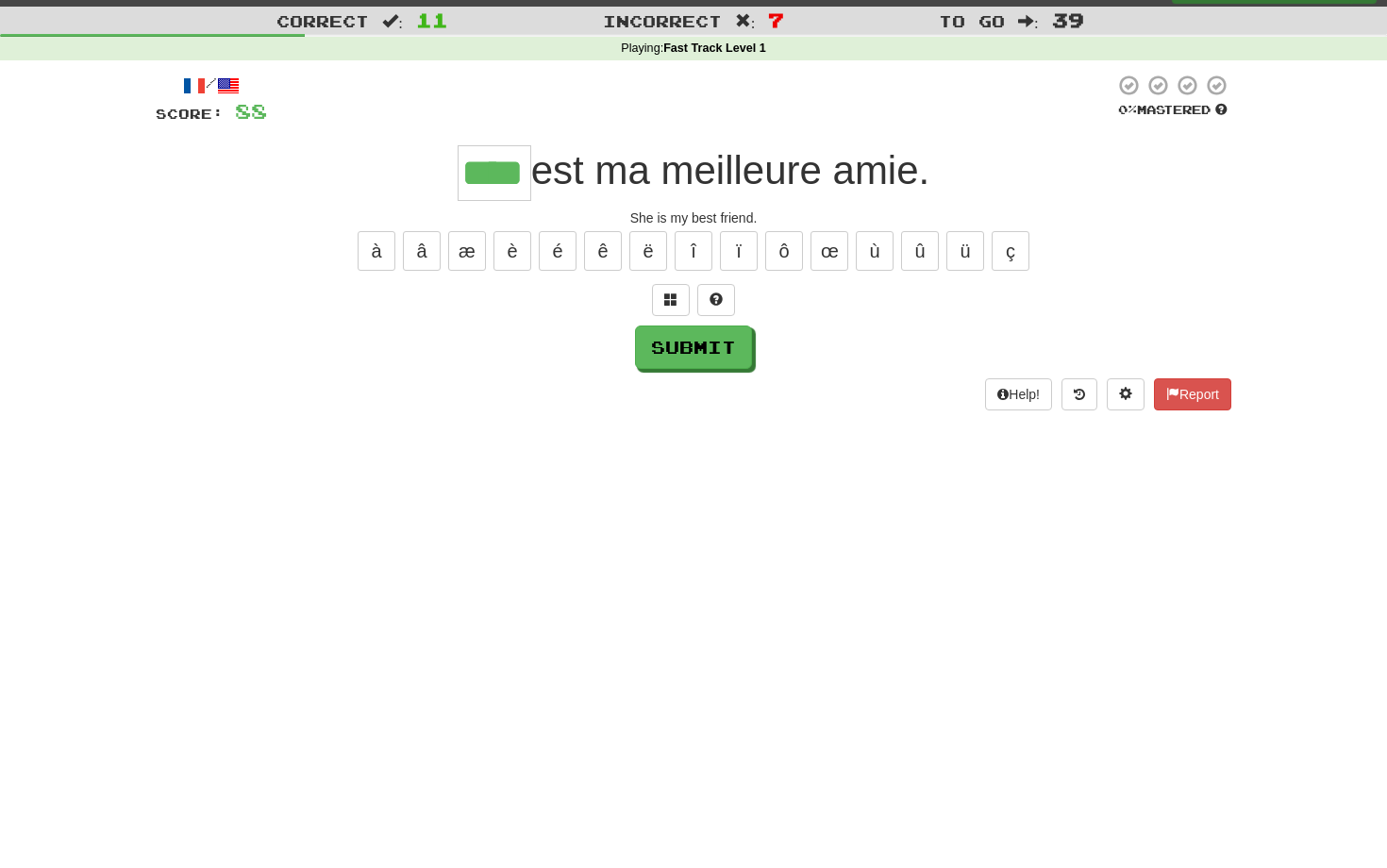 type on "****" 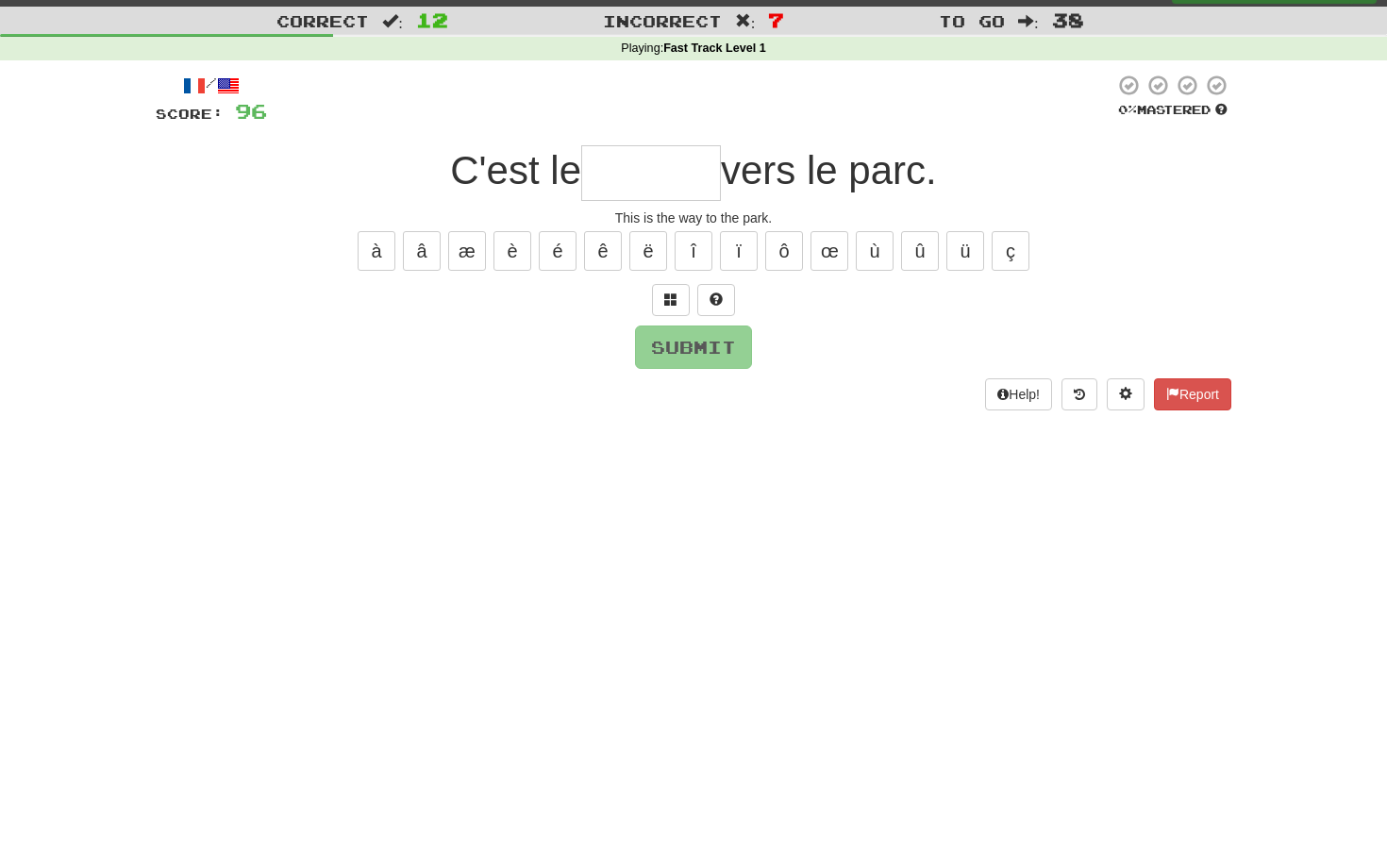 type on "******" 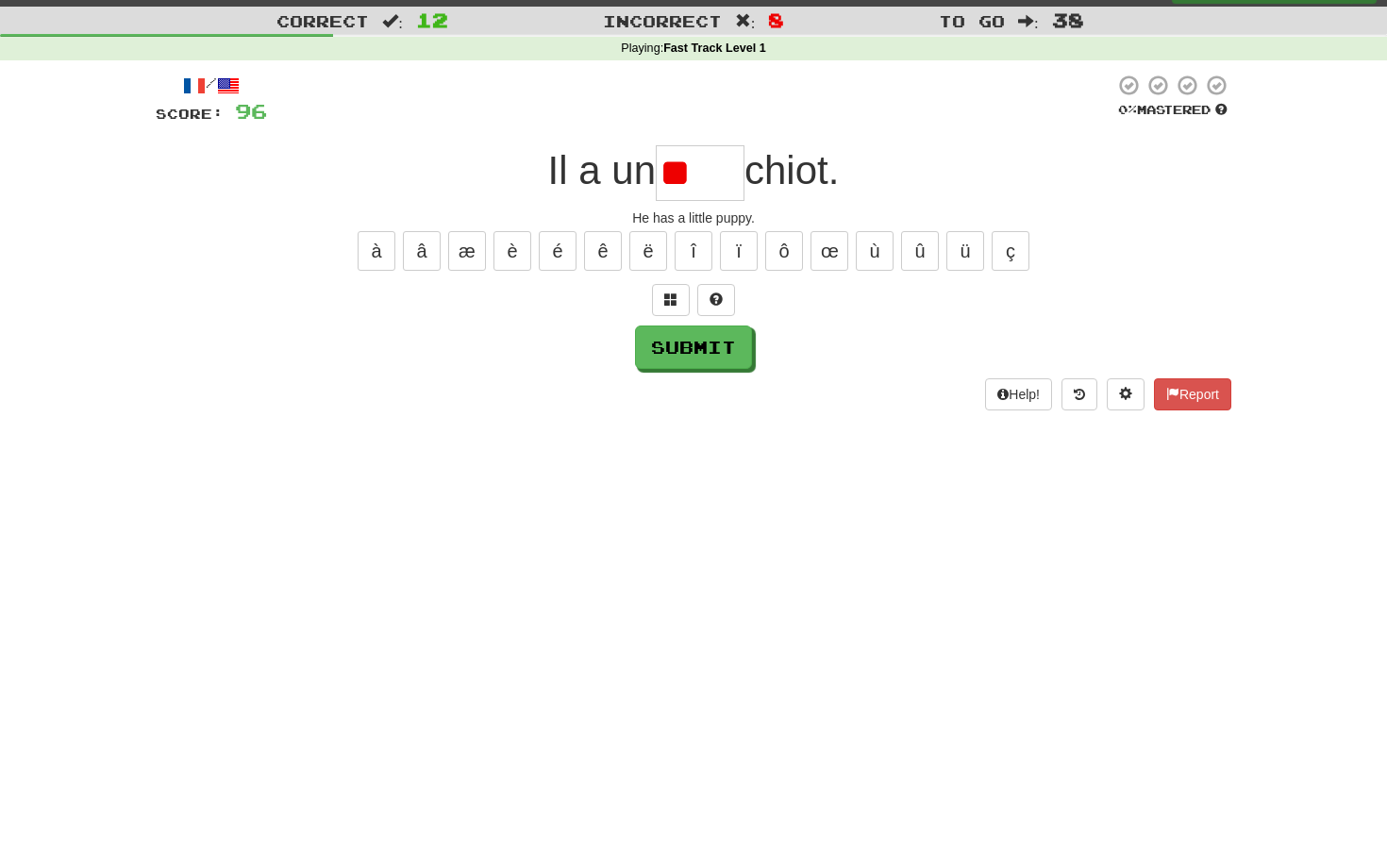 type on "*" 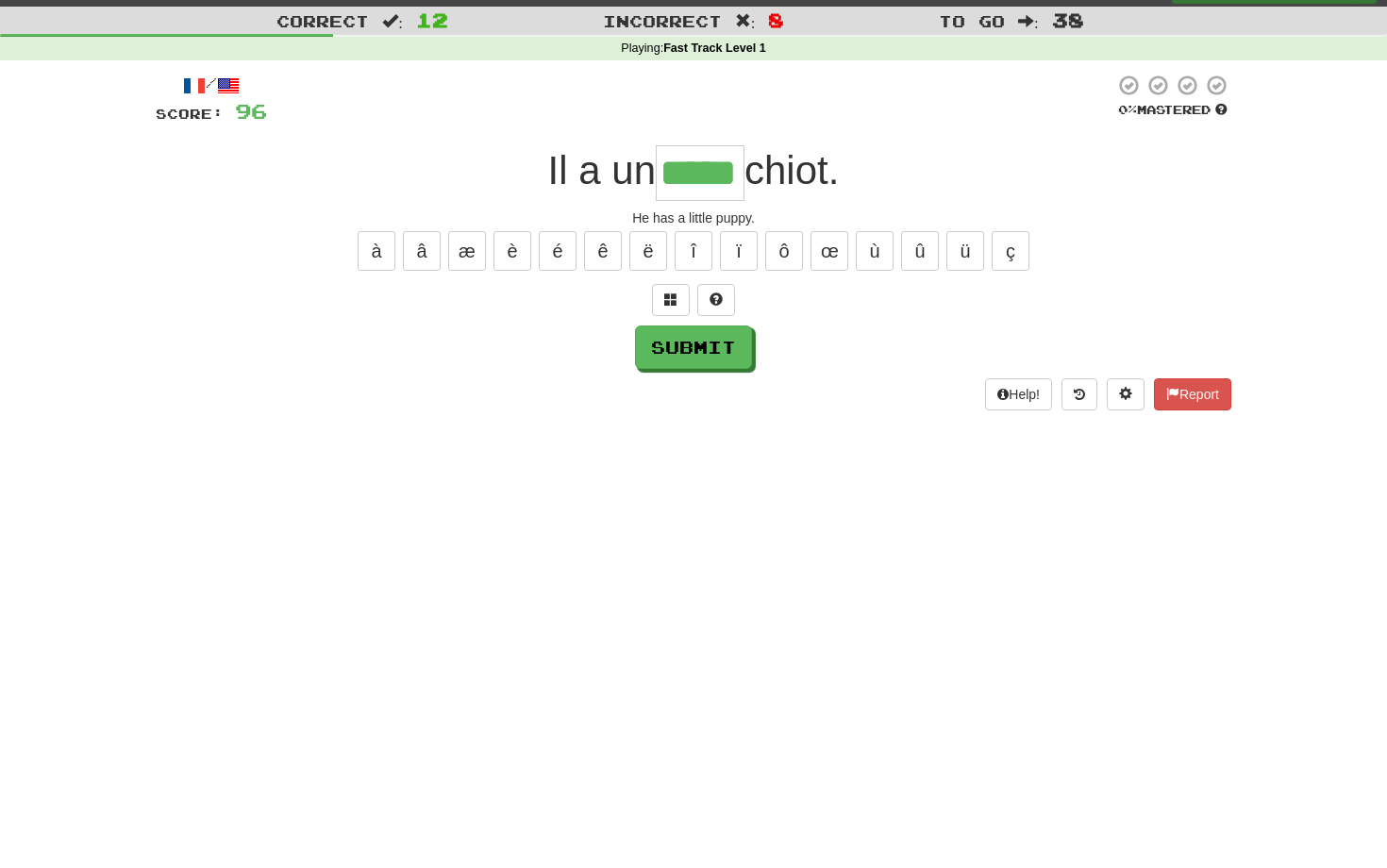 type on "*****" 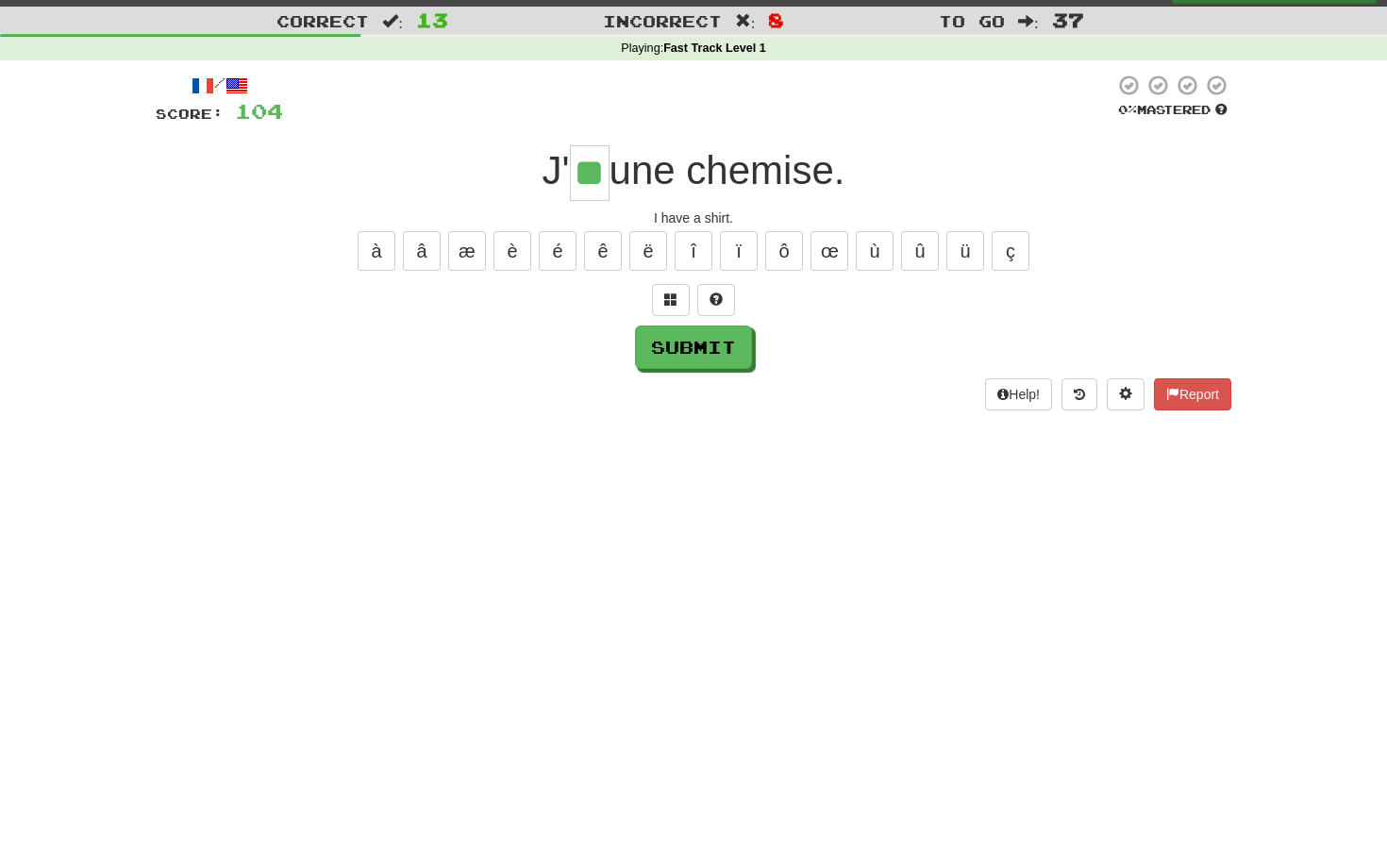 type on "**" 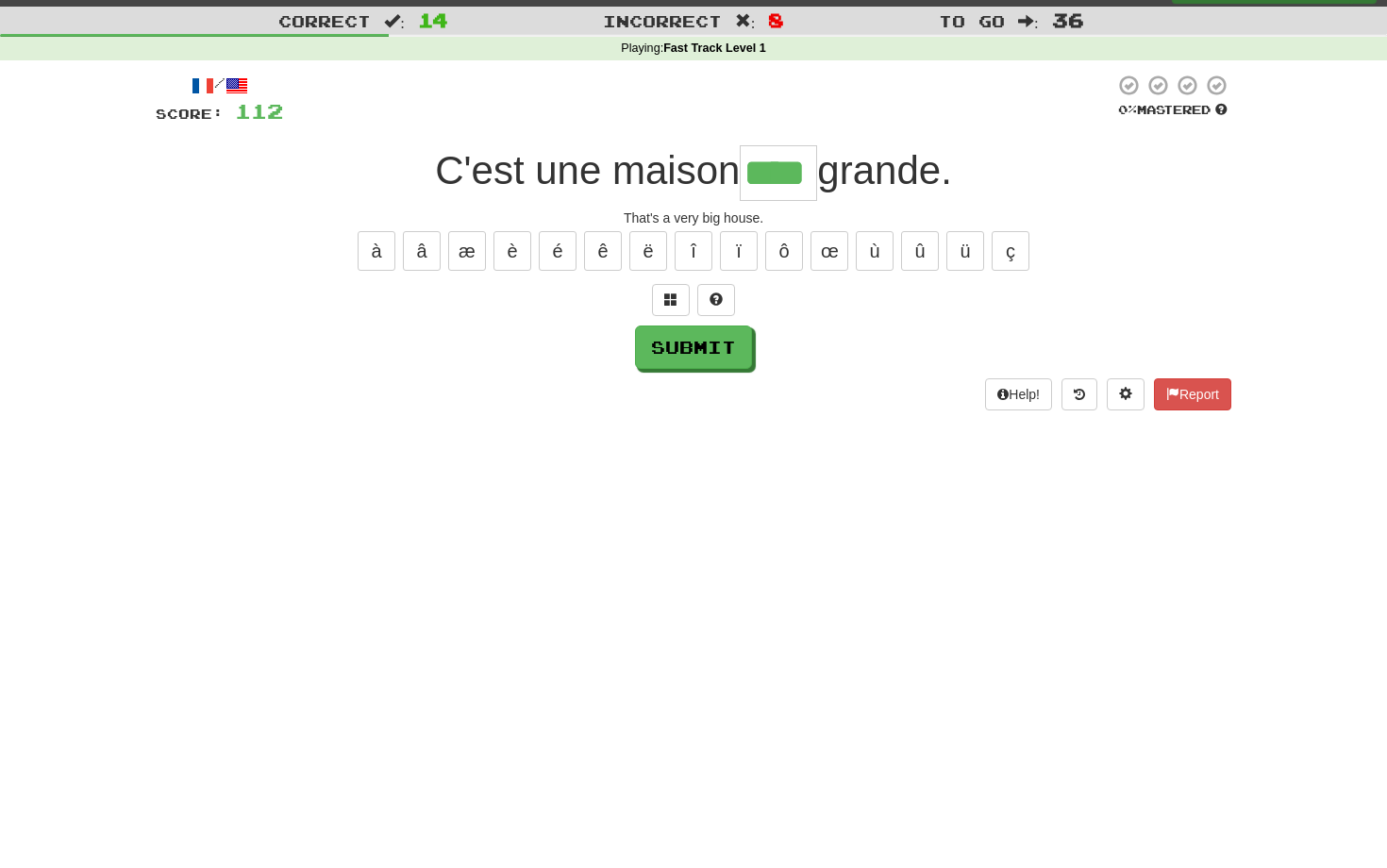 type on "****" 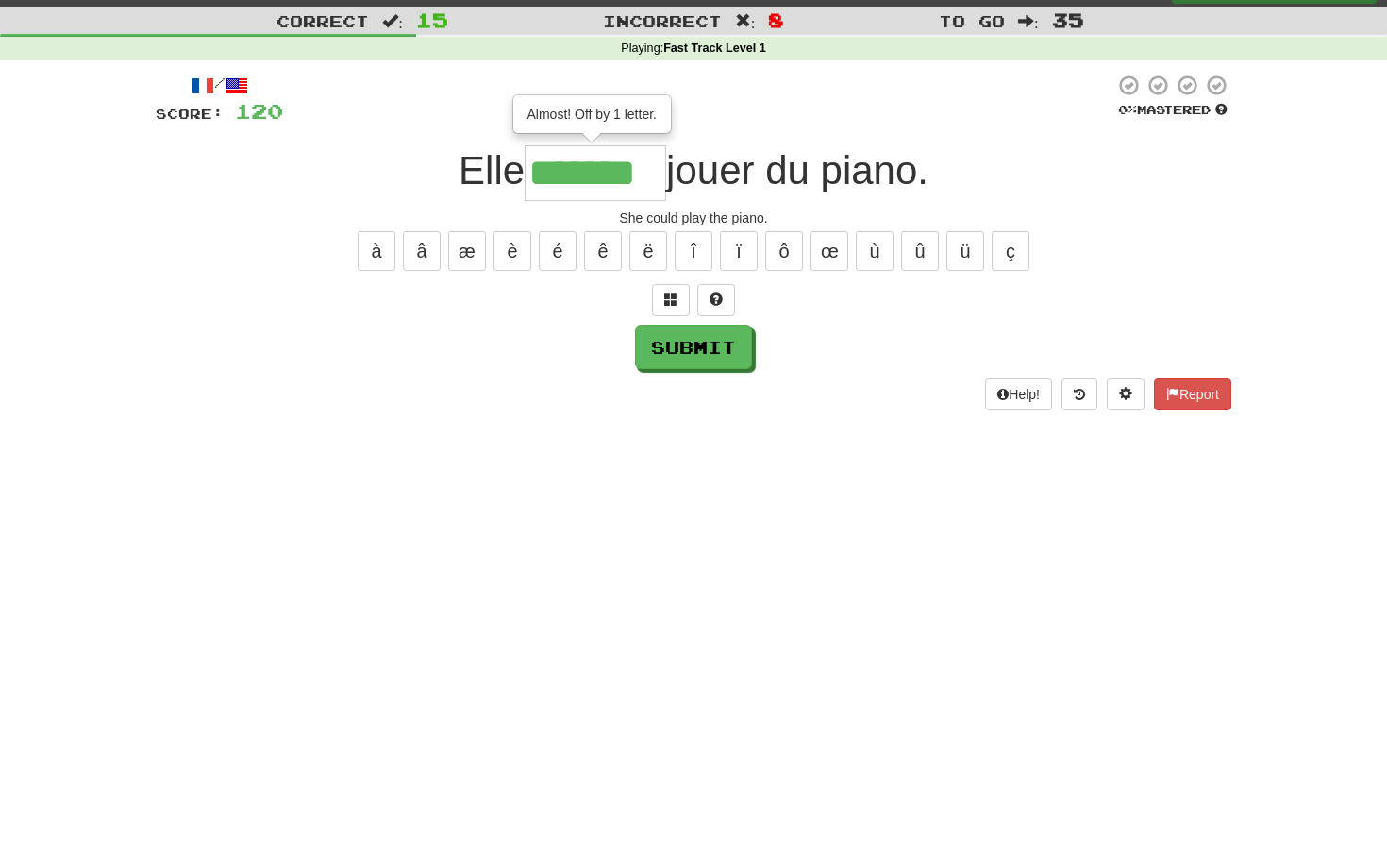 type on "*******" 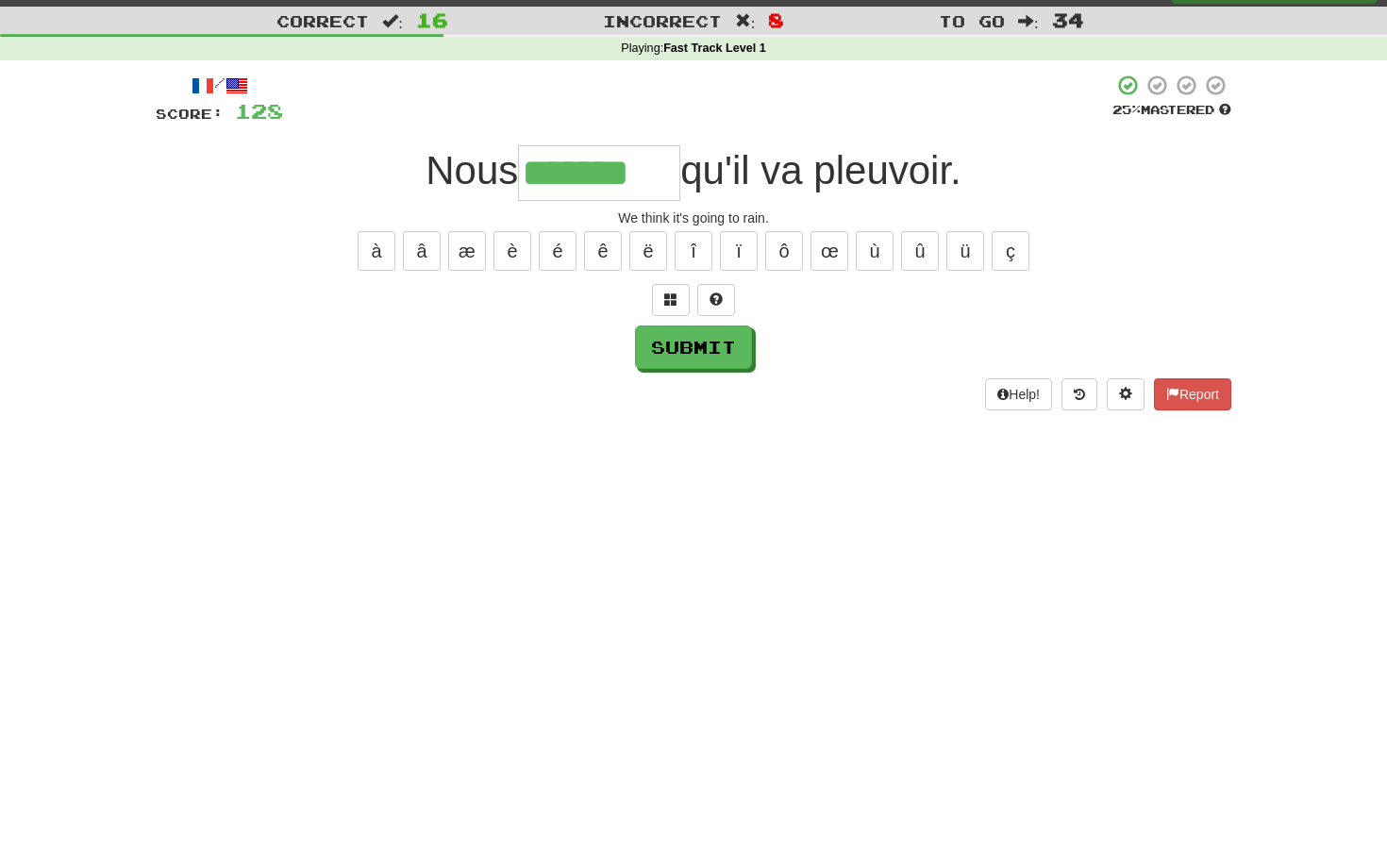 type on "*******" 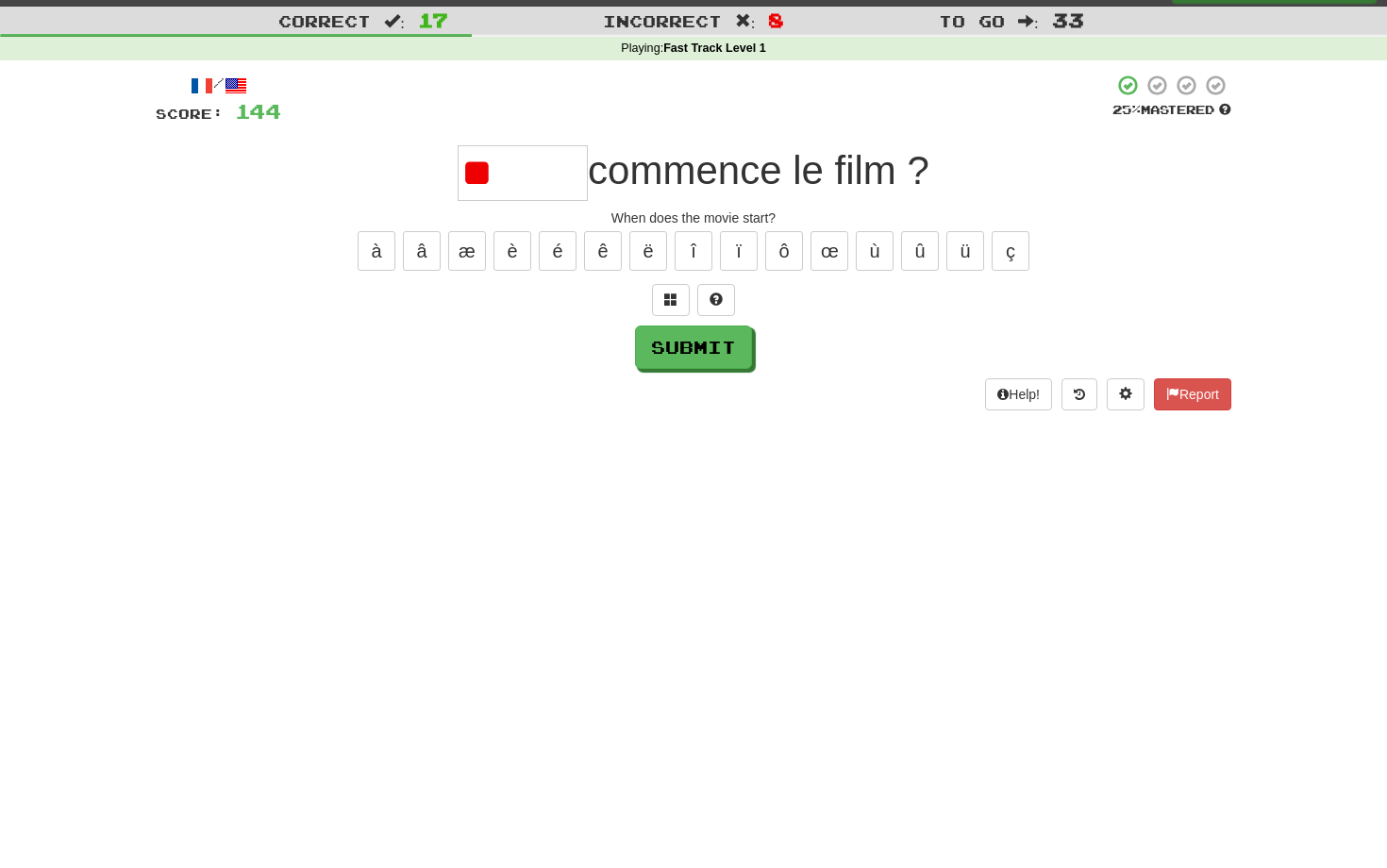 type on "*" 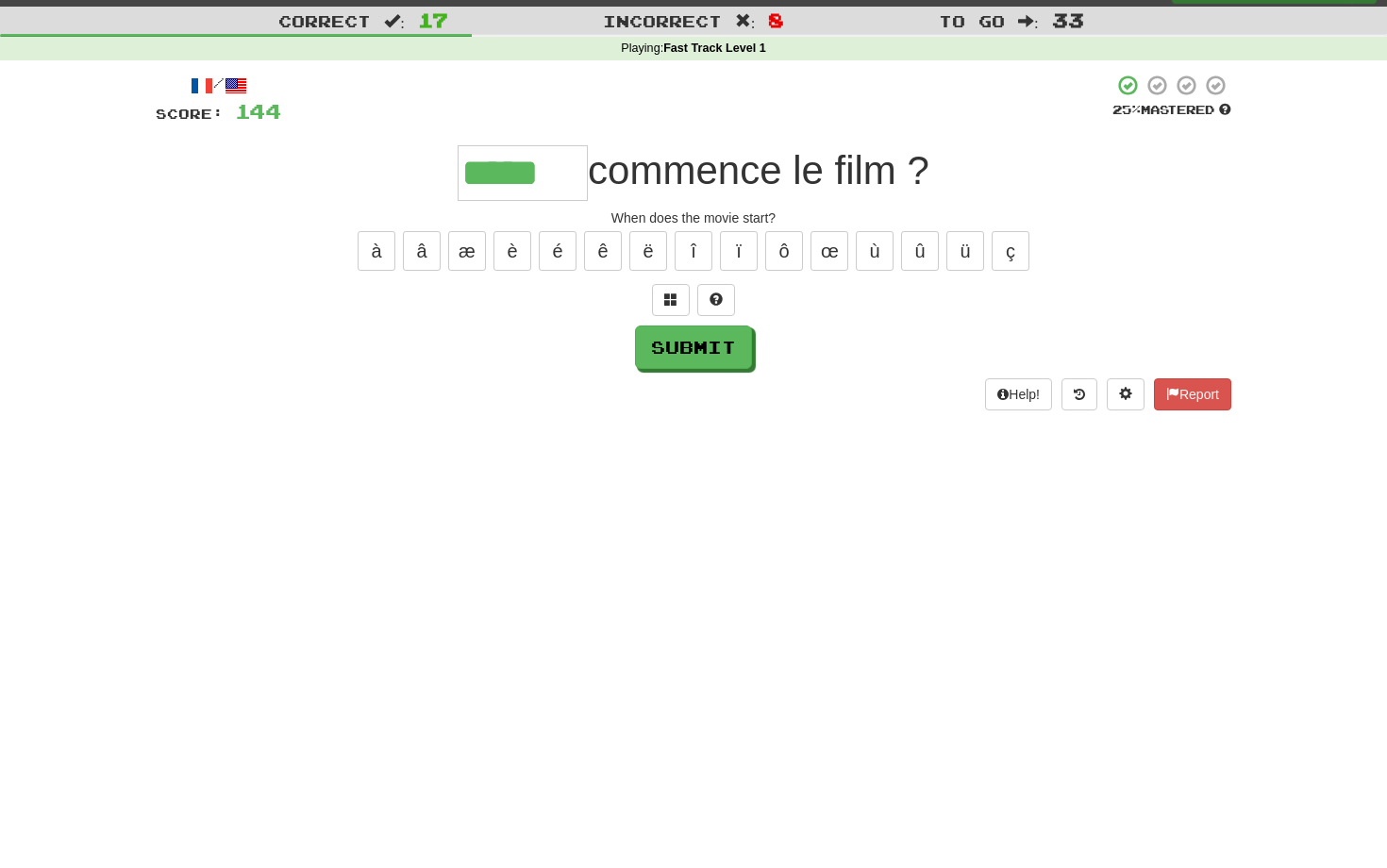 type on "*****" 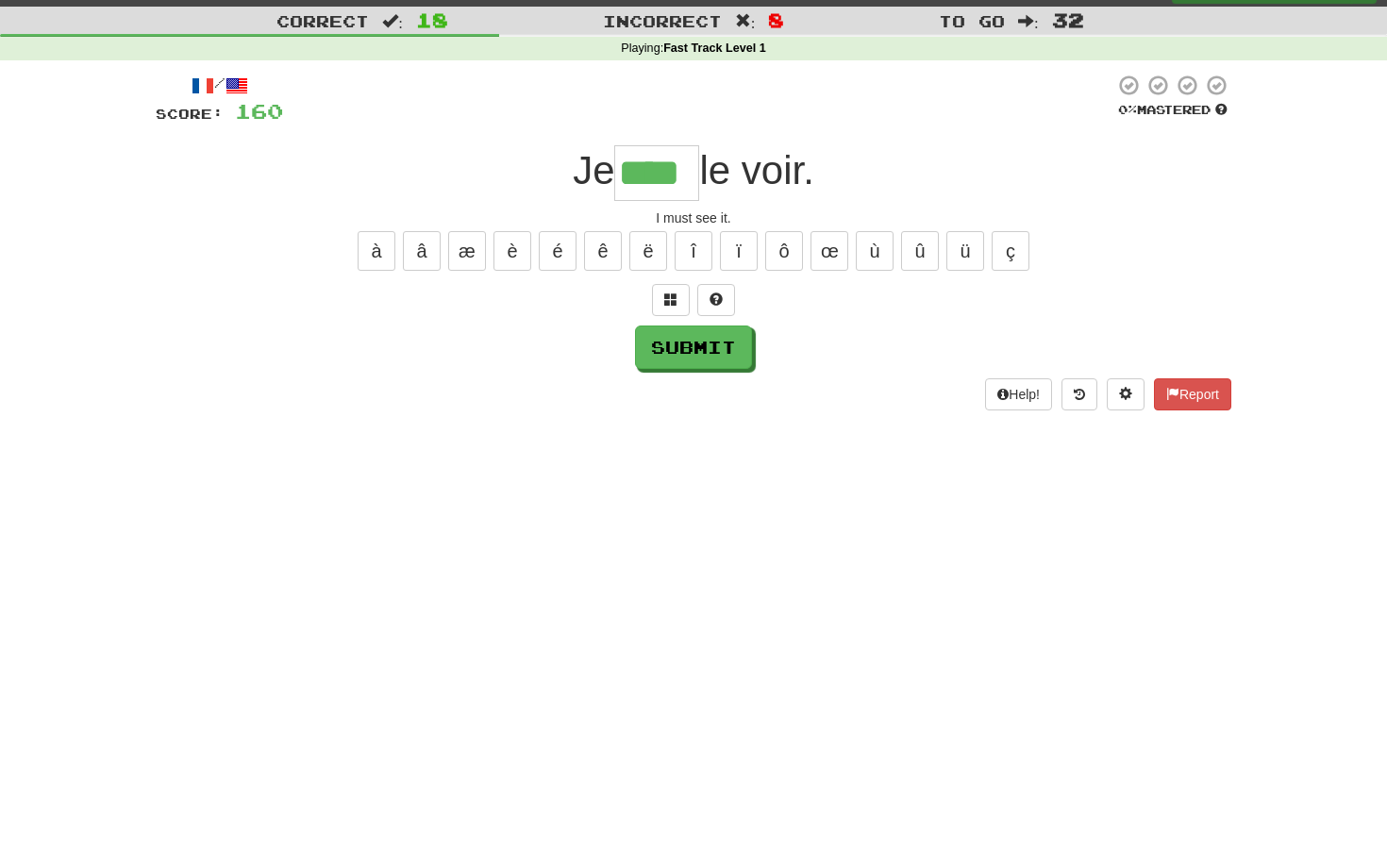 type on "****" 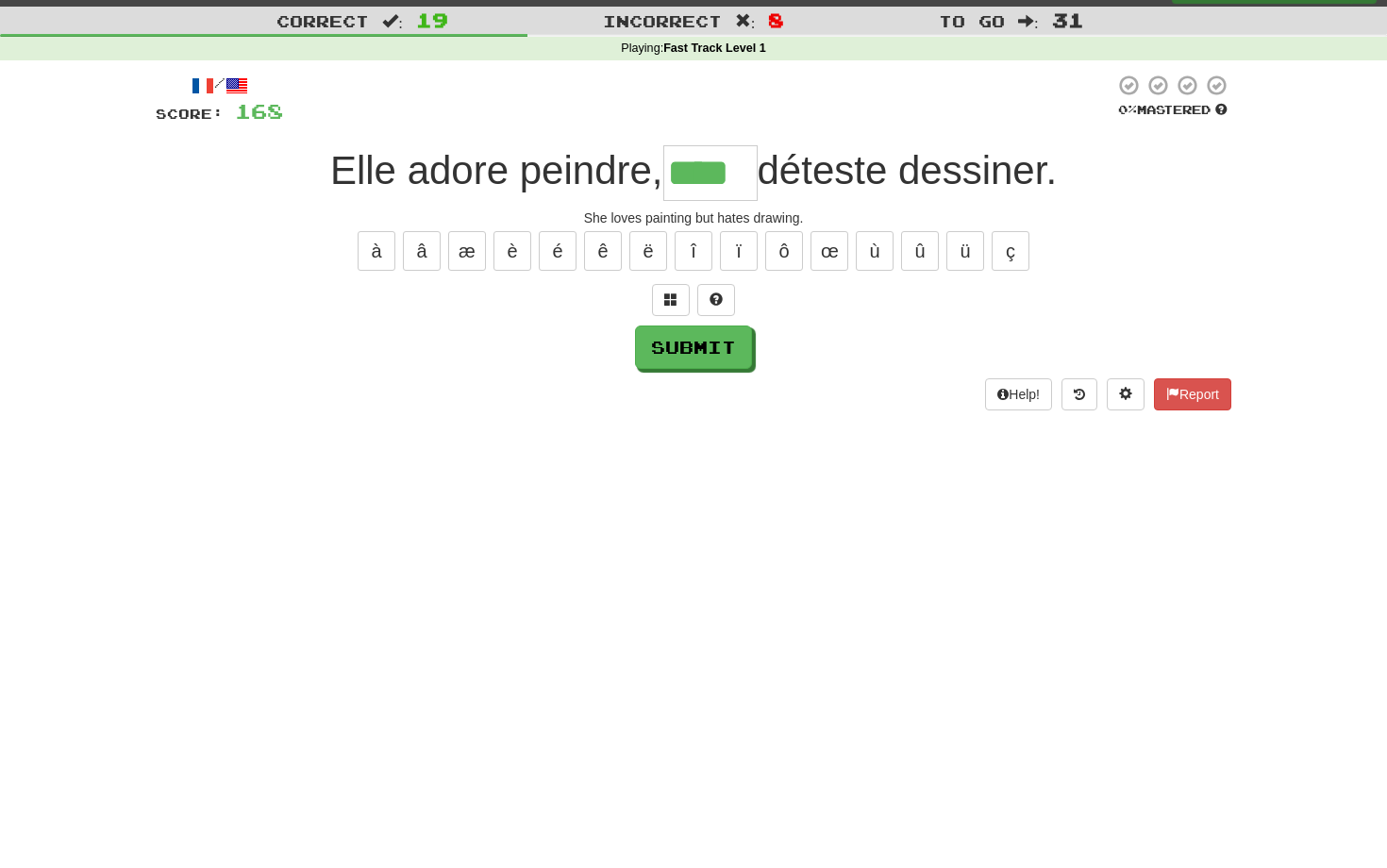 type on "****" 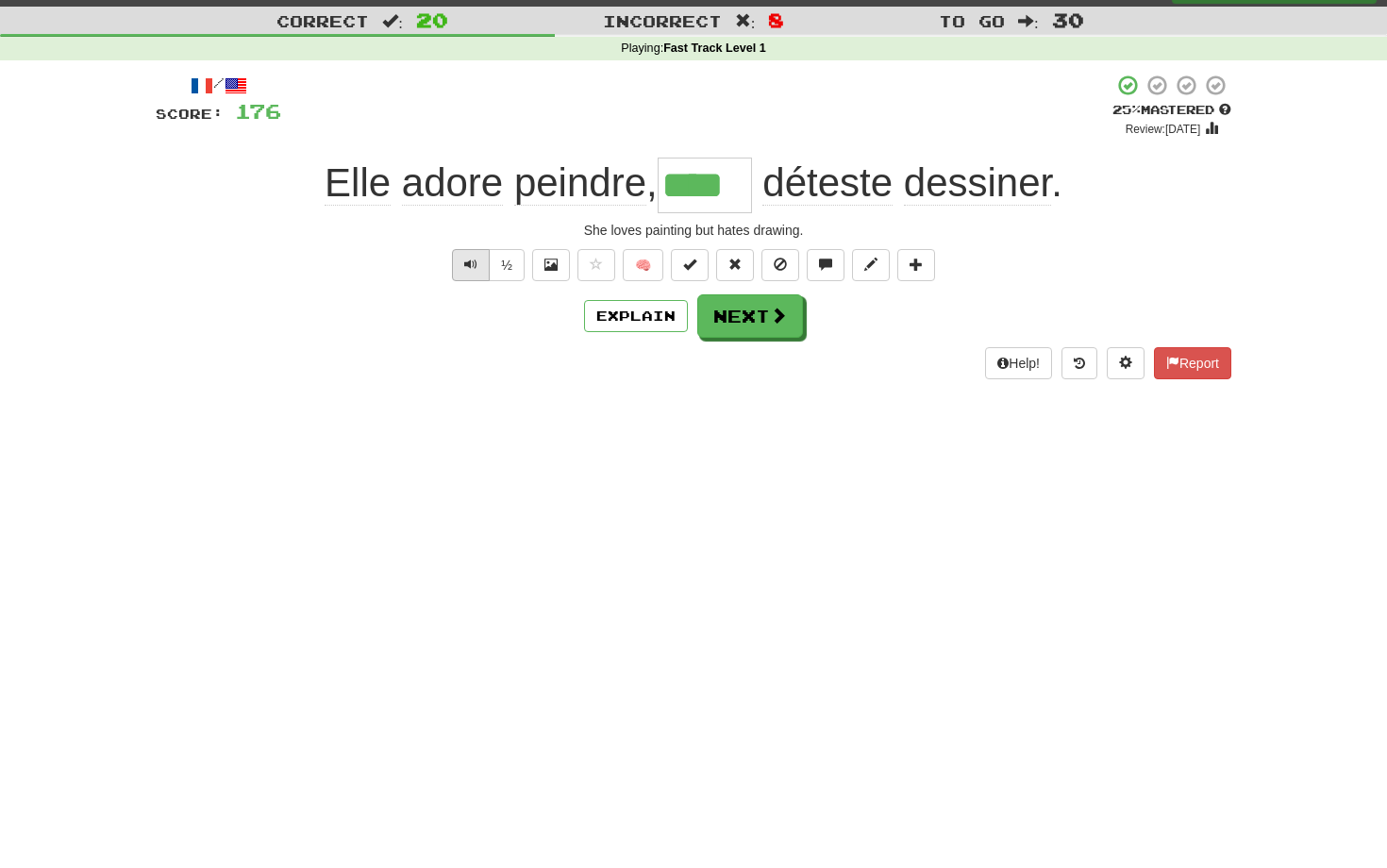 click at bounding box center (471, 265) 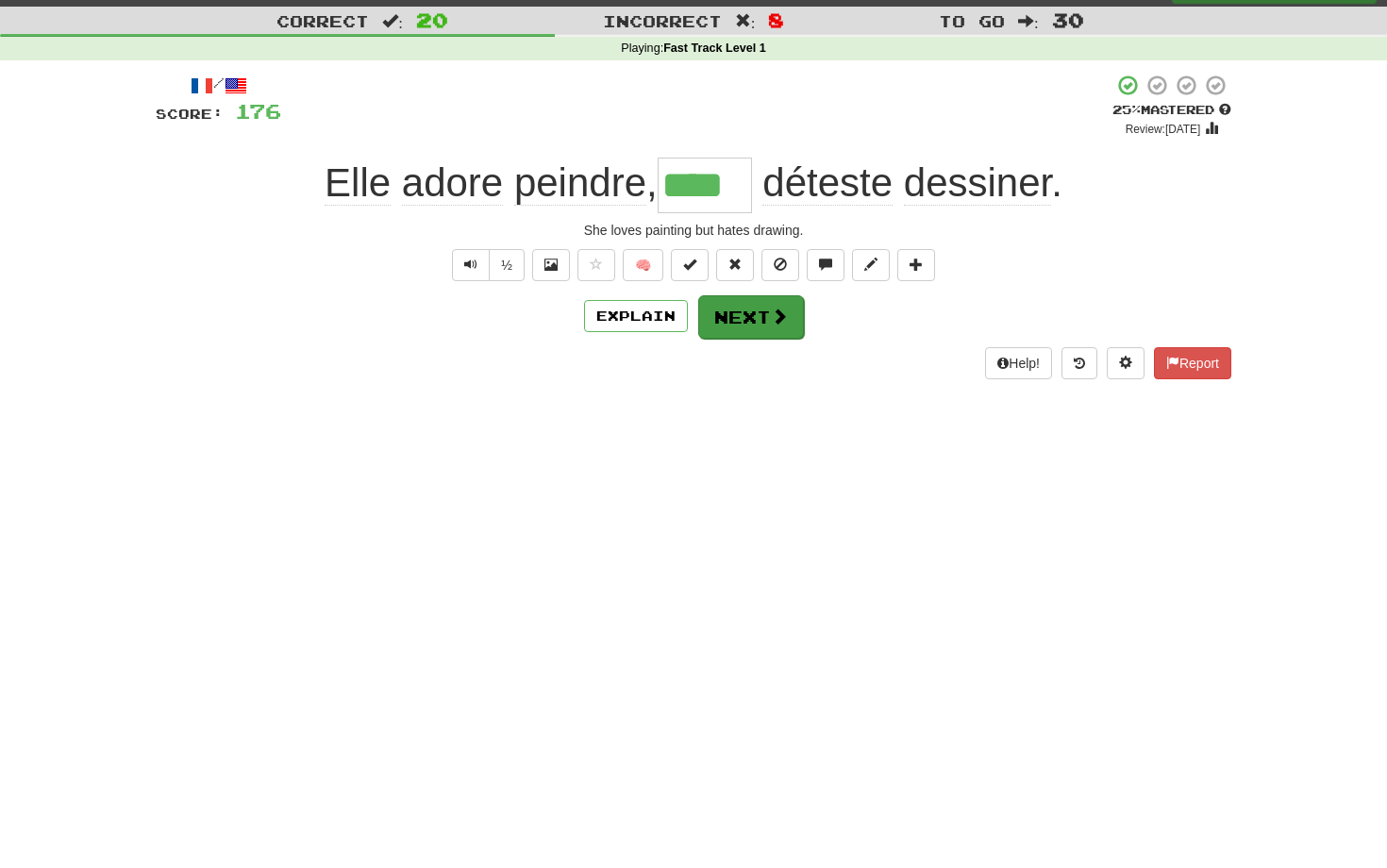 click on "Next" at bounding box center [751, 317] 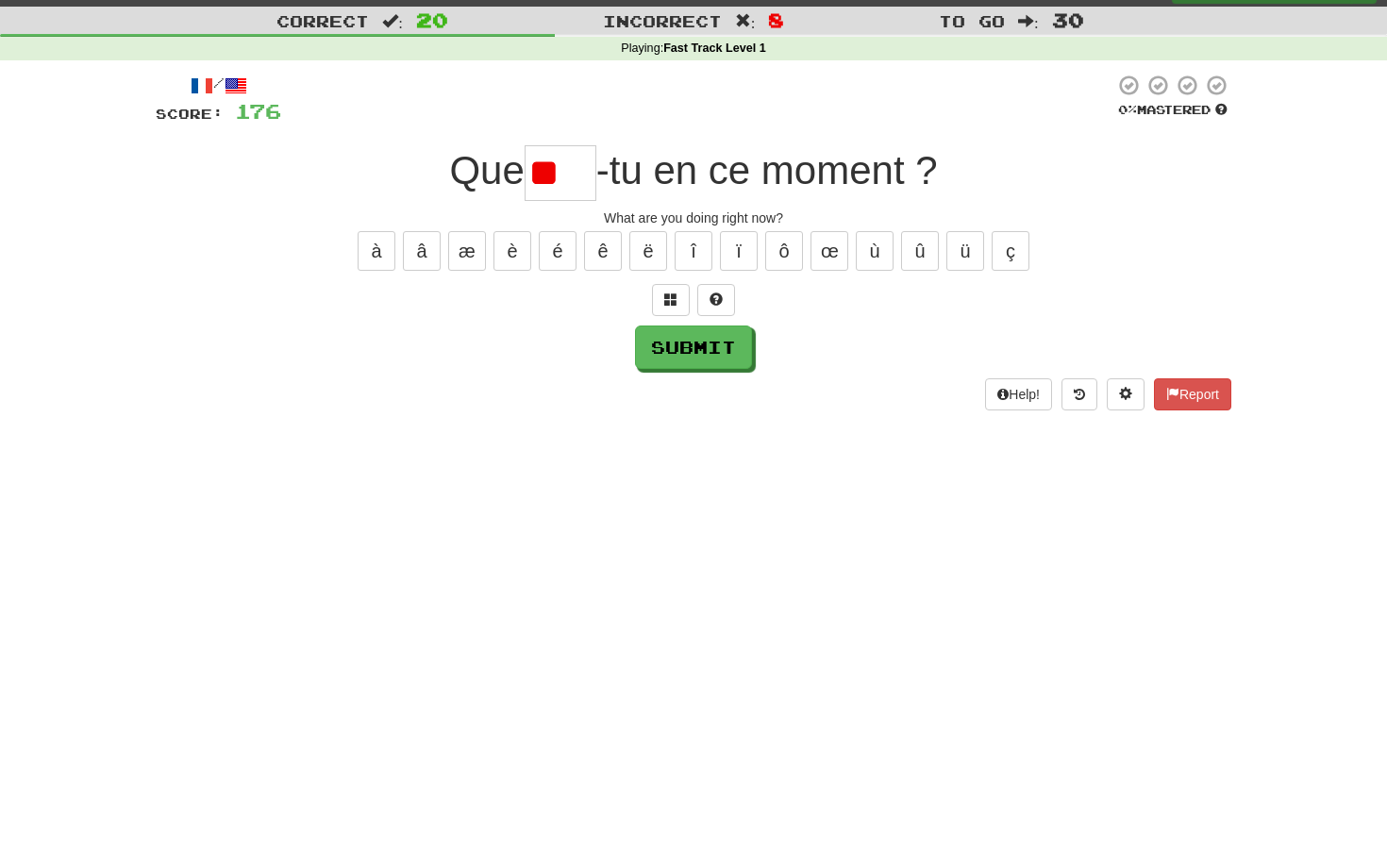 type on "*" 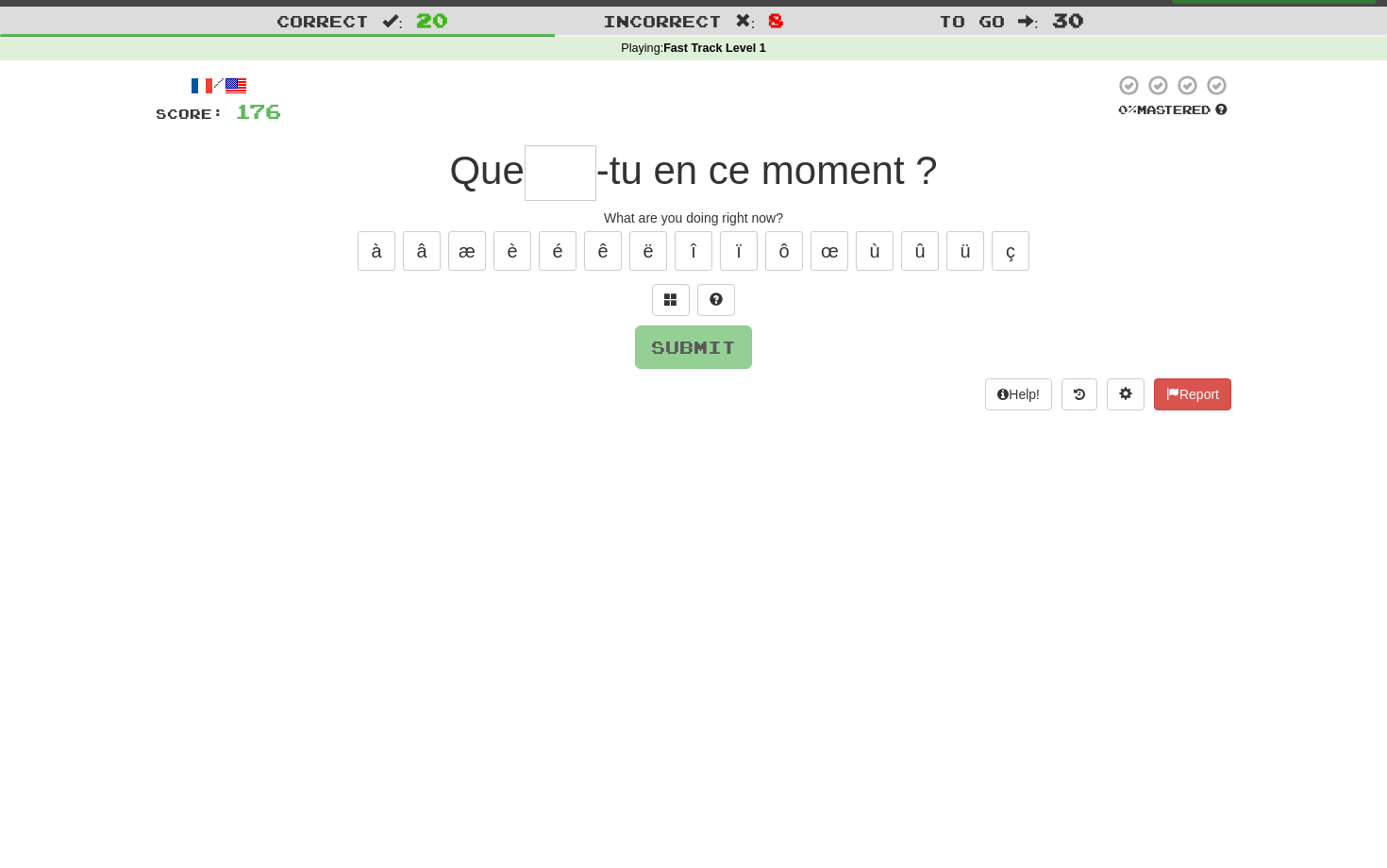 type on "****" 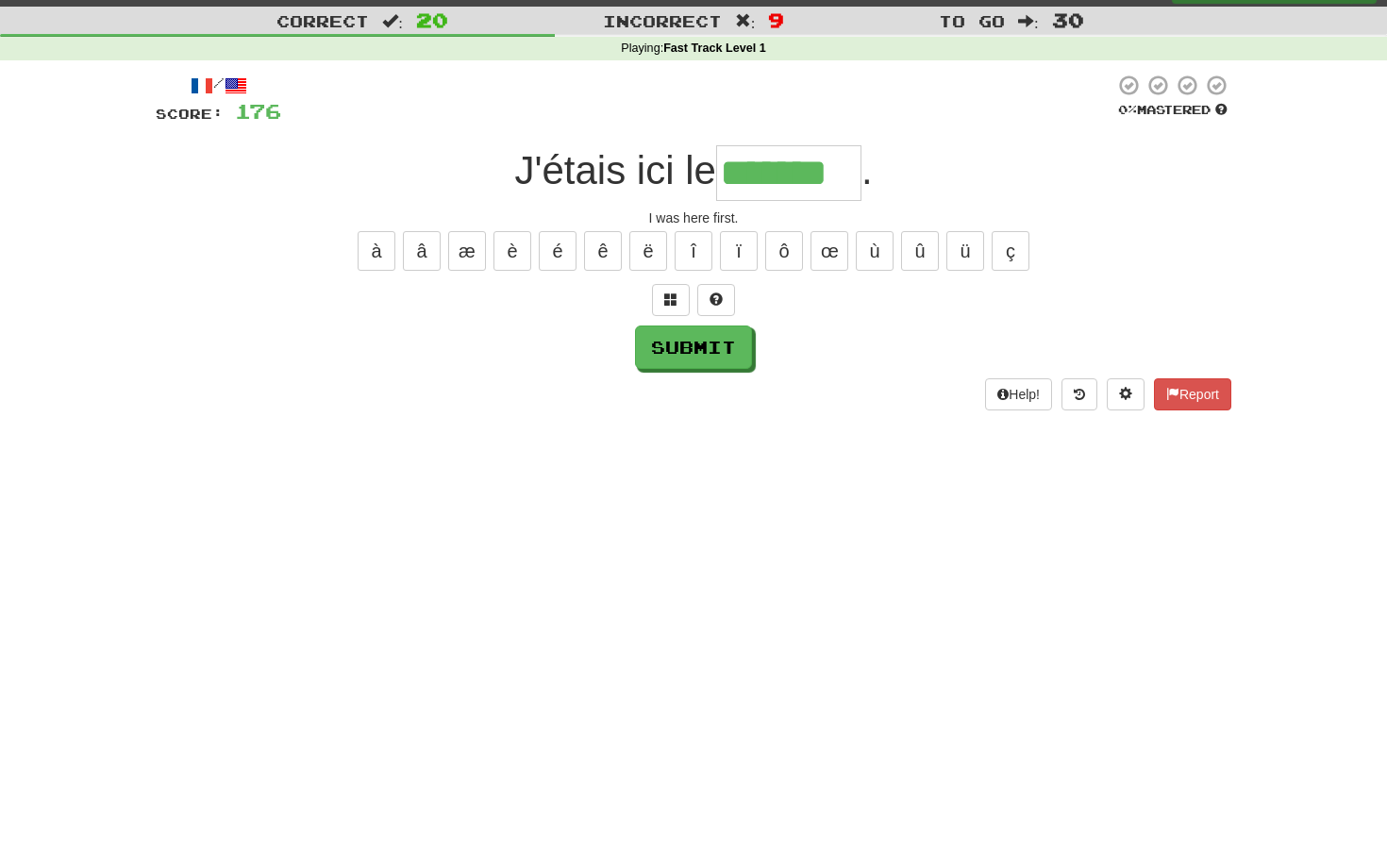 type on "*******" 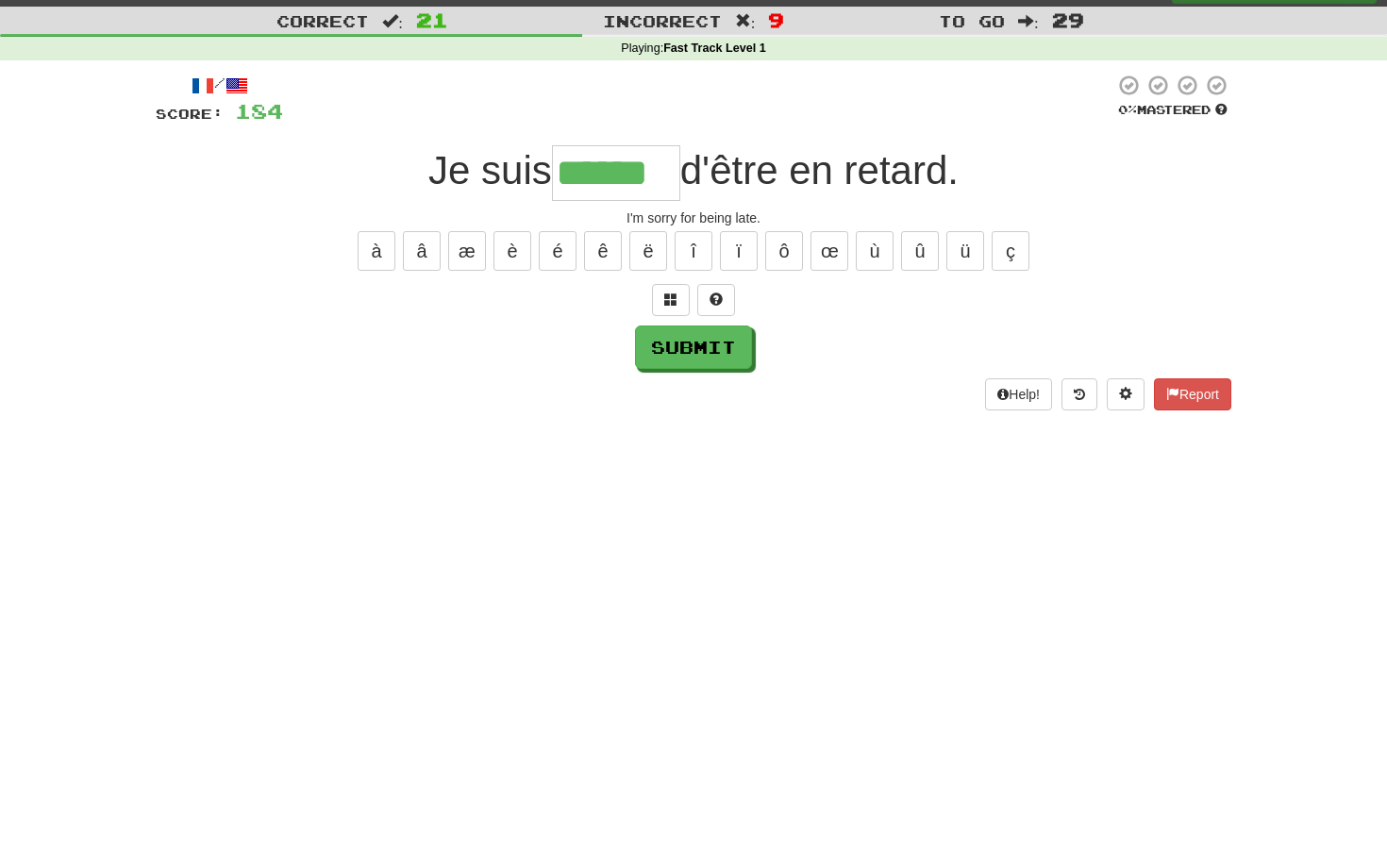 type on "******" 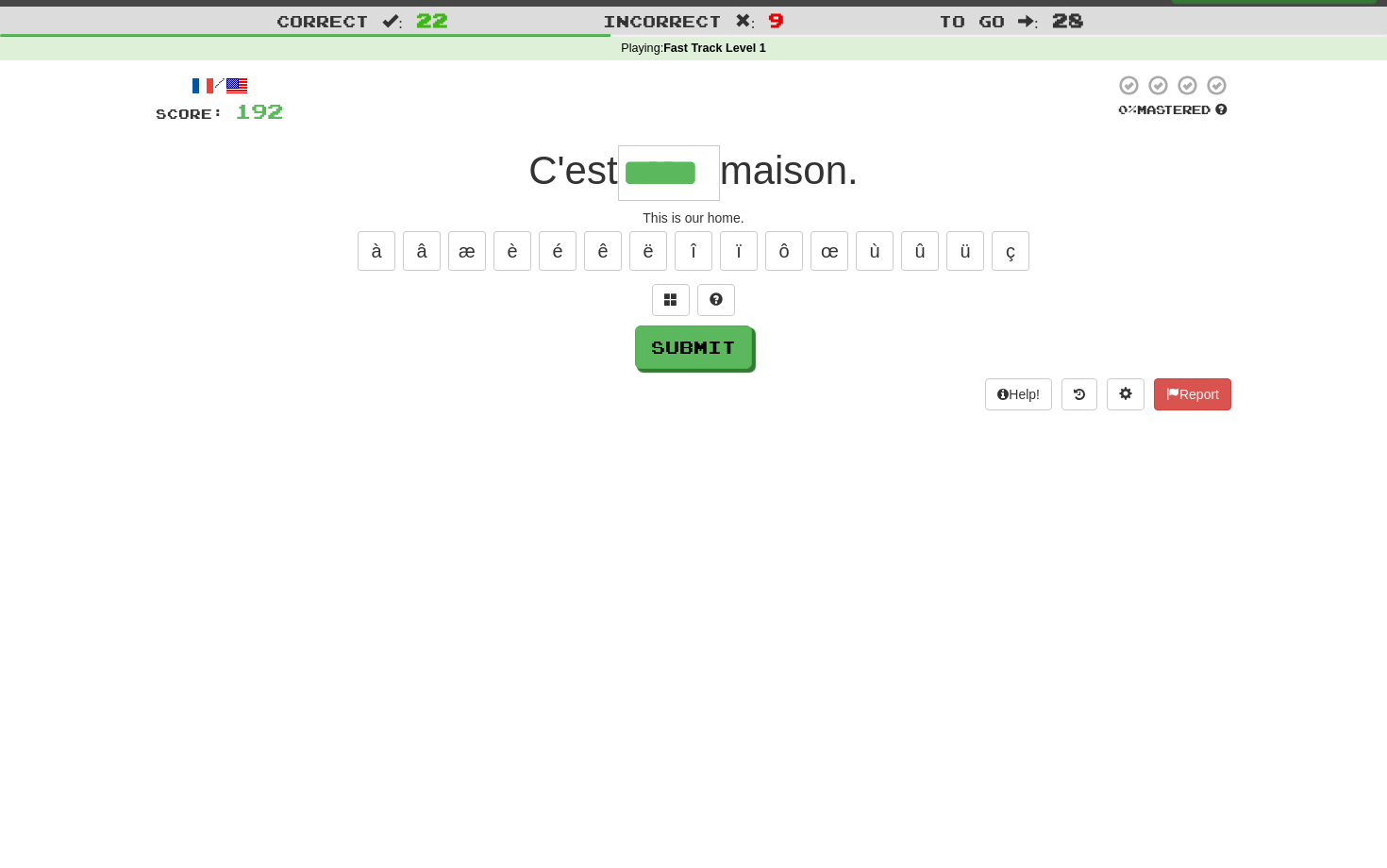 type on "*****" 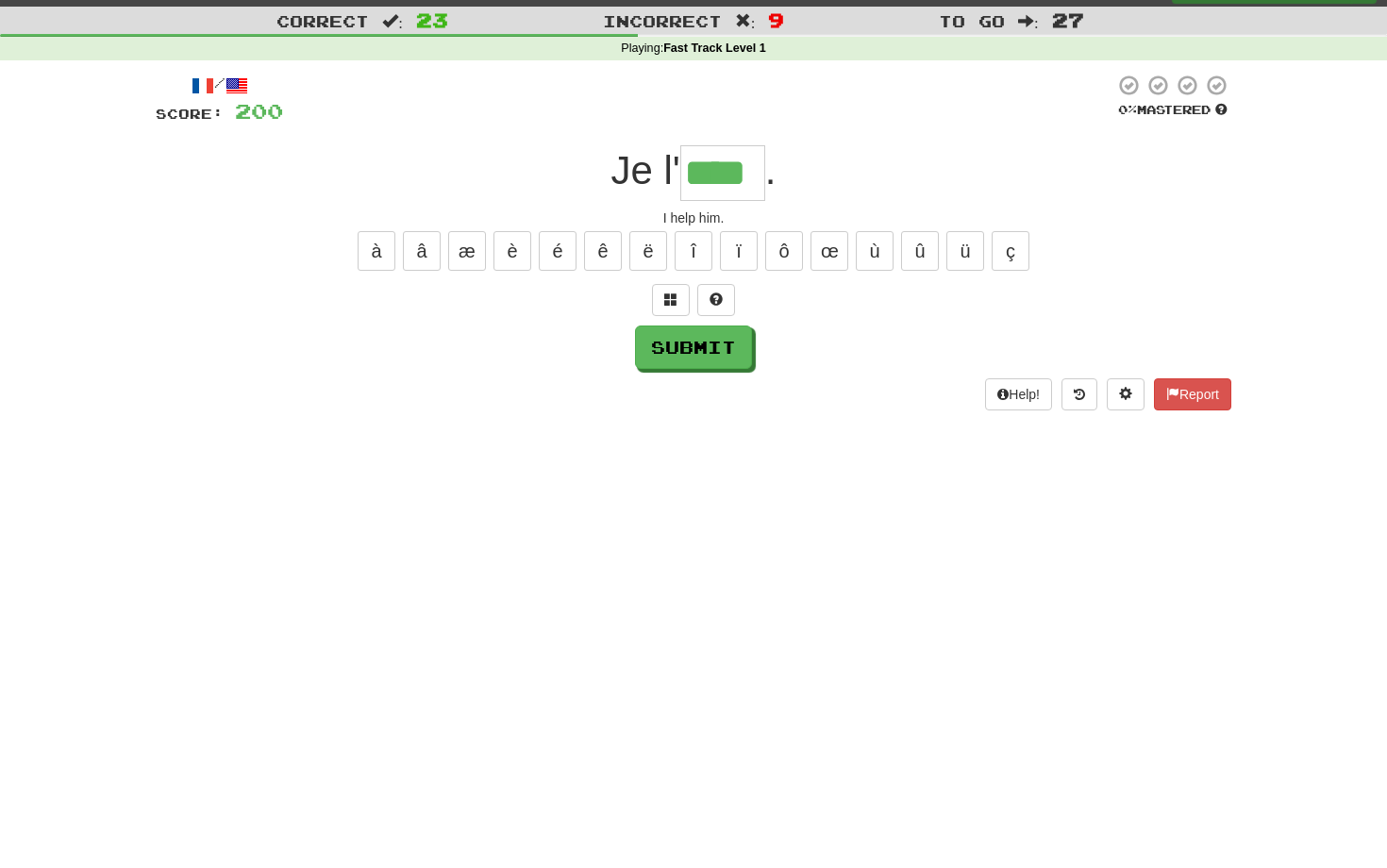 type on "****" 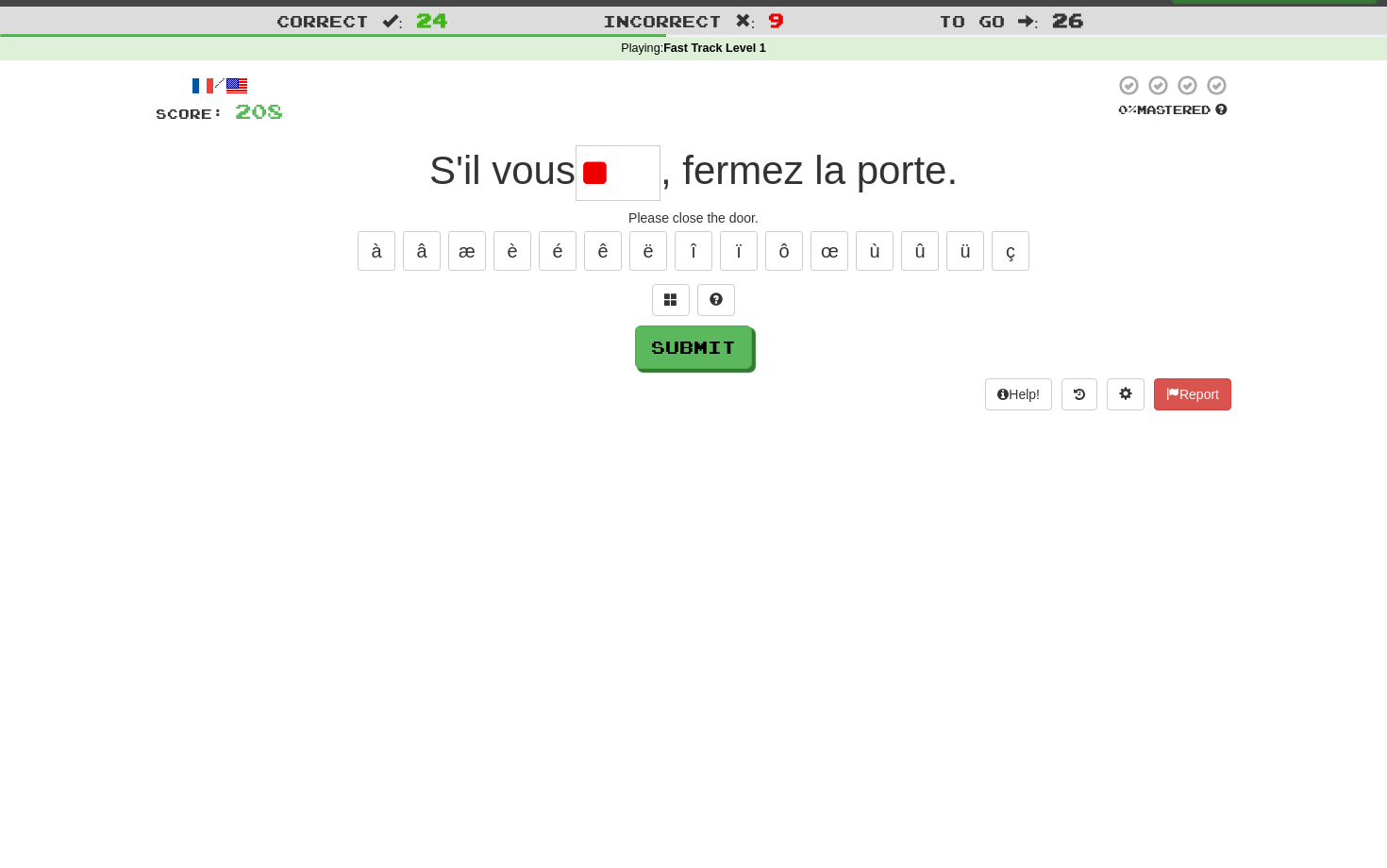 type on "*" 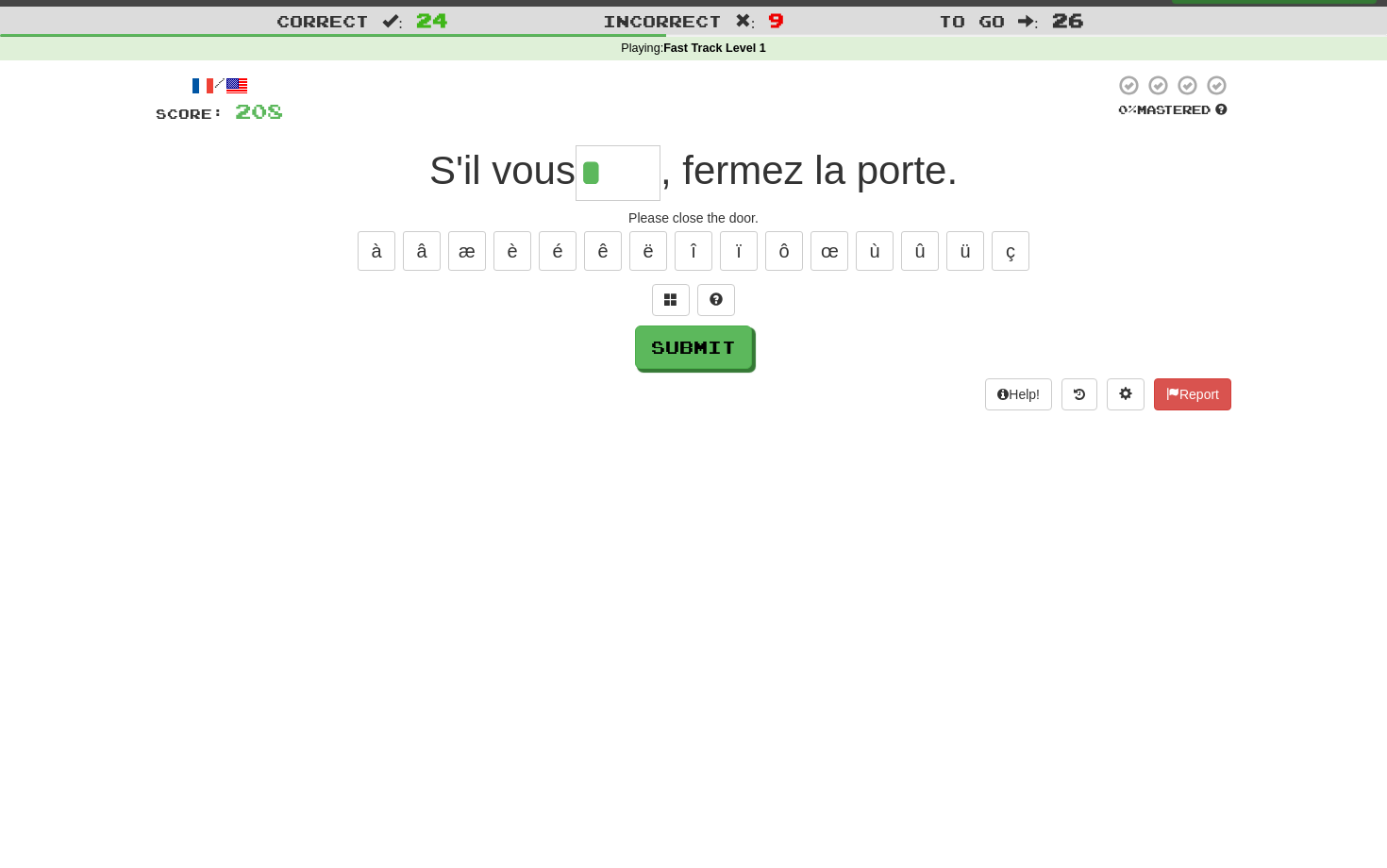type on "*****" 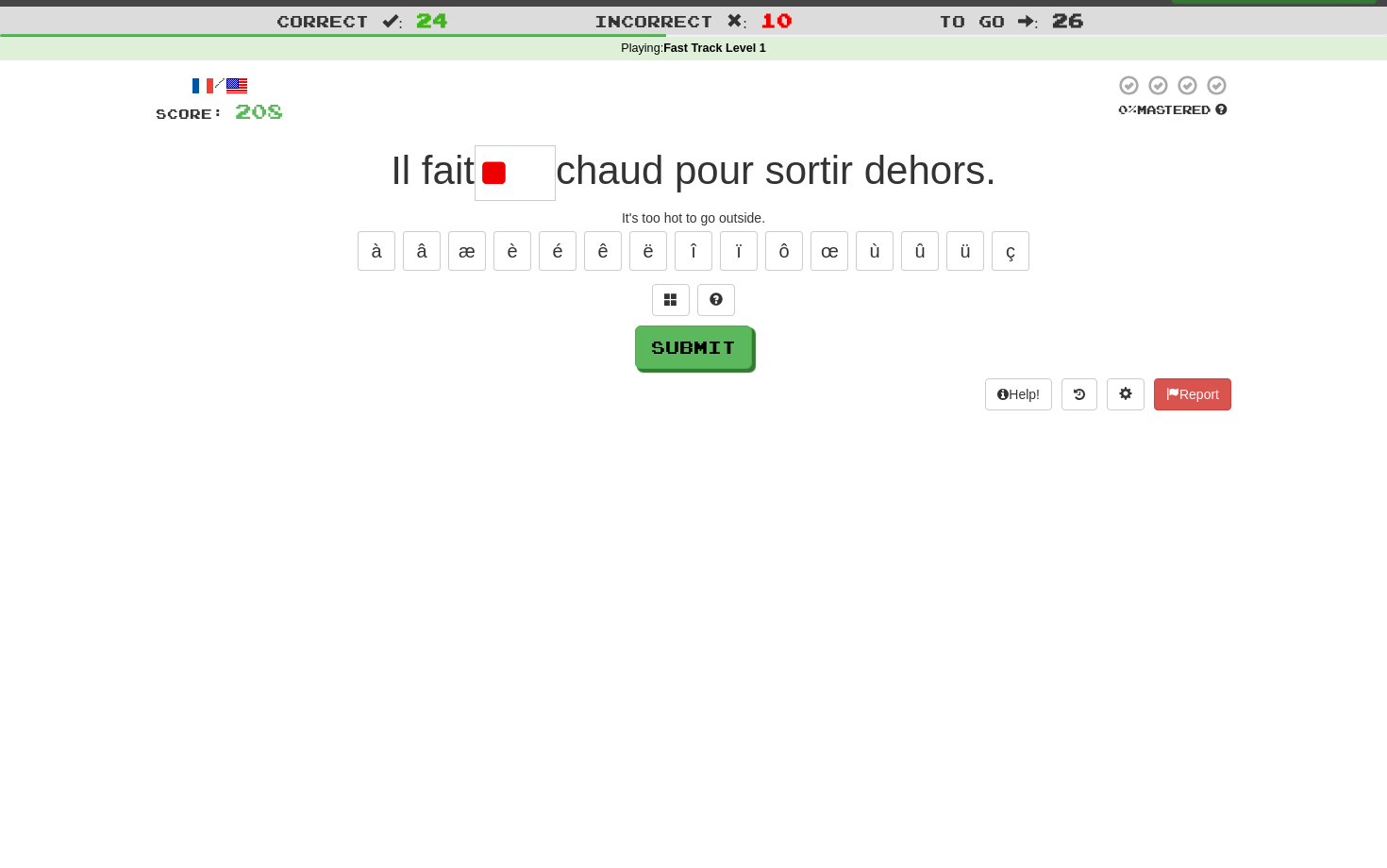 type on "*" 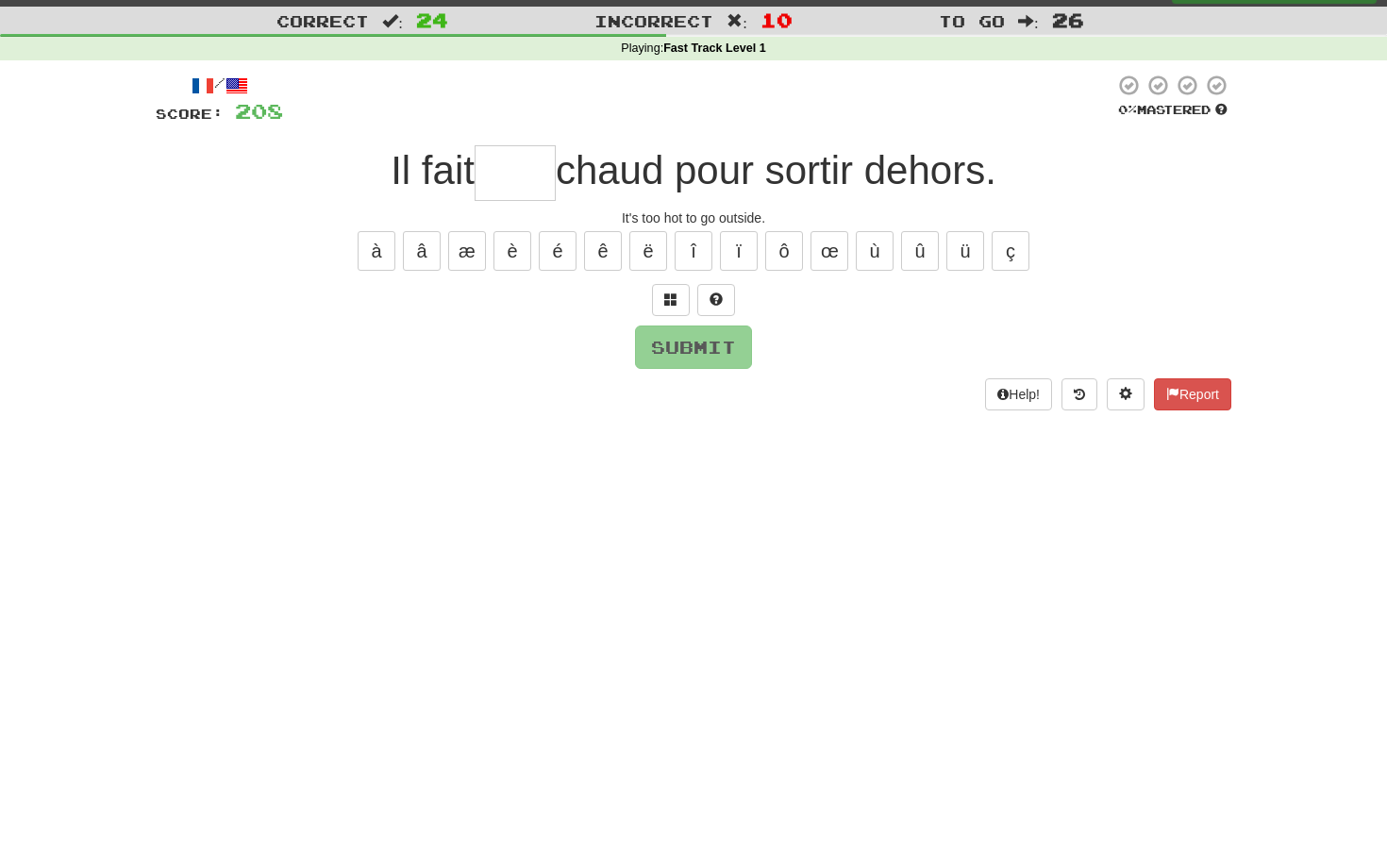 type on "****" 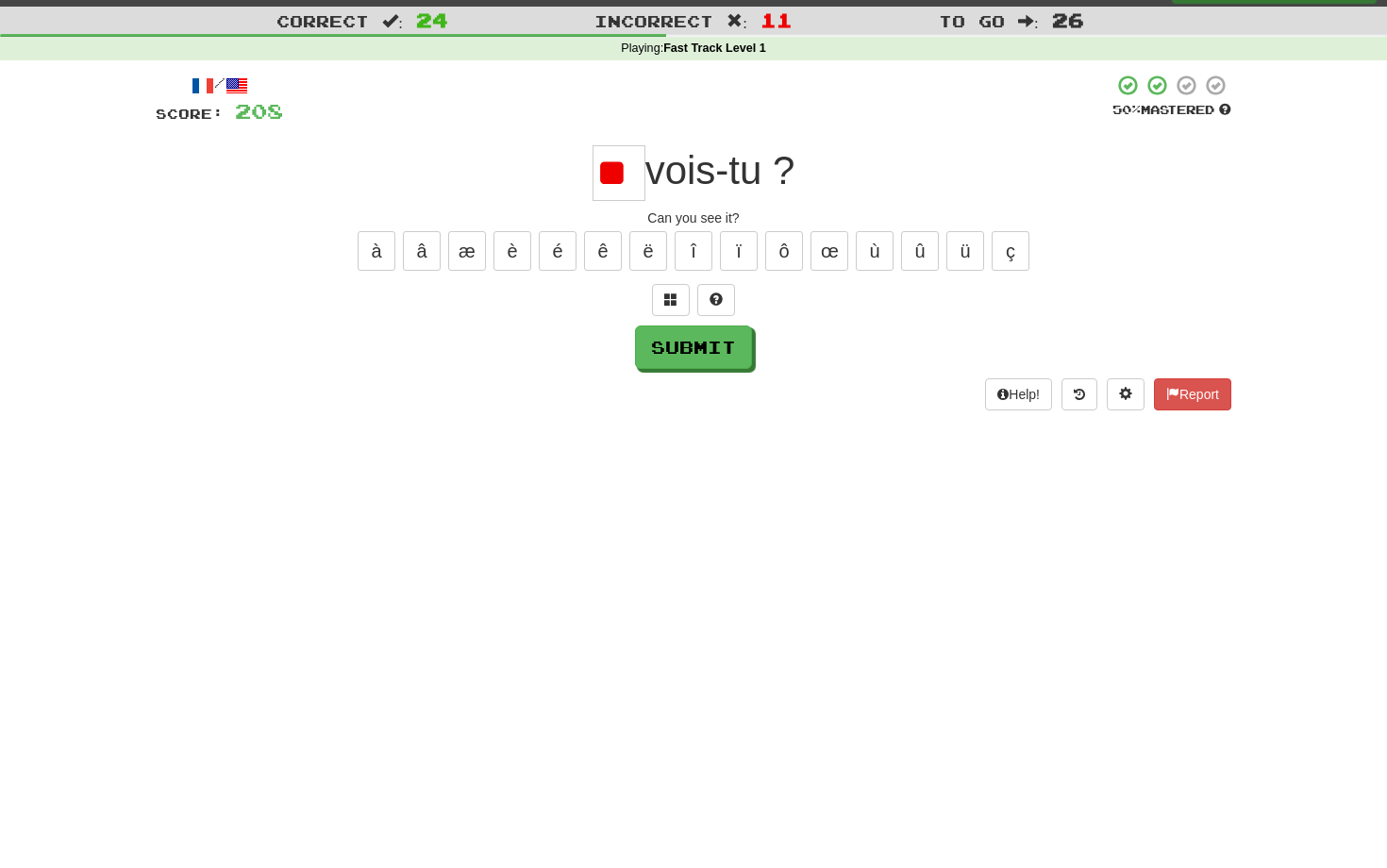 type on "*" 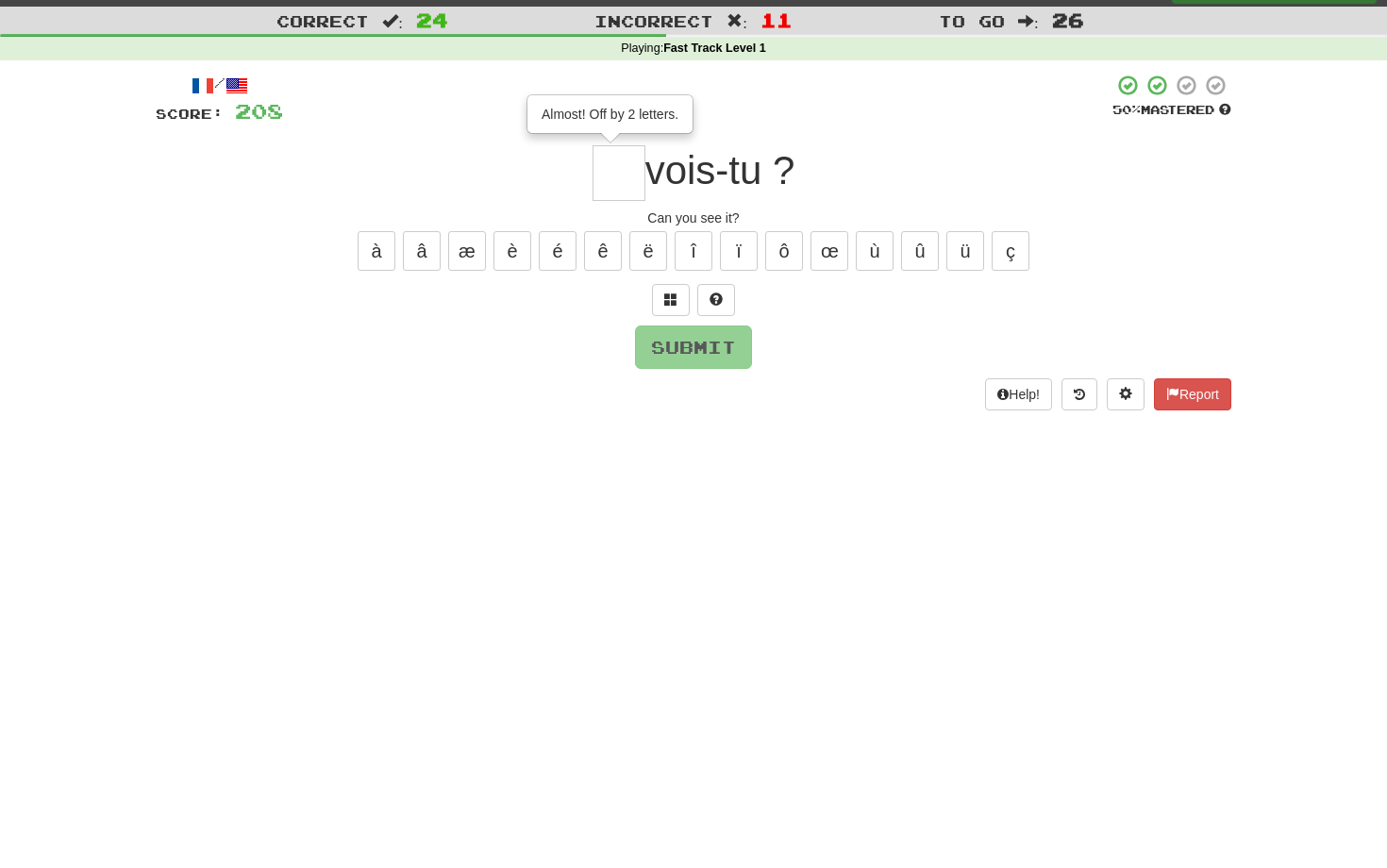 type on "**" 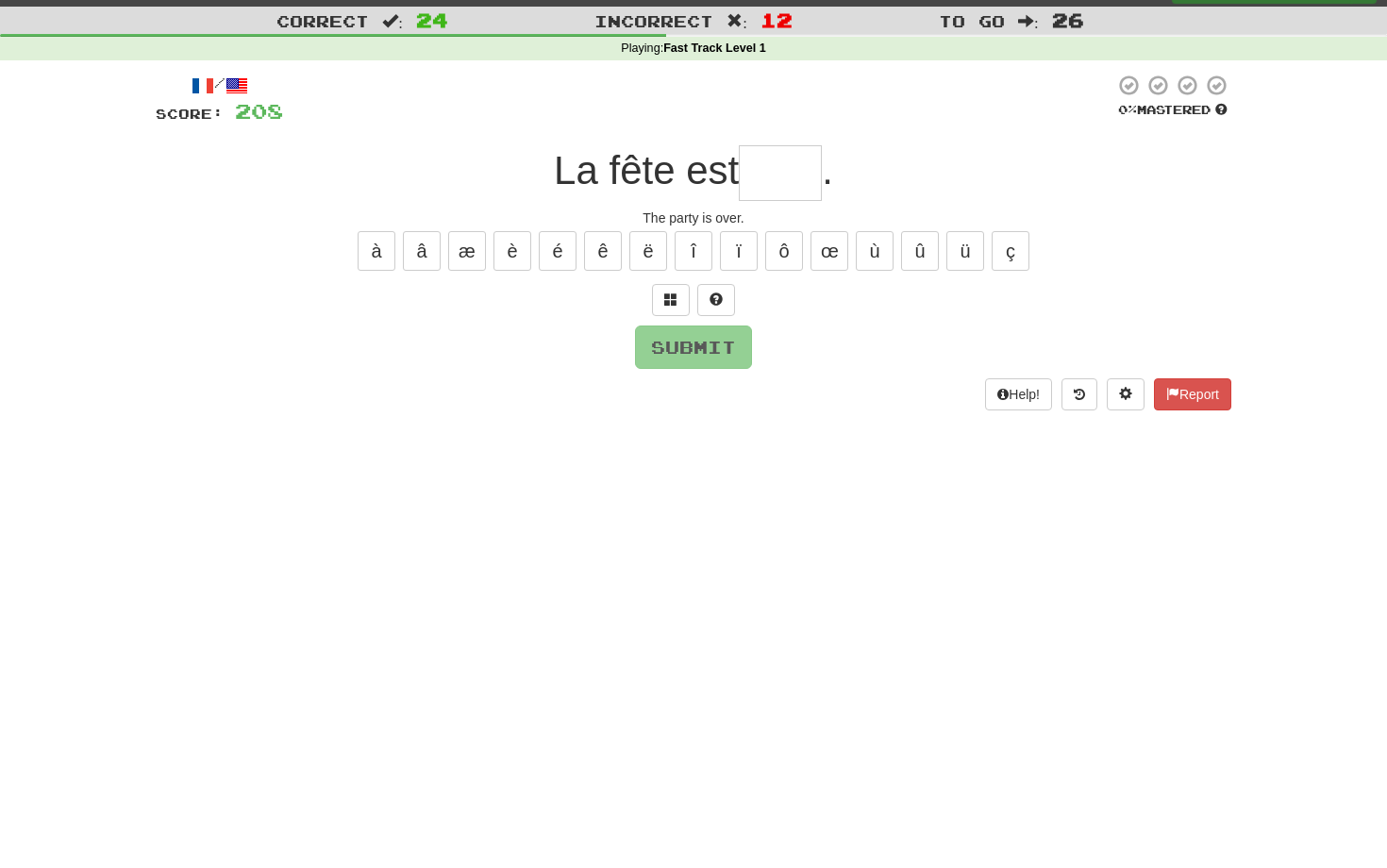type on "*****" 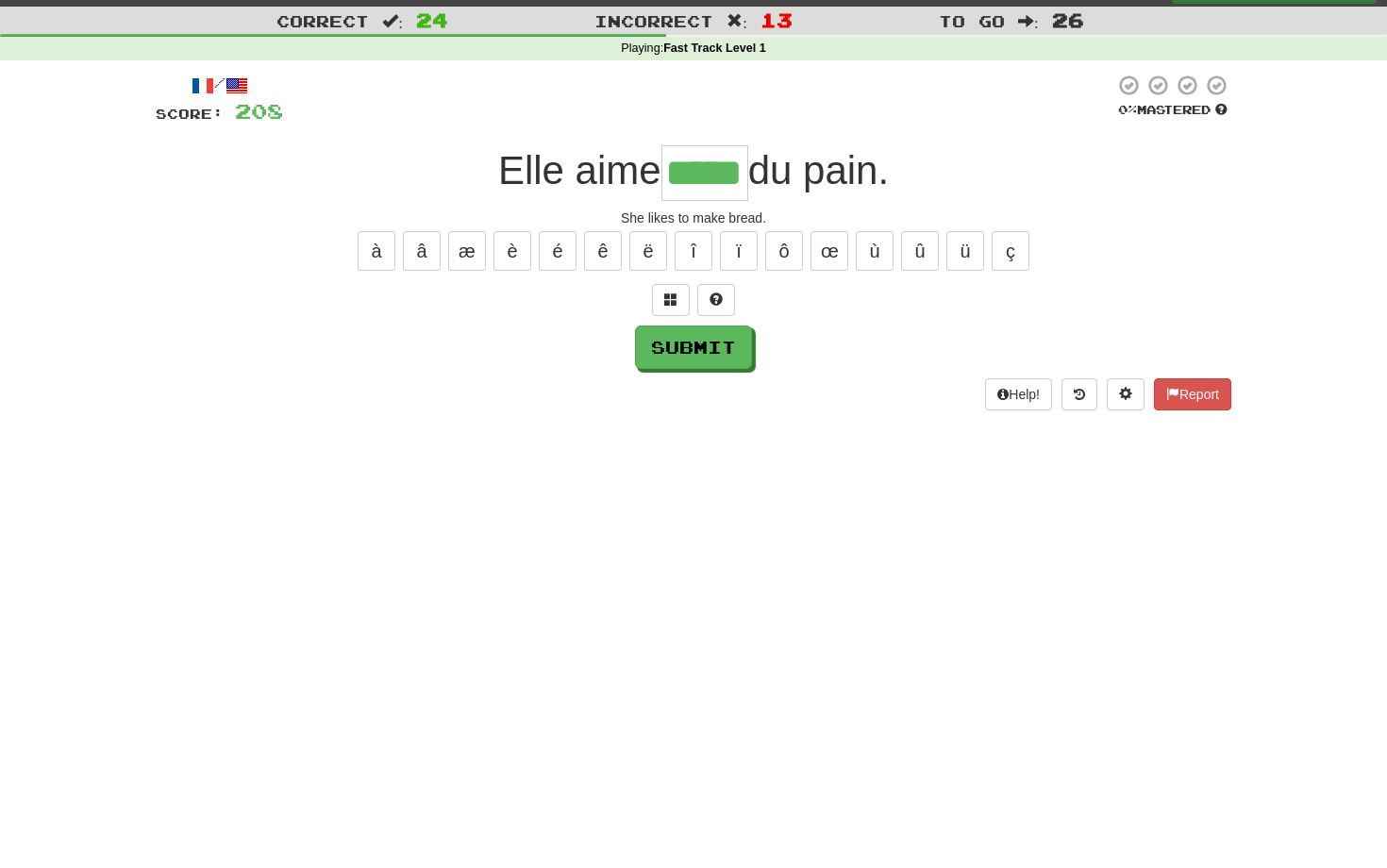 type on "*****" 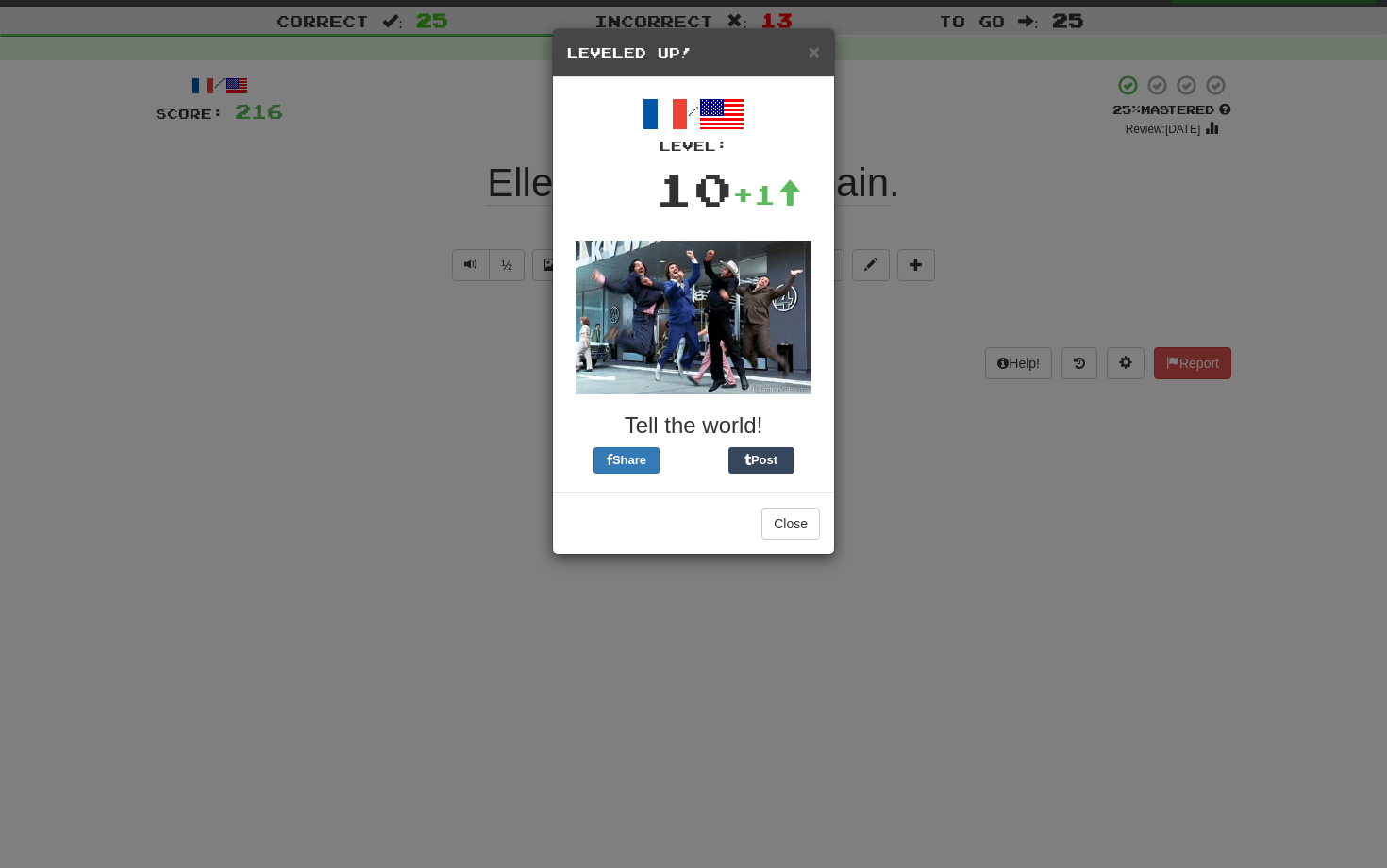 click on "Leveled Up!" at bounding box center (694, 53) 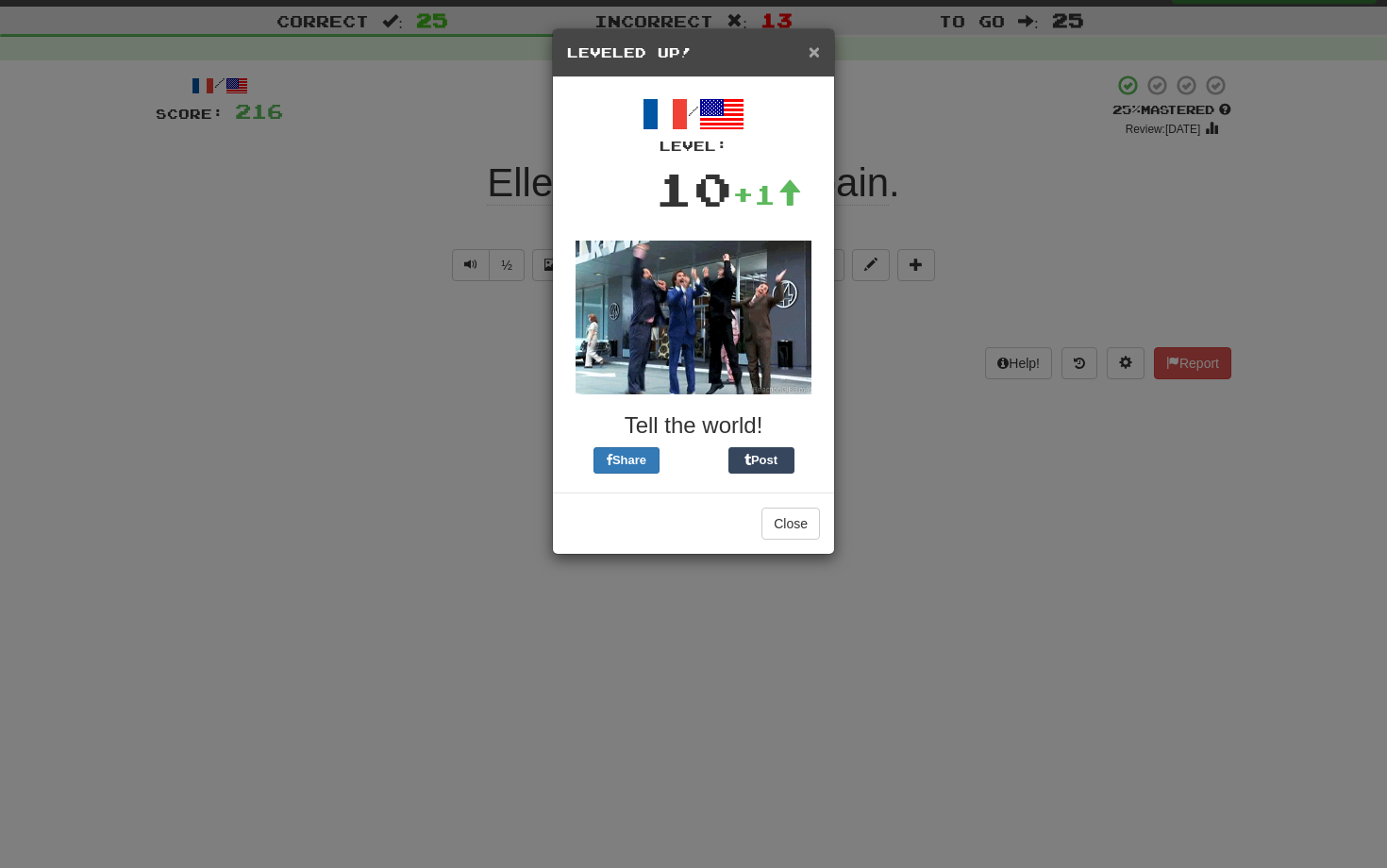 click on "×" at bounding box center [814, 51] 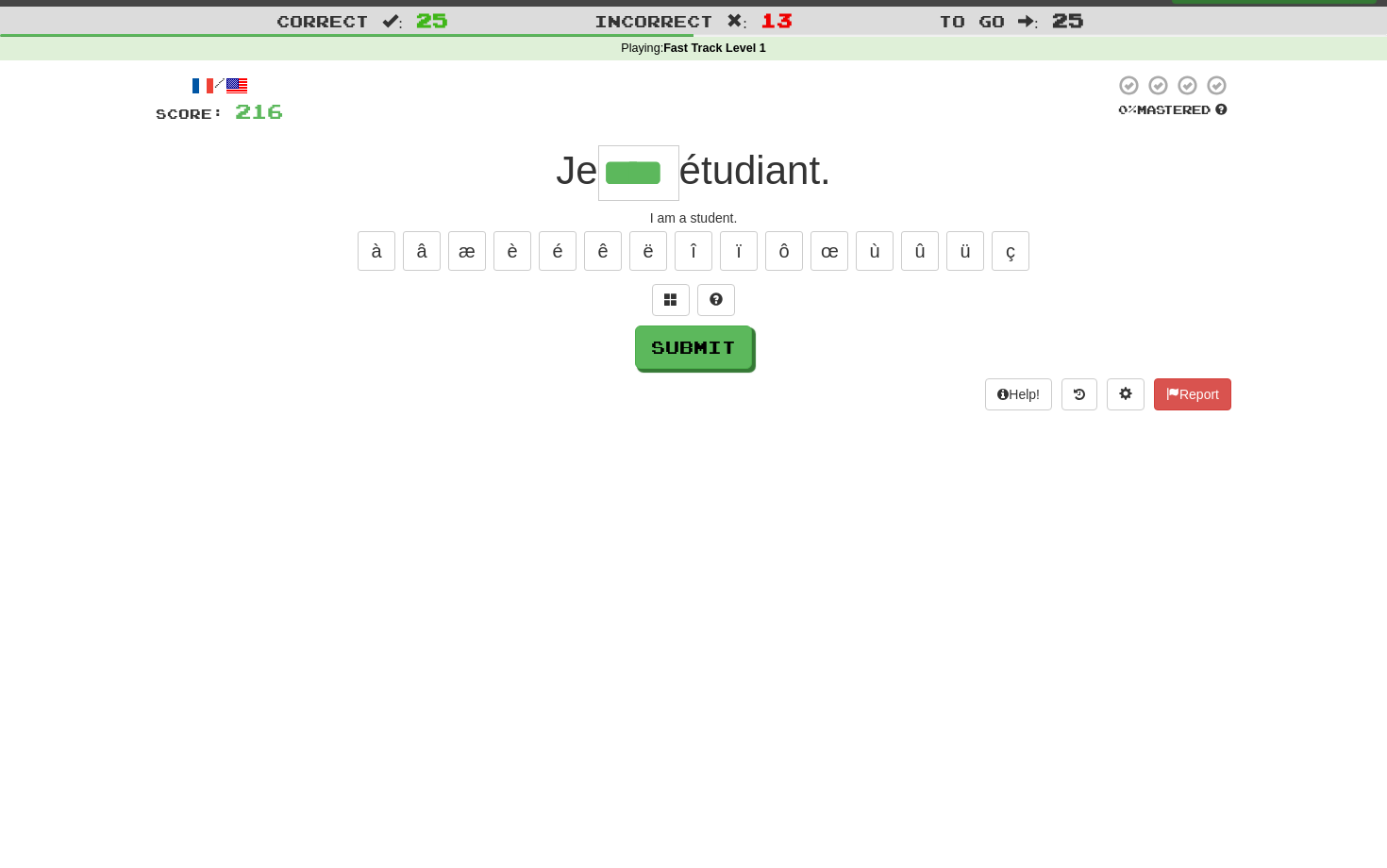 type on "****" 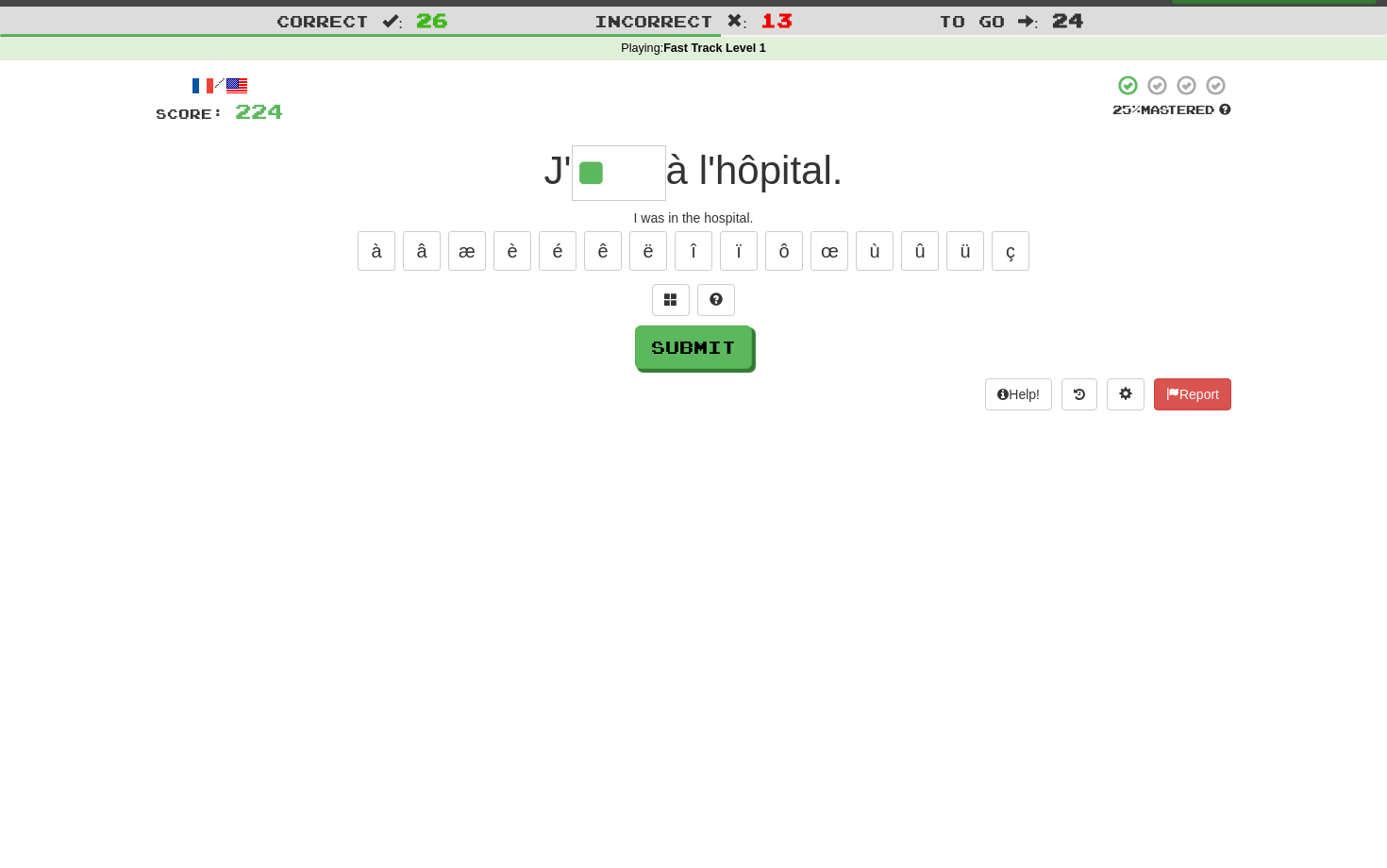 type on "*****" 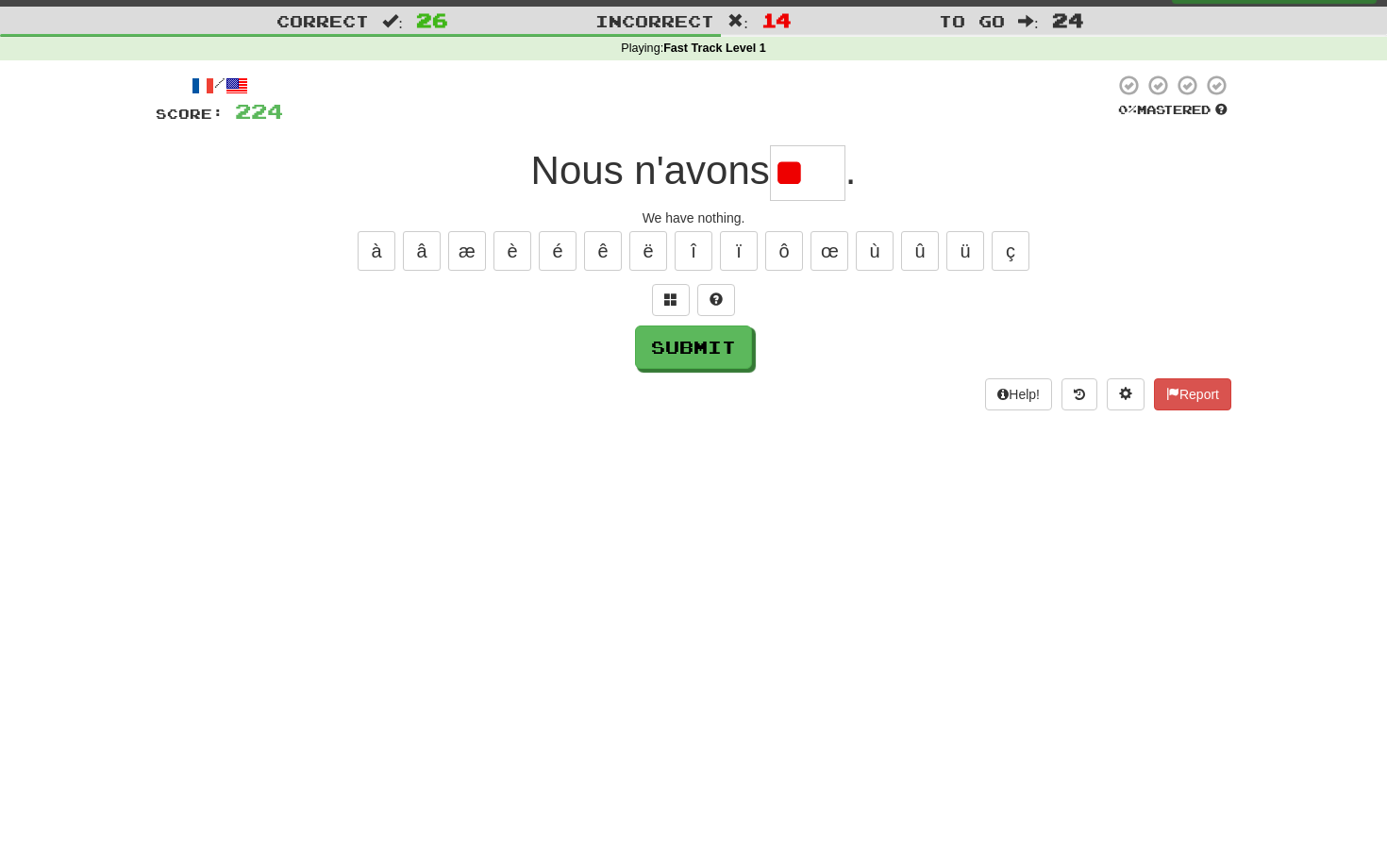 type on "*" 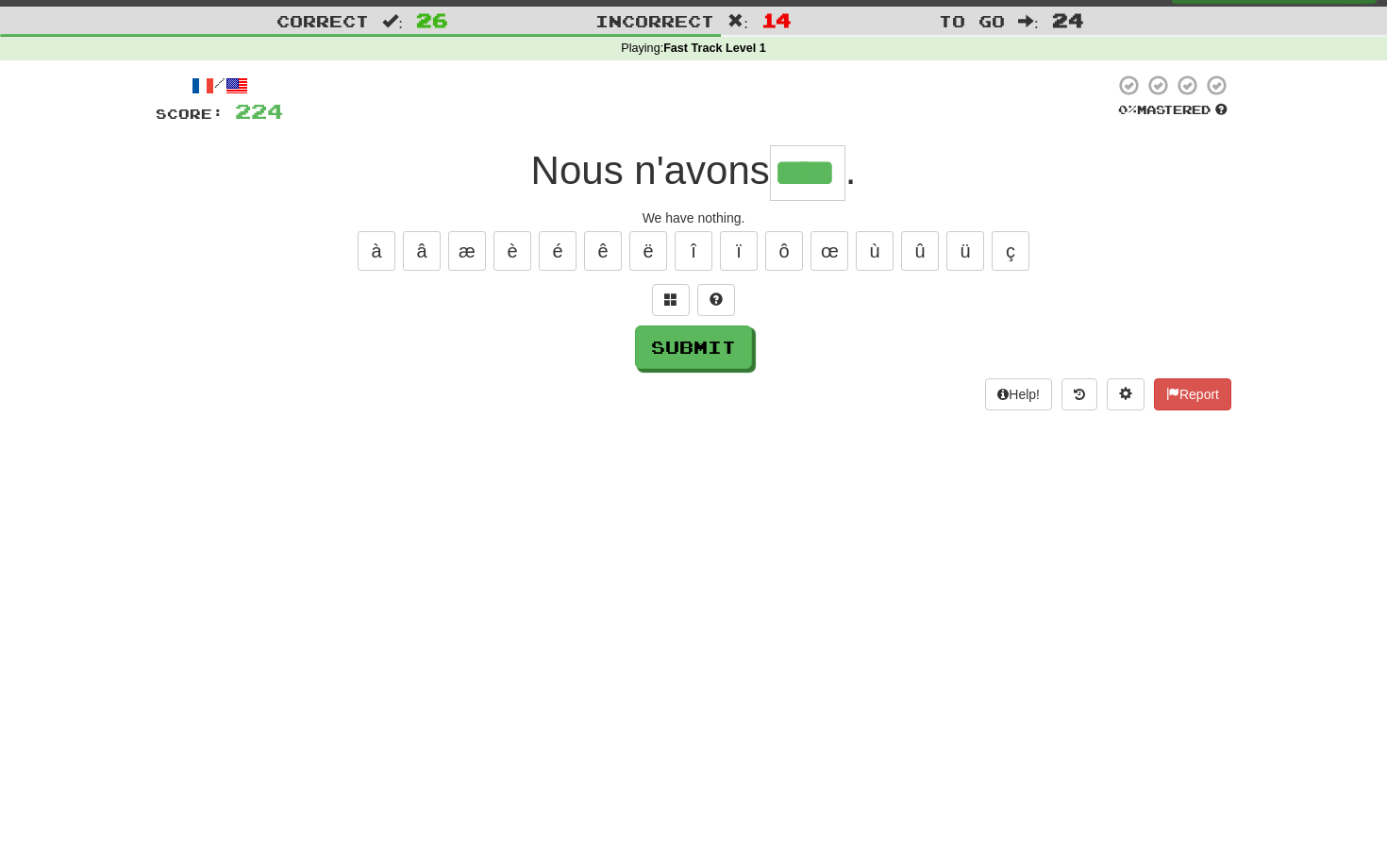 type on "****" 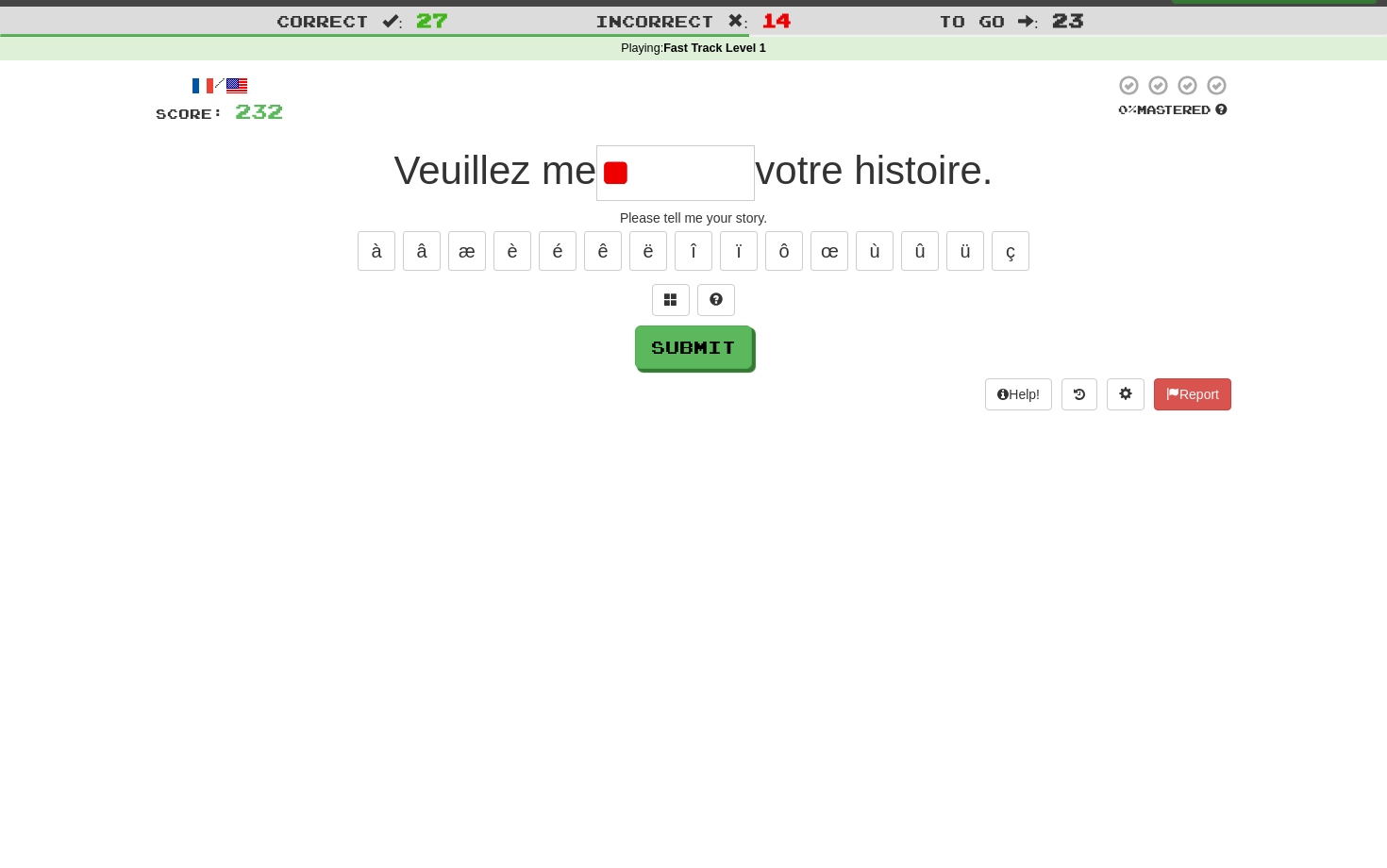 type on "*" 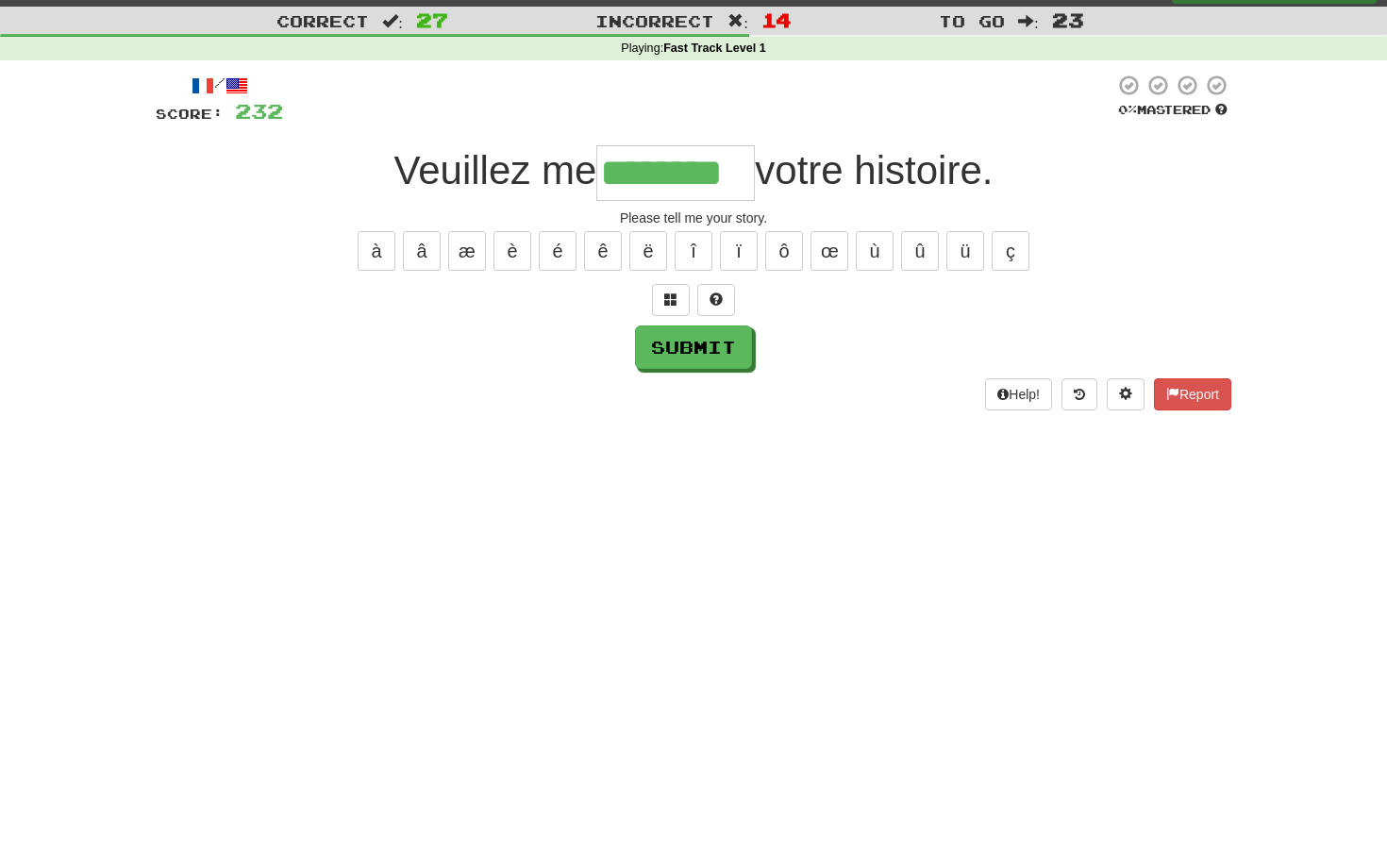 type on "********" 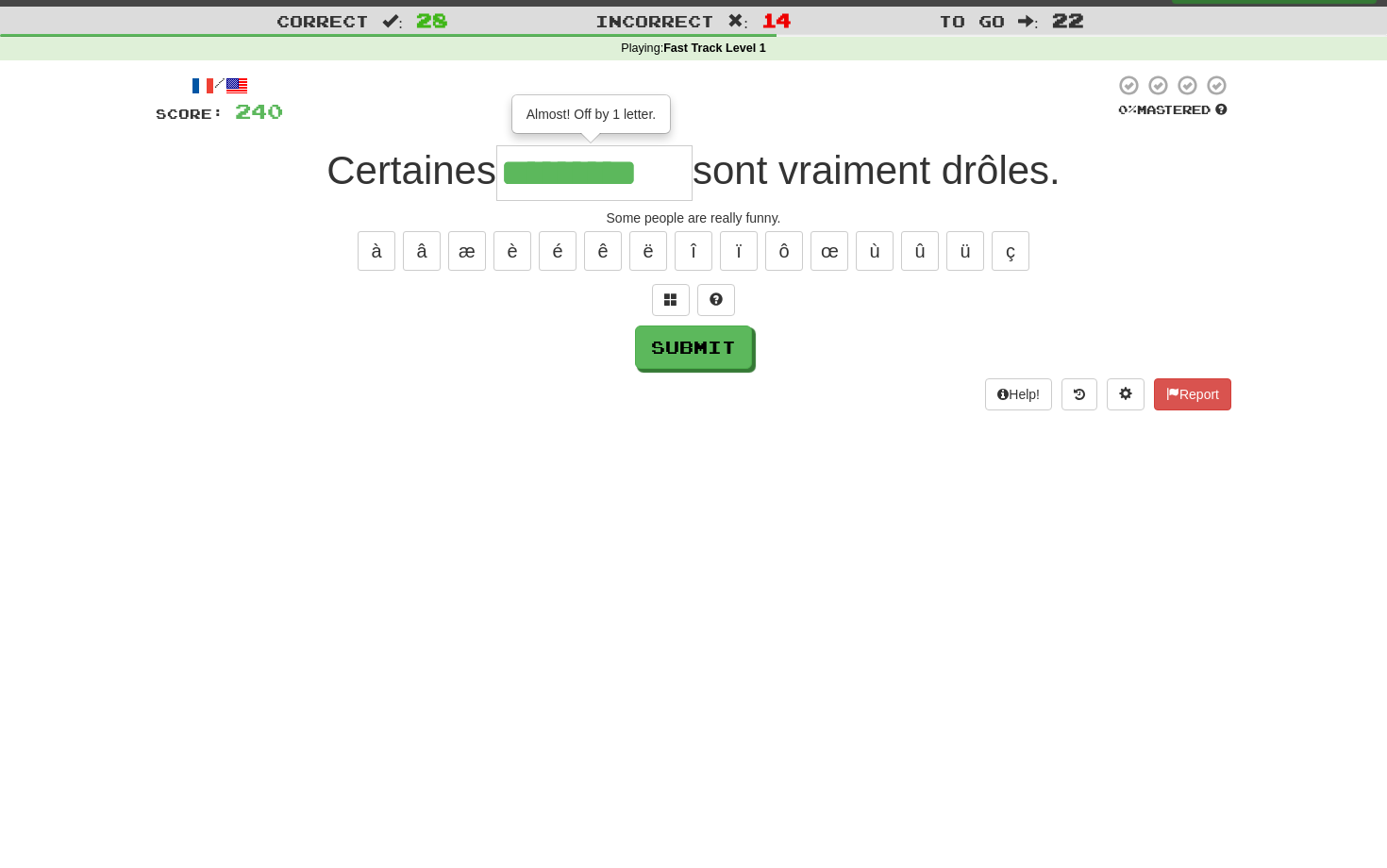 type on "*********" 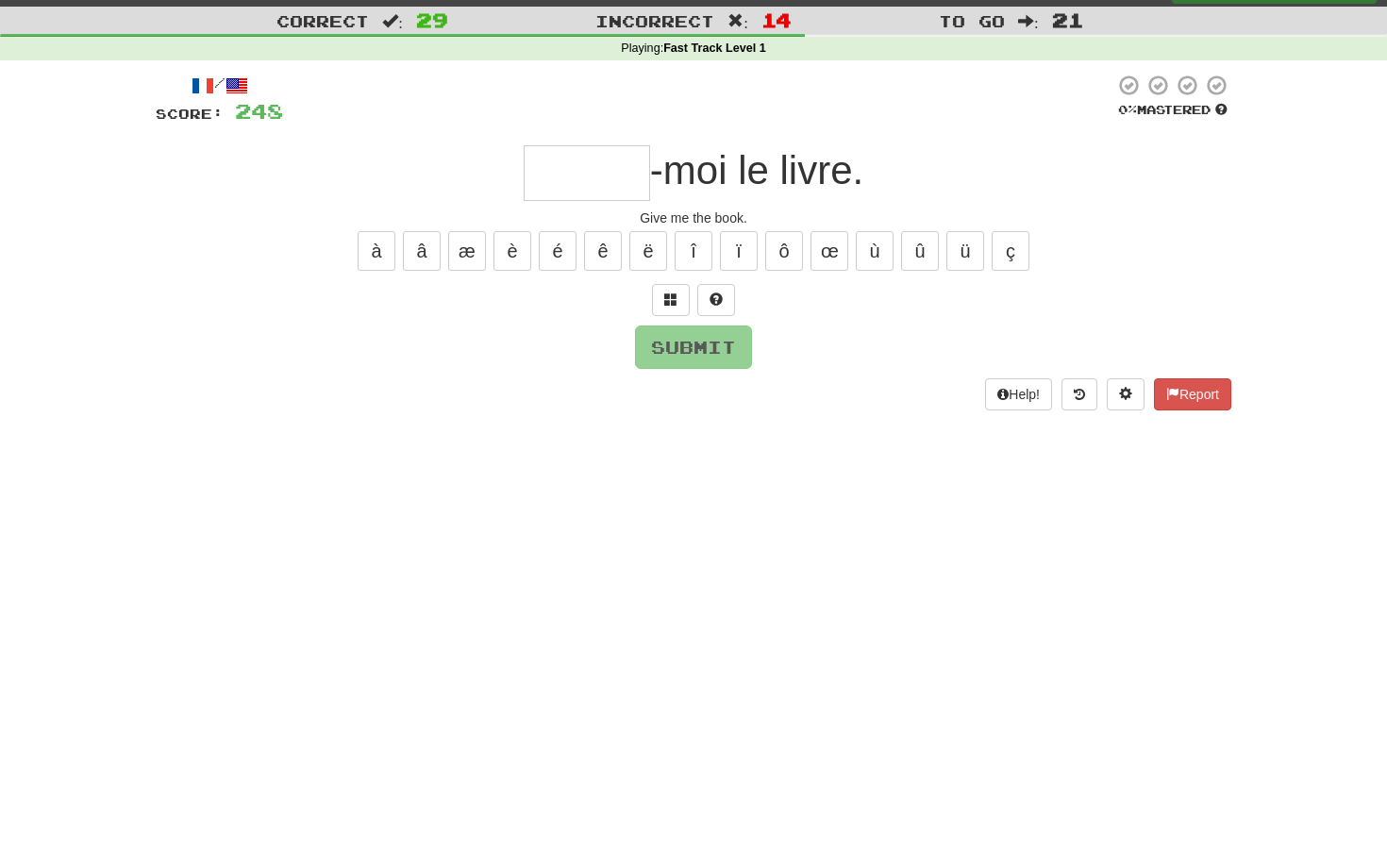 type on "*" 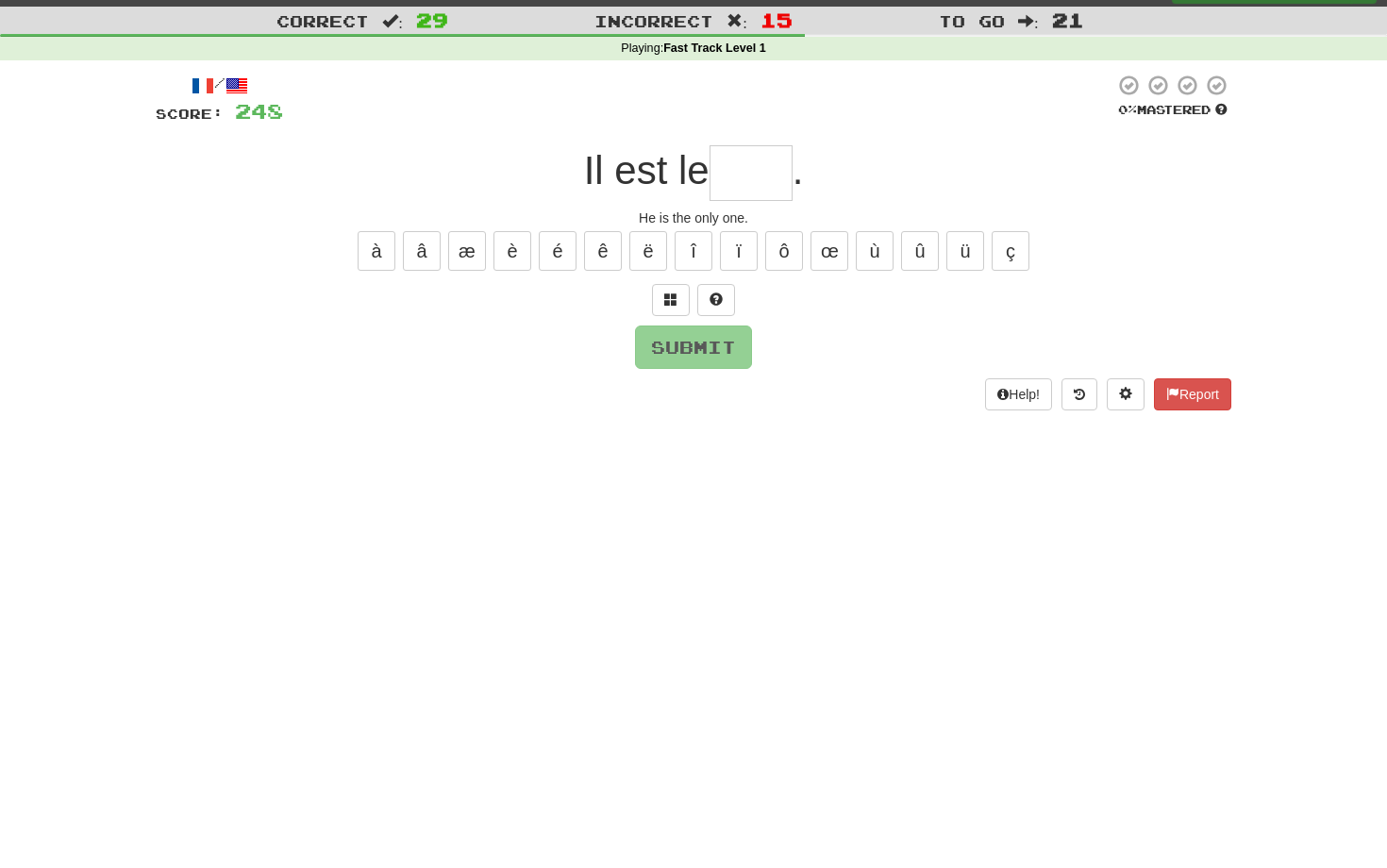 type on "****" 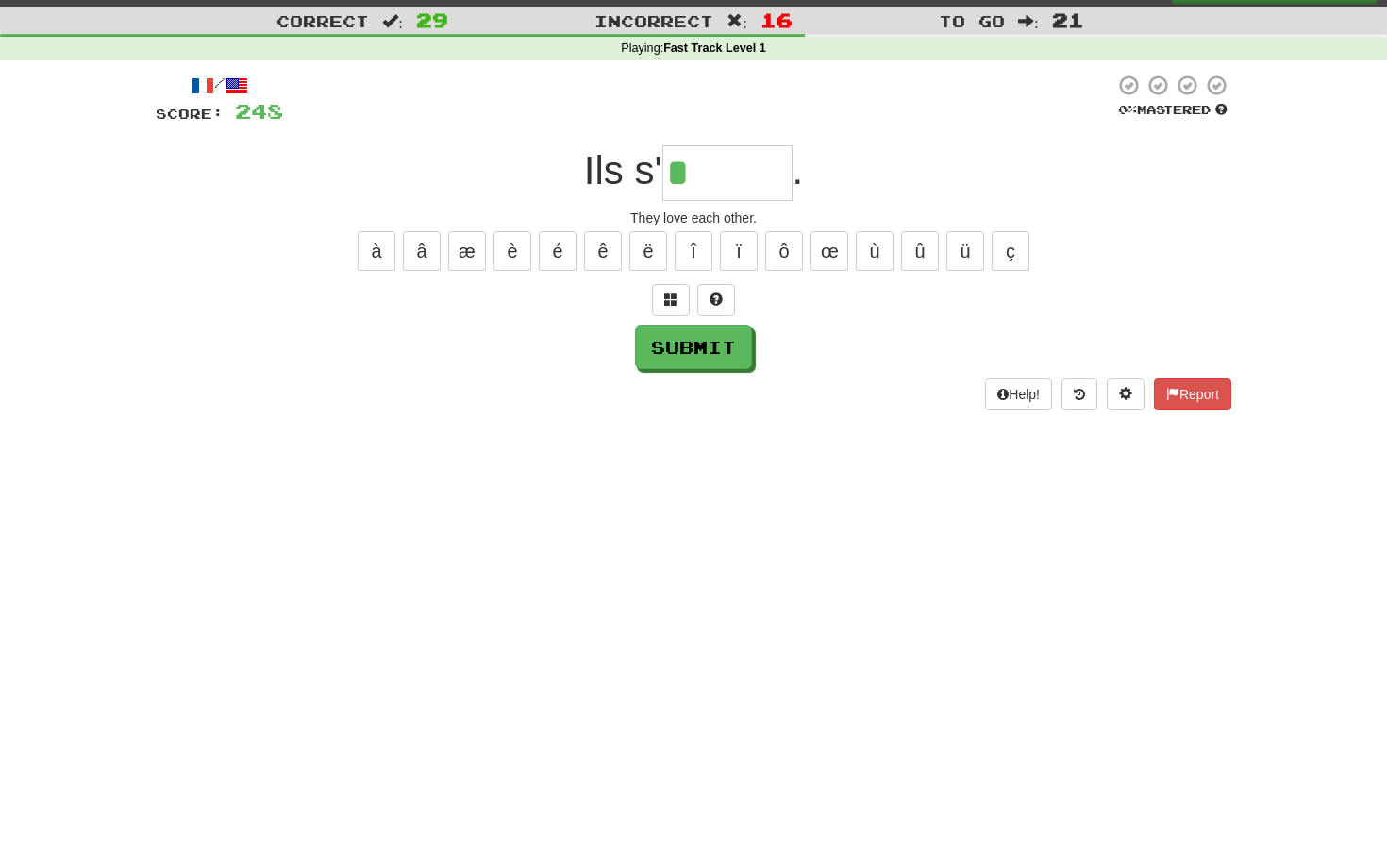 type on "******" 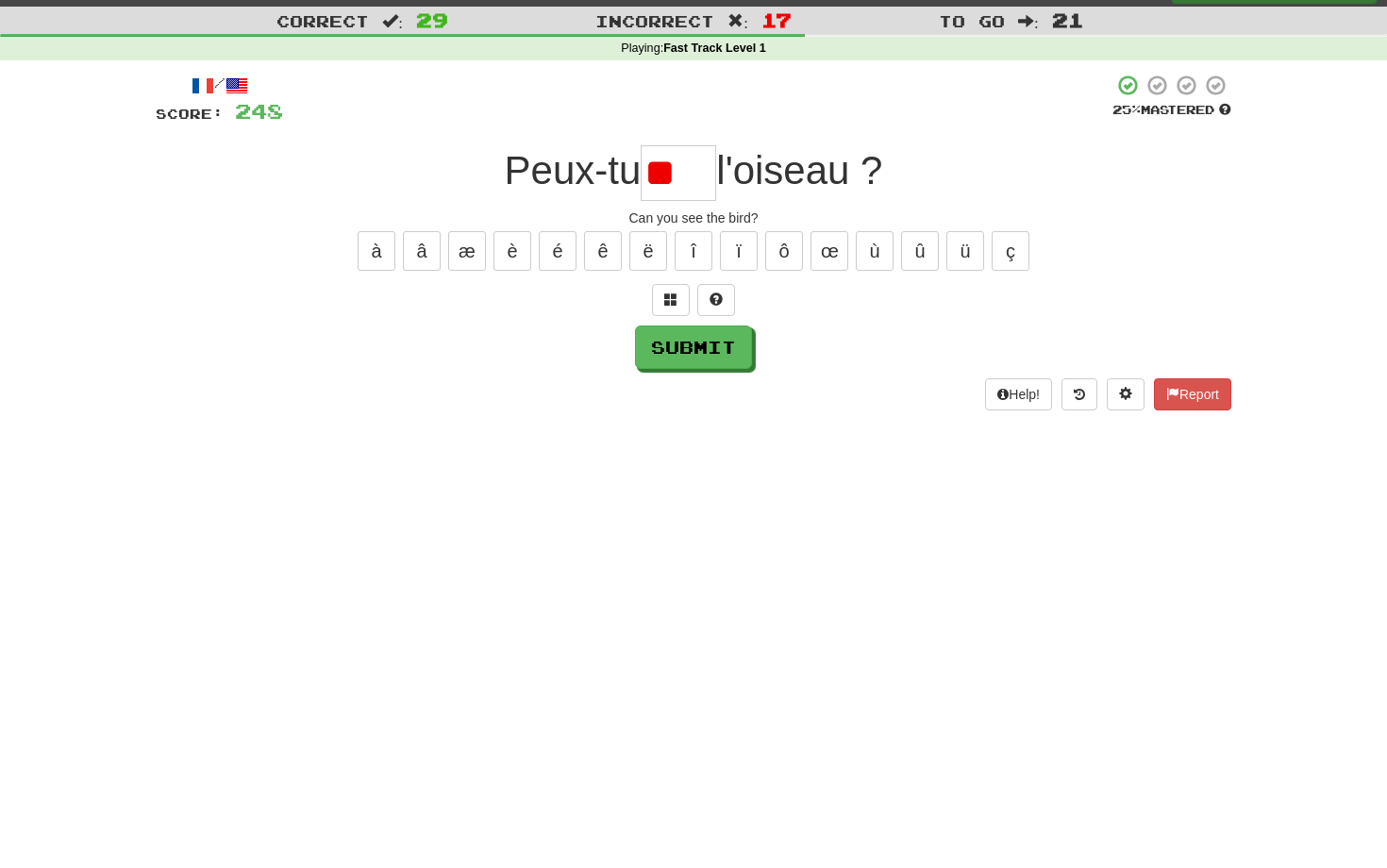 type on "*" 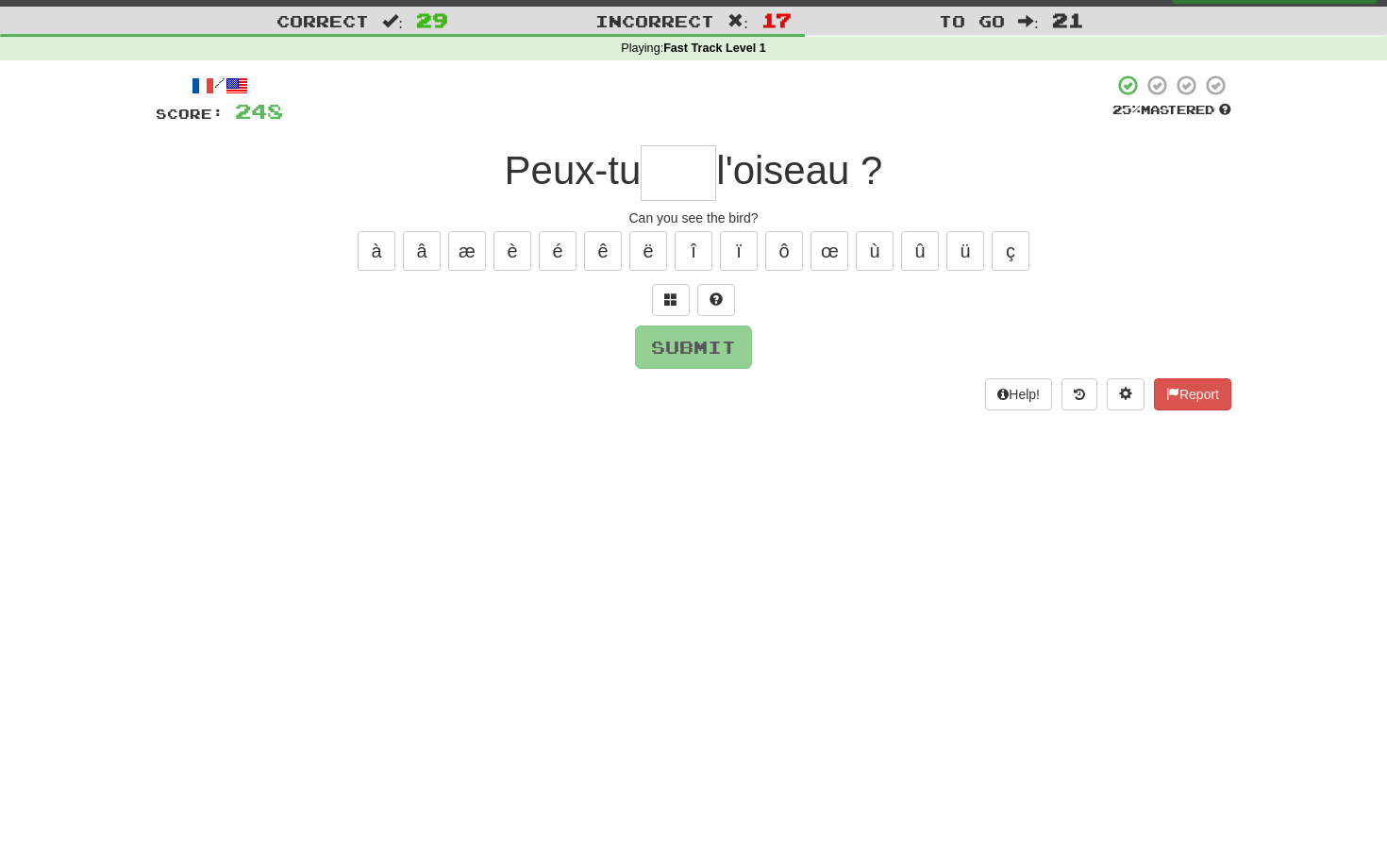 type on "*" 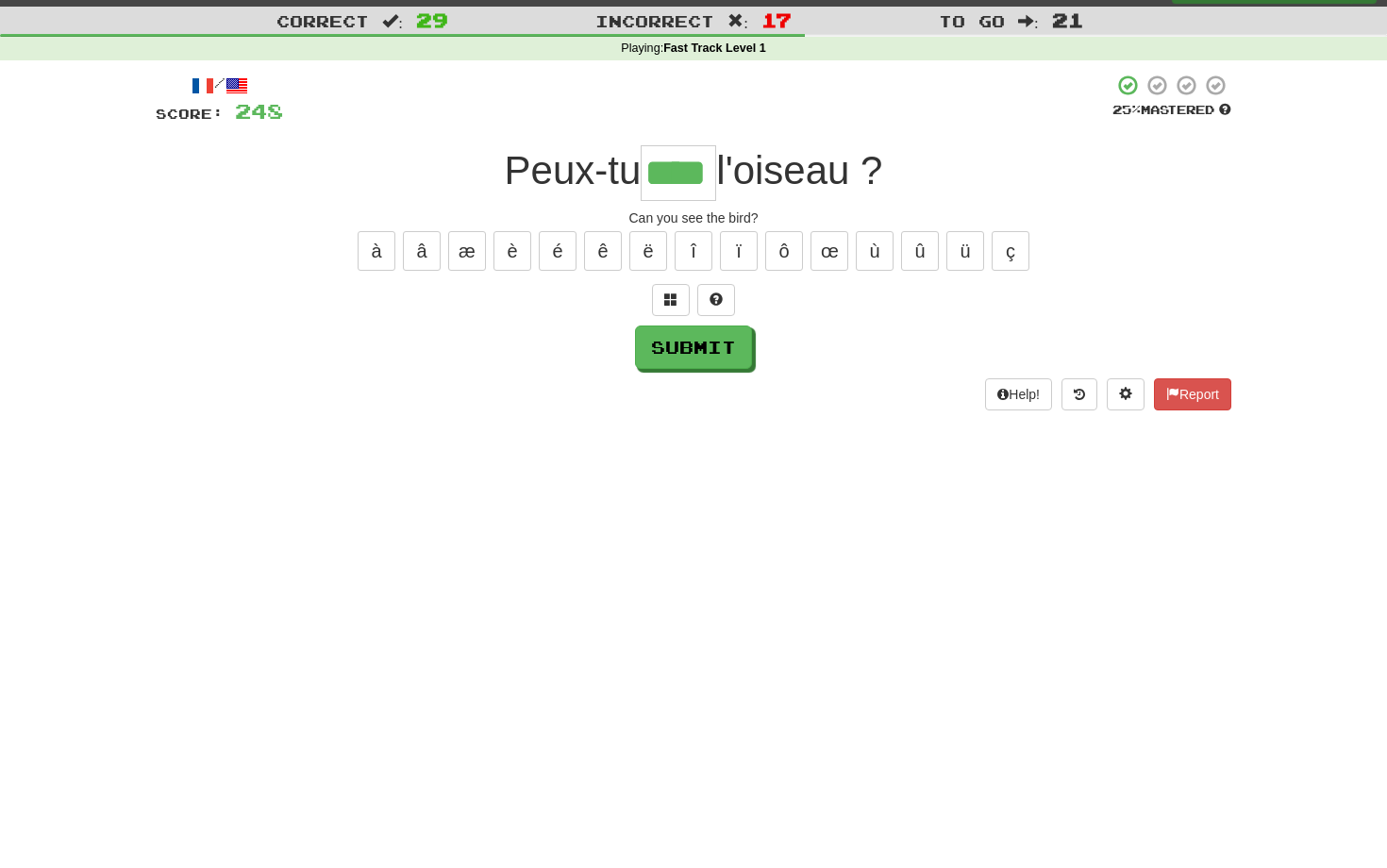 type on "****" 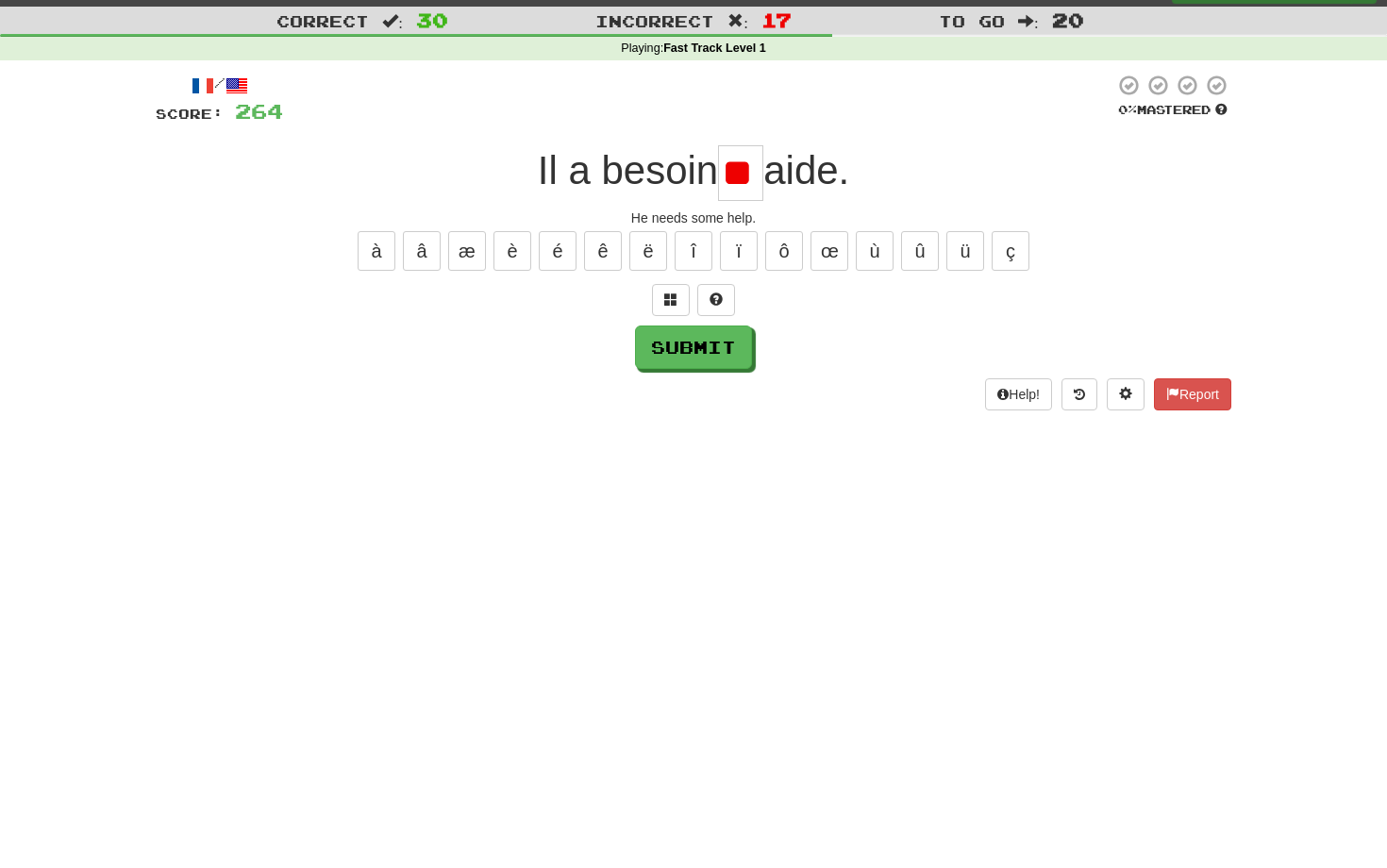 type on "*" 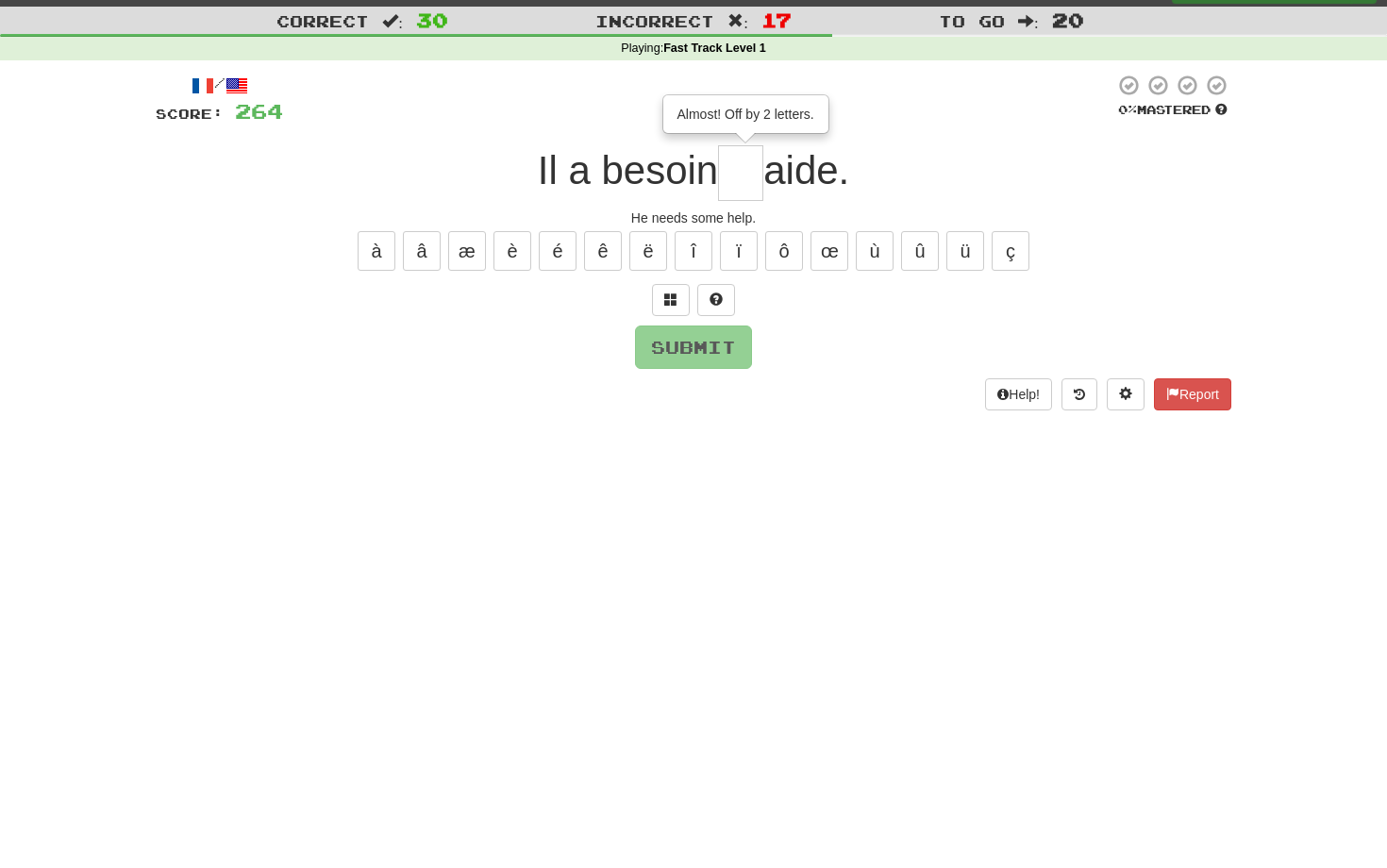 type on "**" 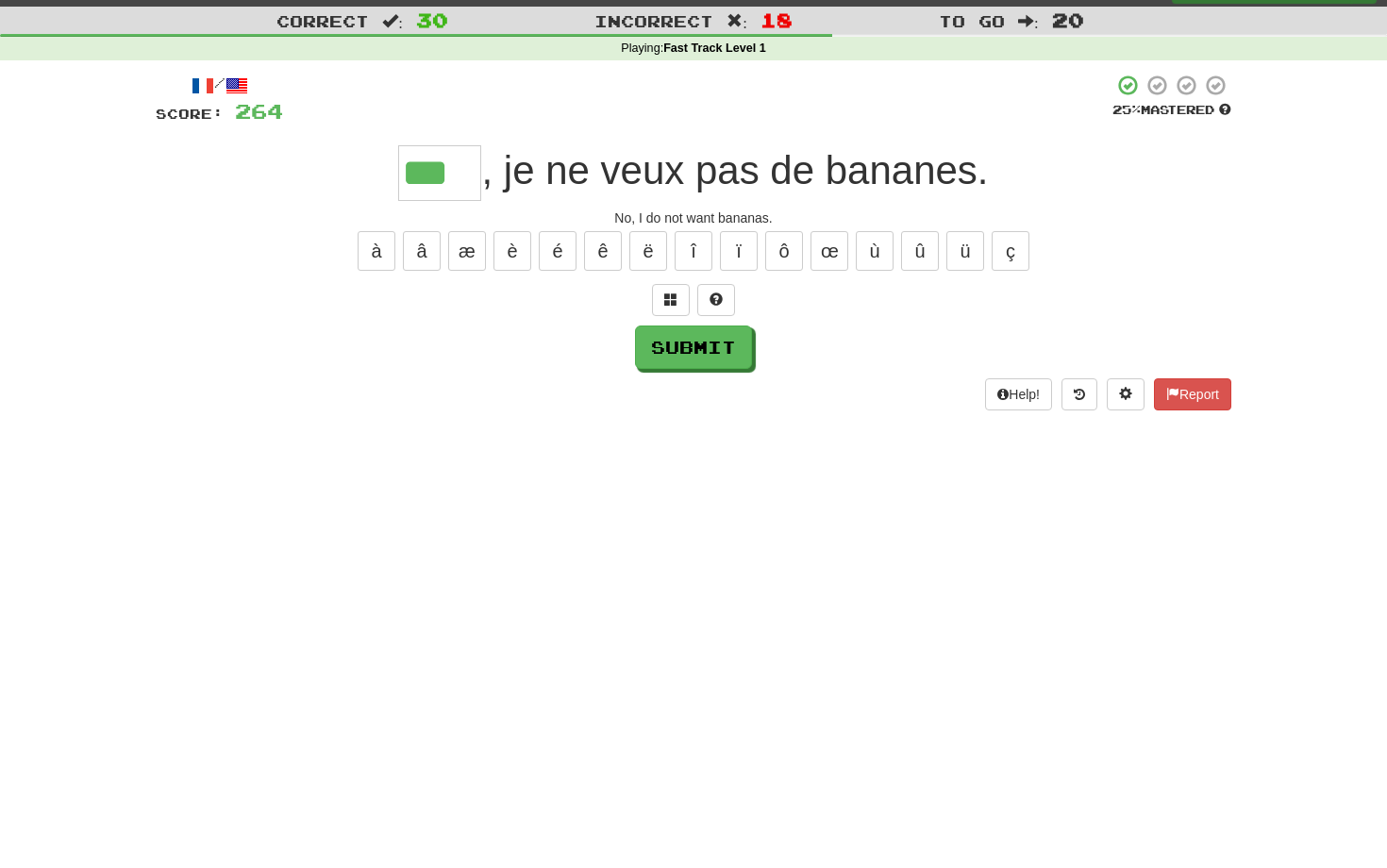 type on "***" 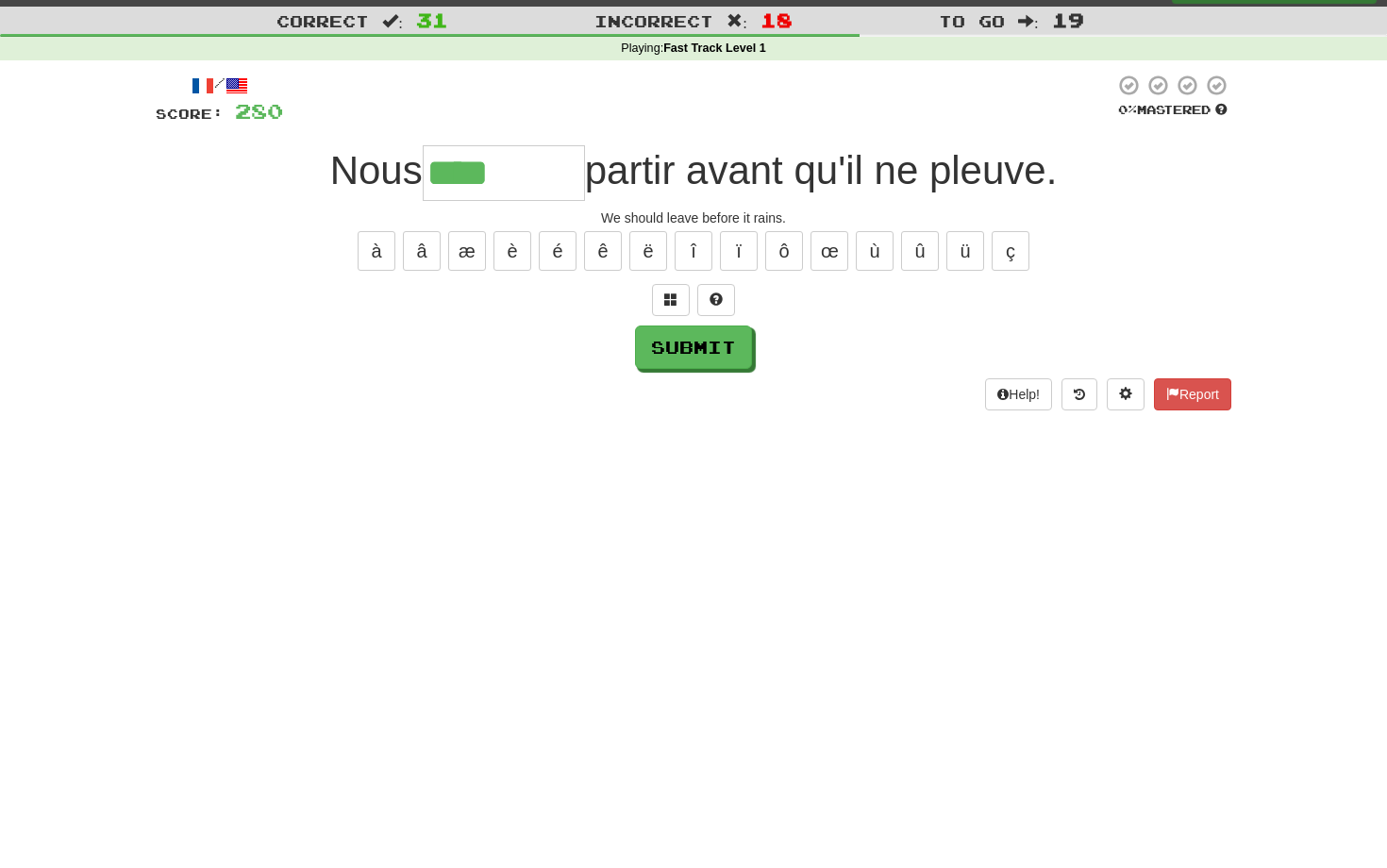 type on "********" 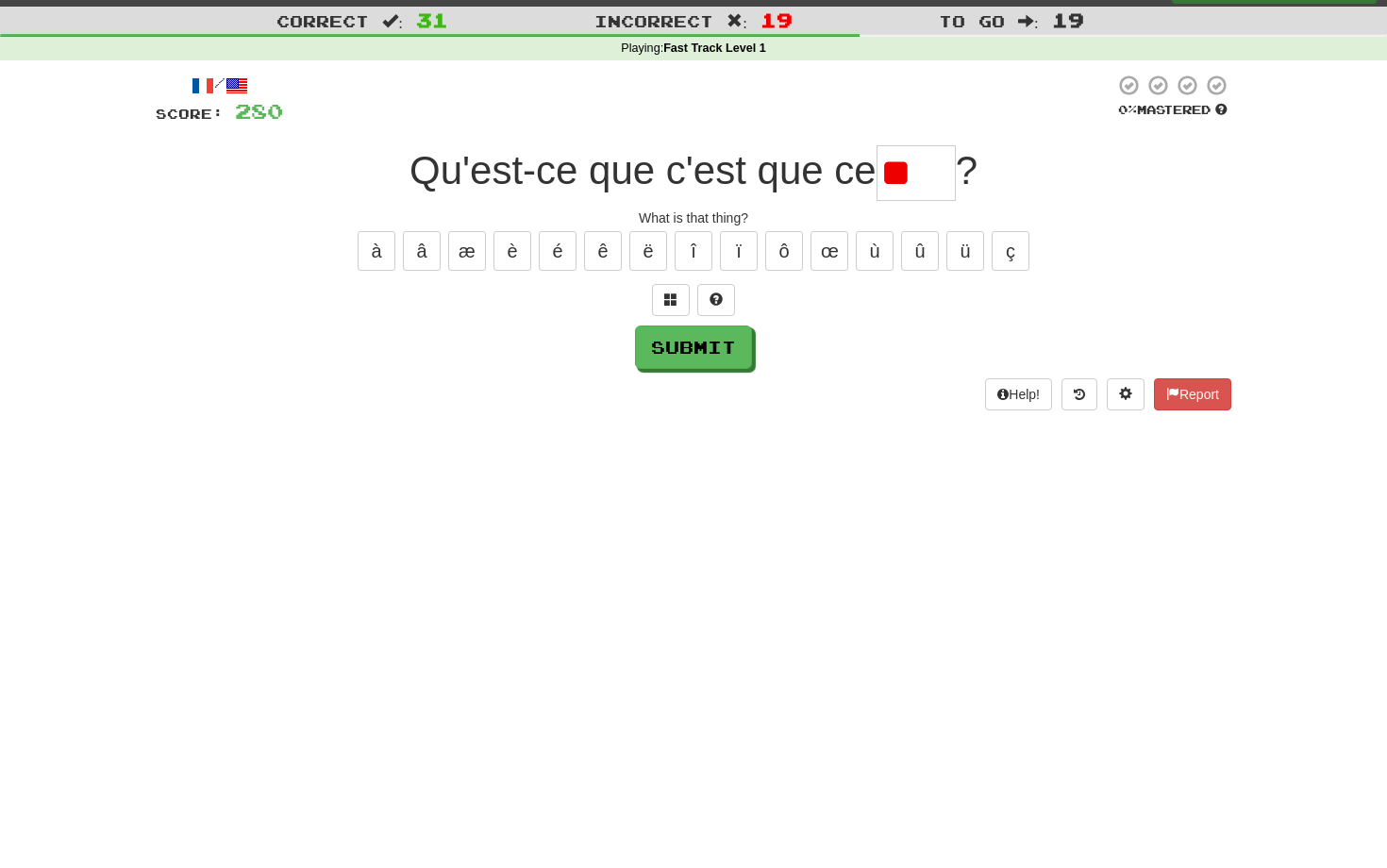 type on "*" 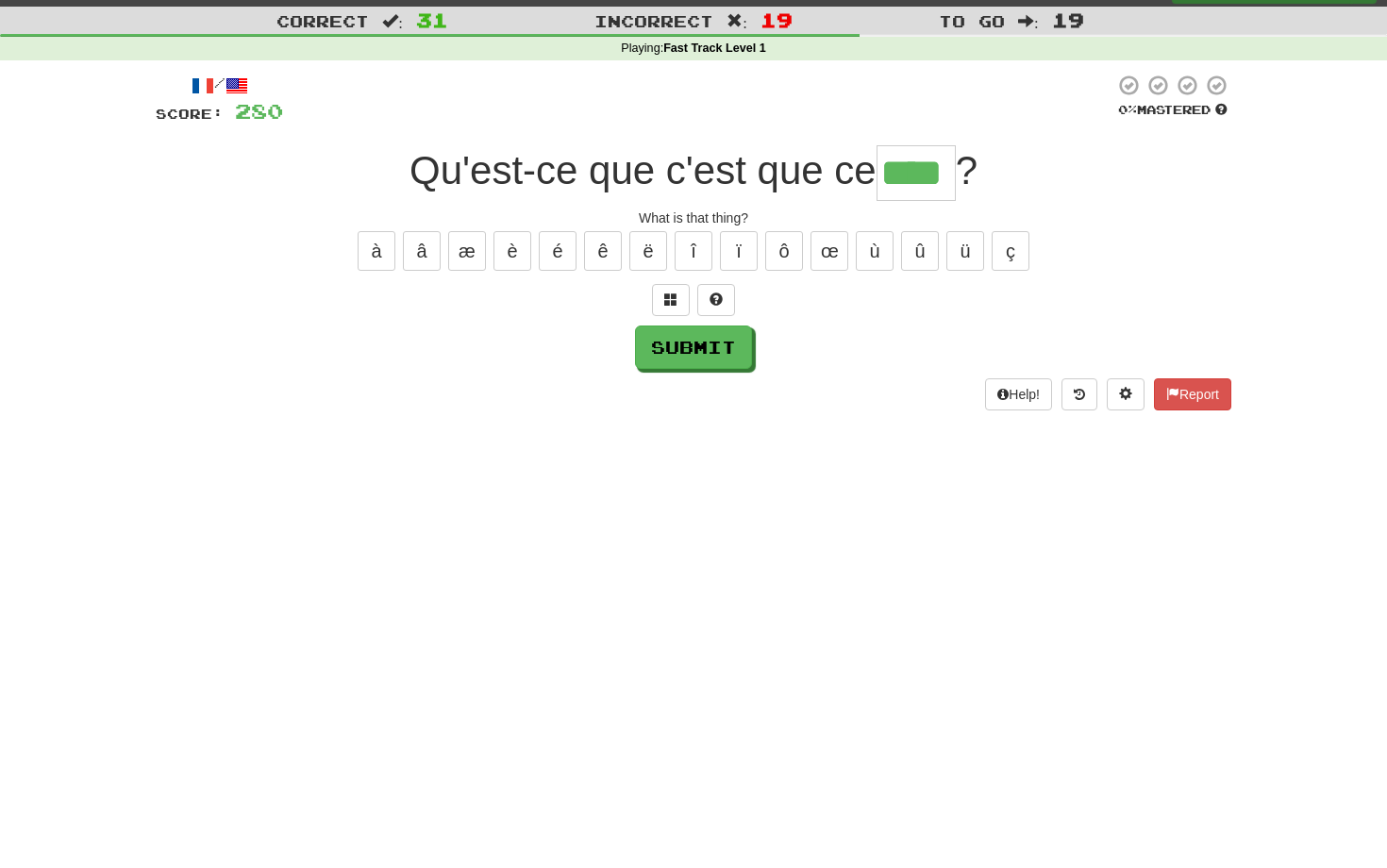 type on "****" 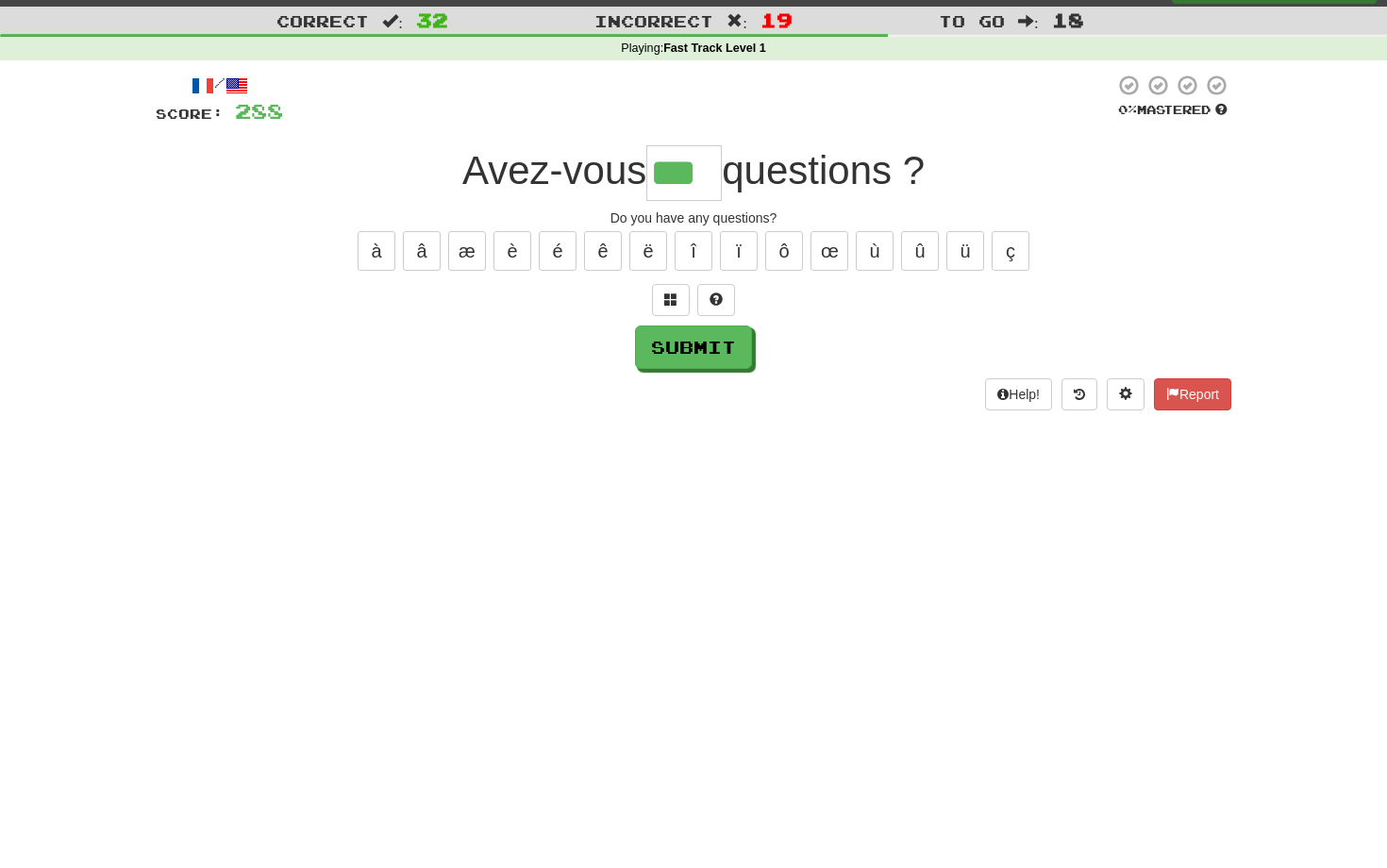 type on "***" 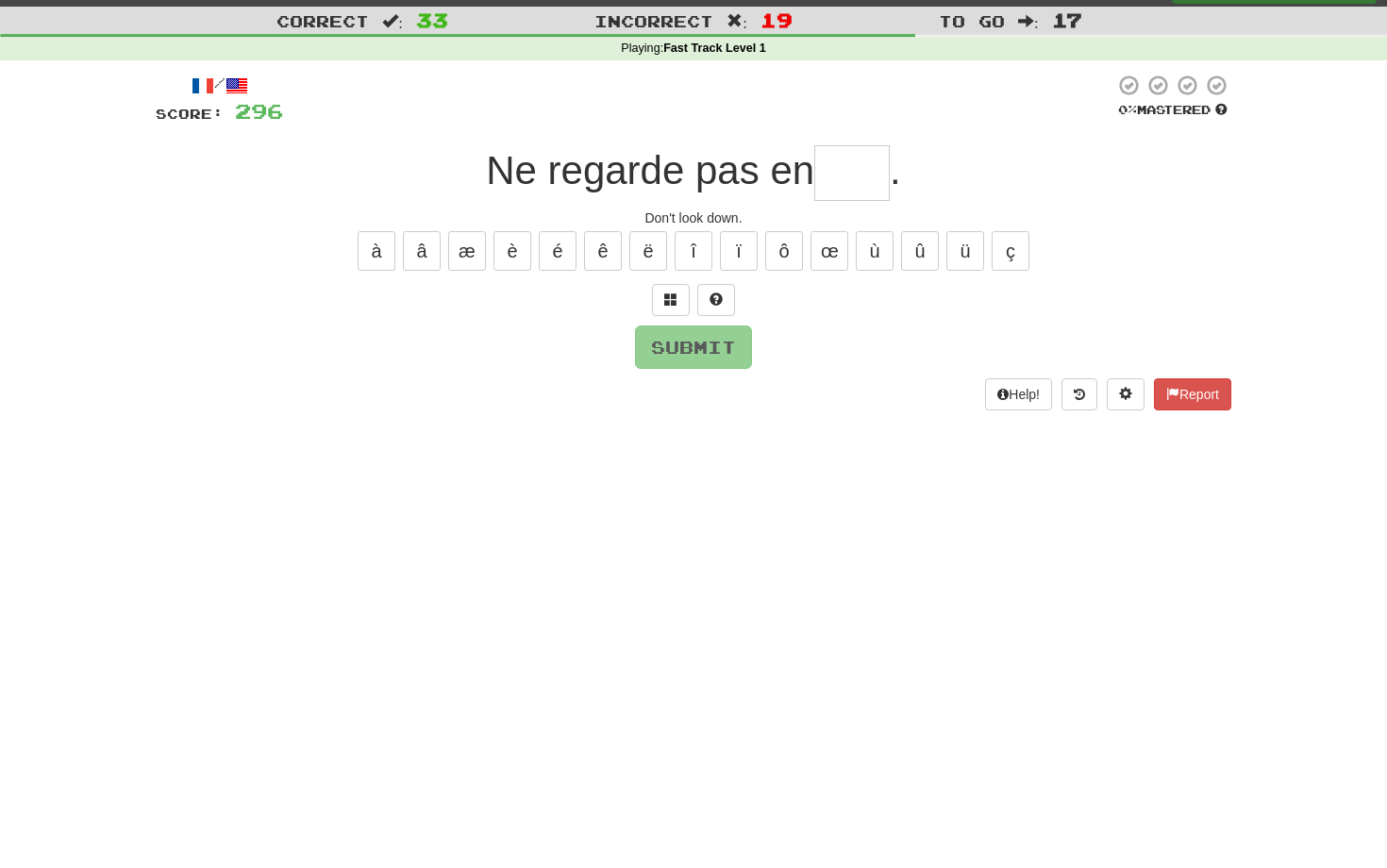 type on "*" 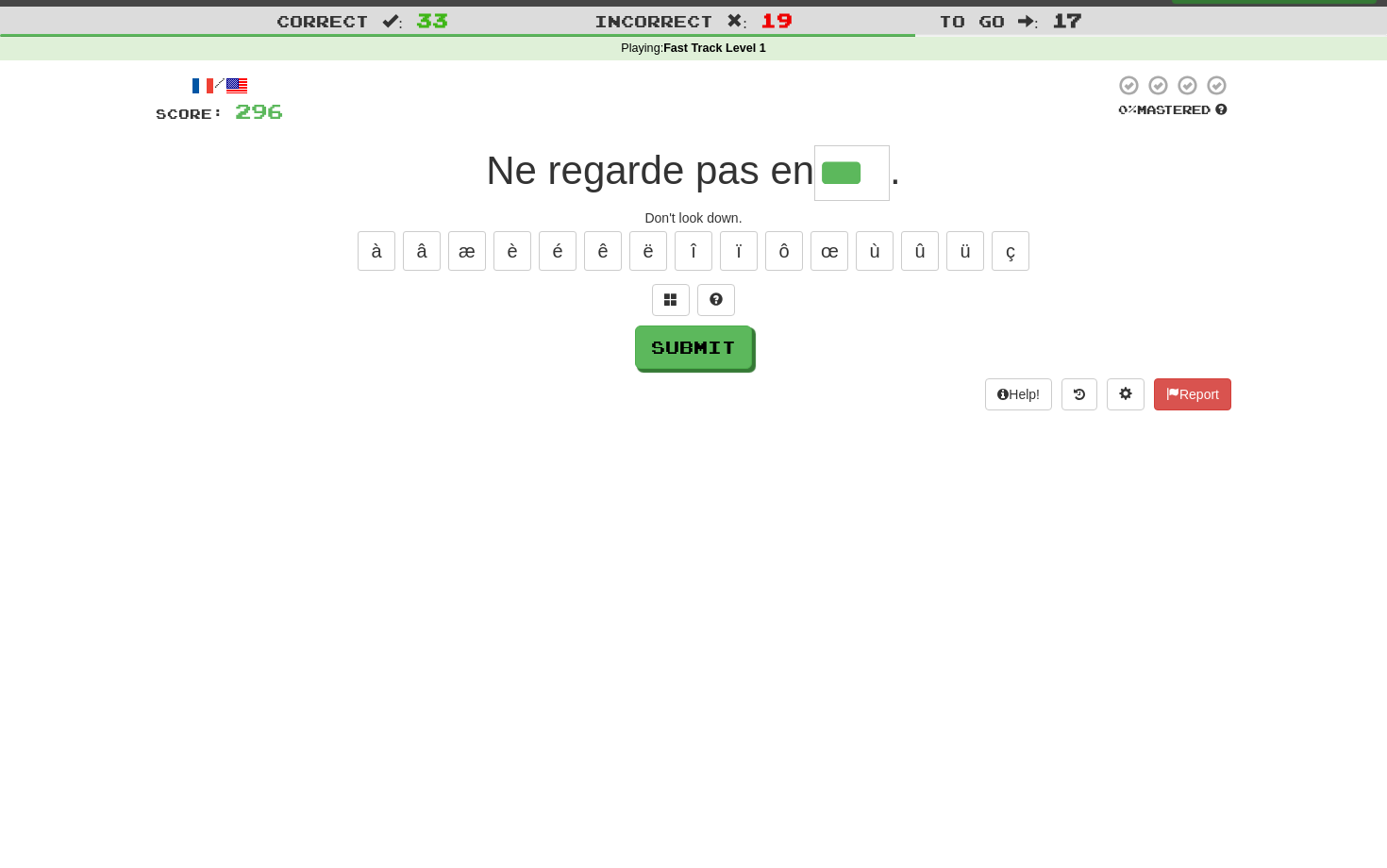 type on "***" 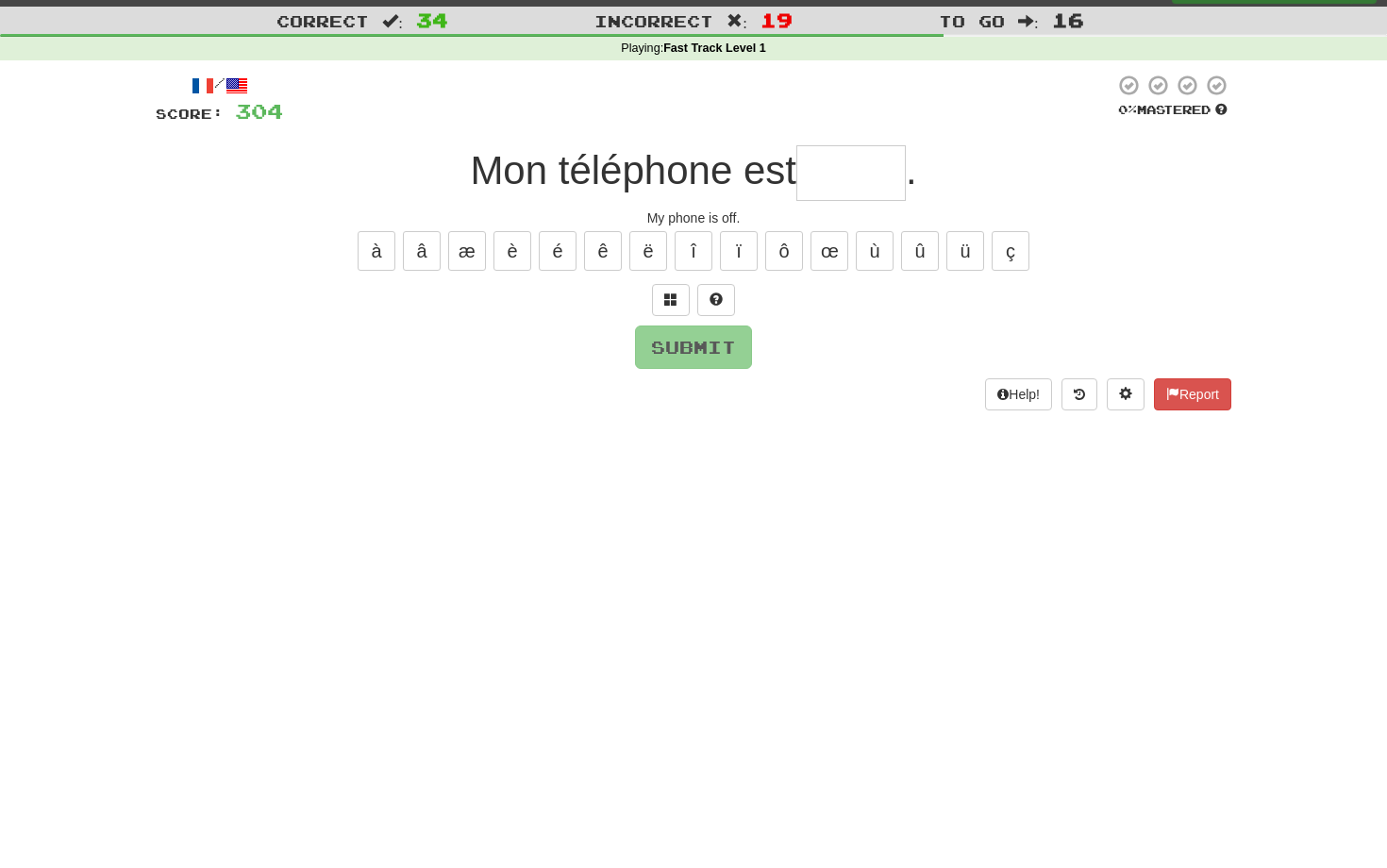 type on "*" 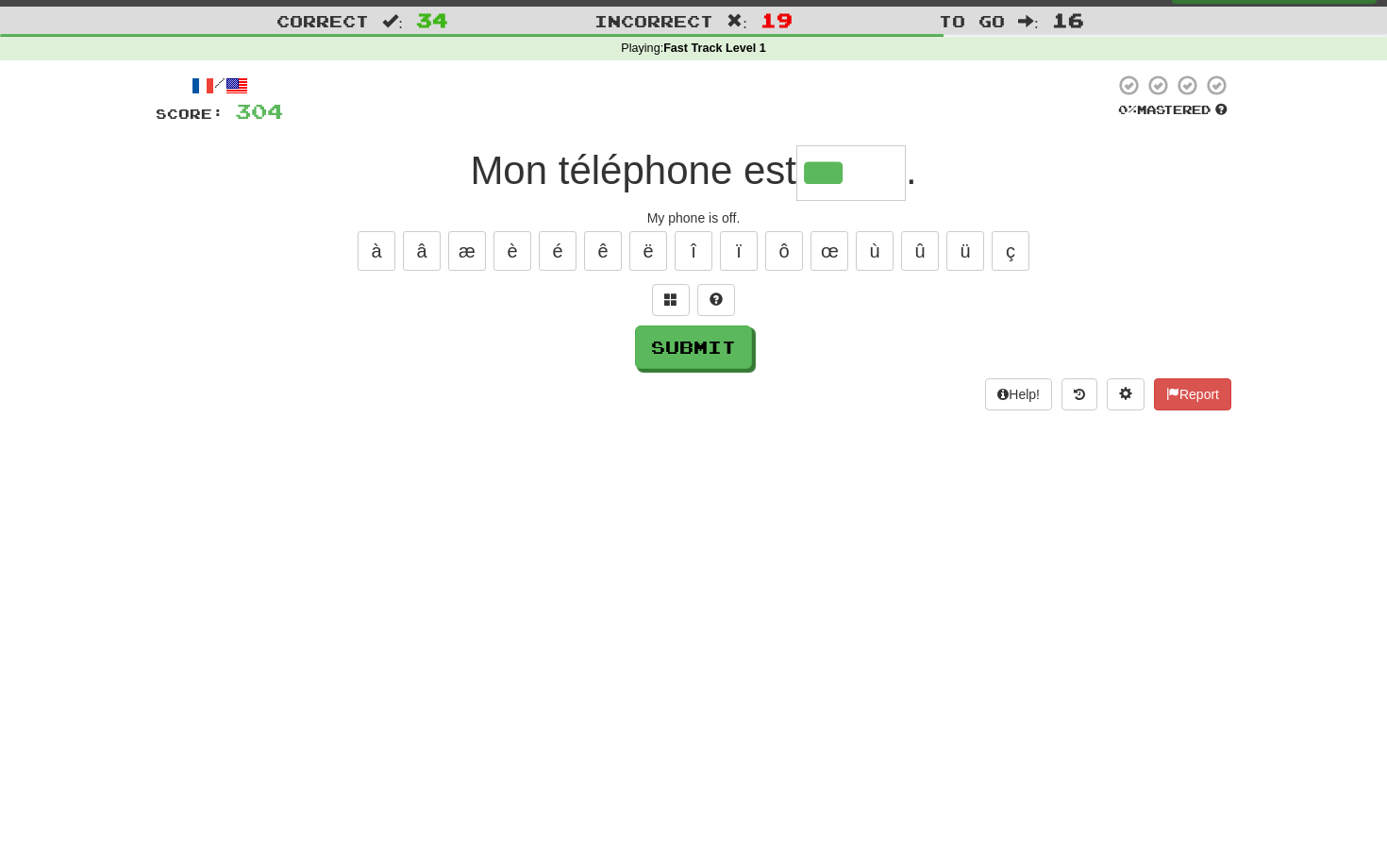 type on "******" 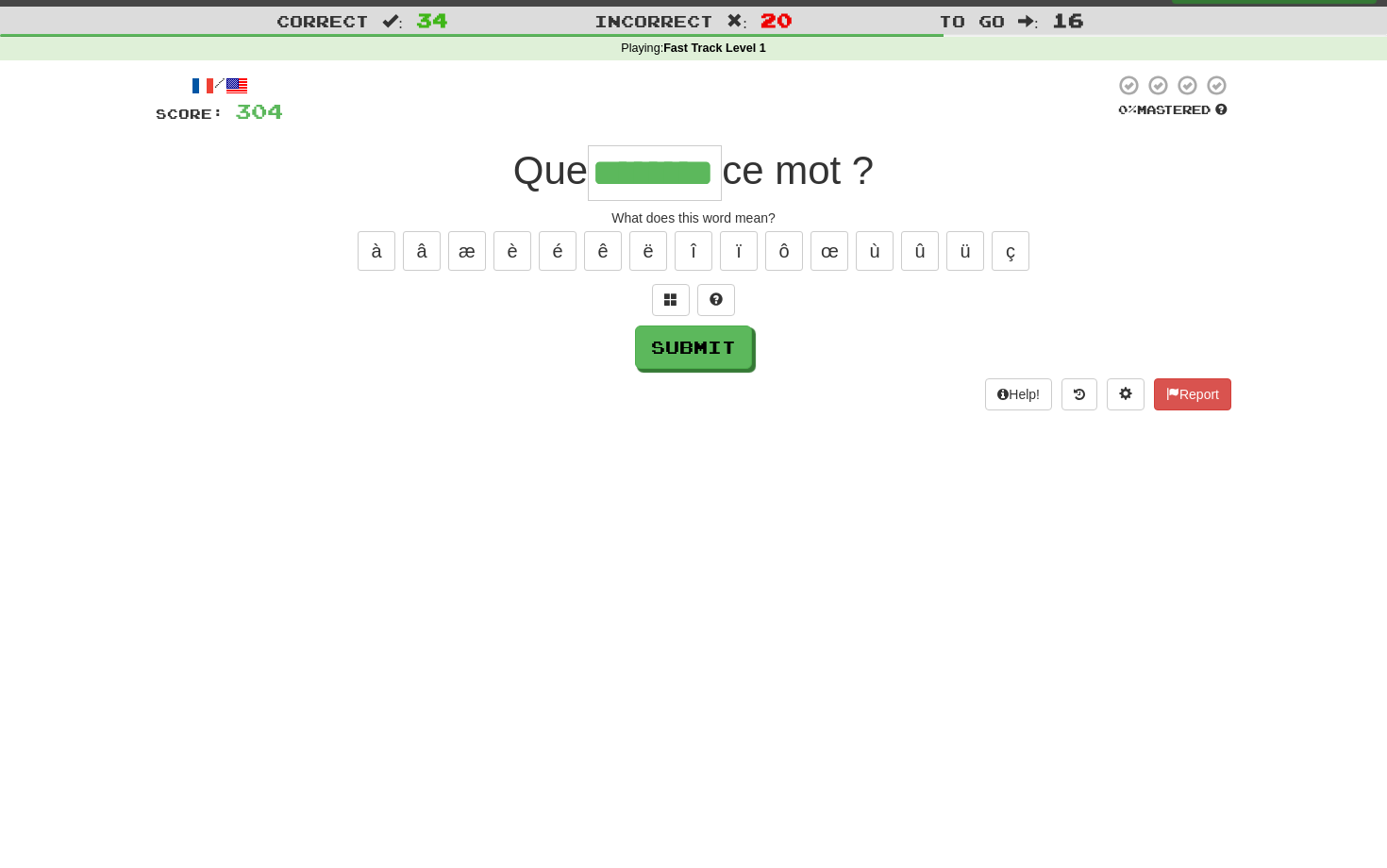 type on "********" 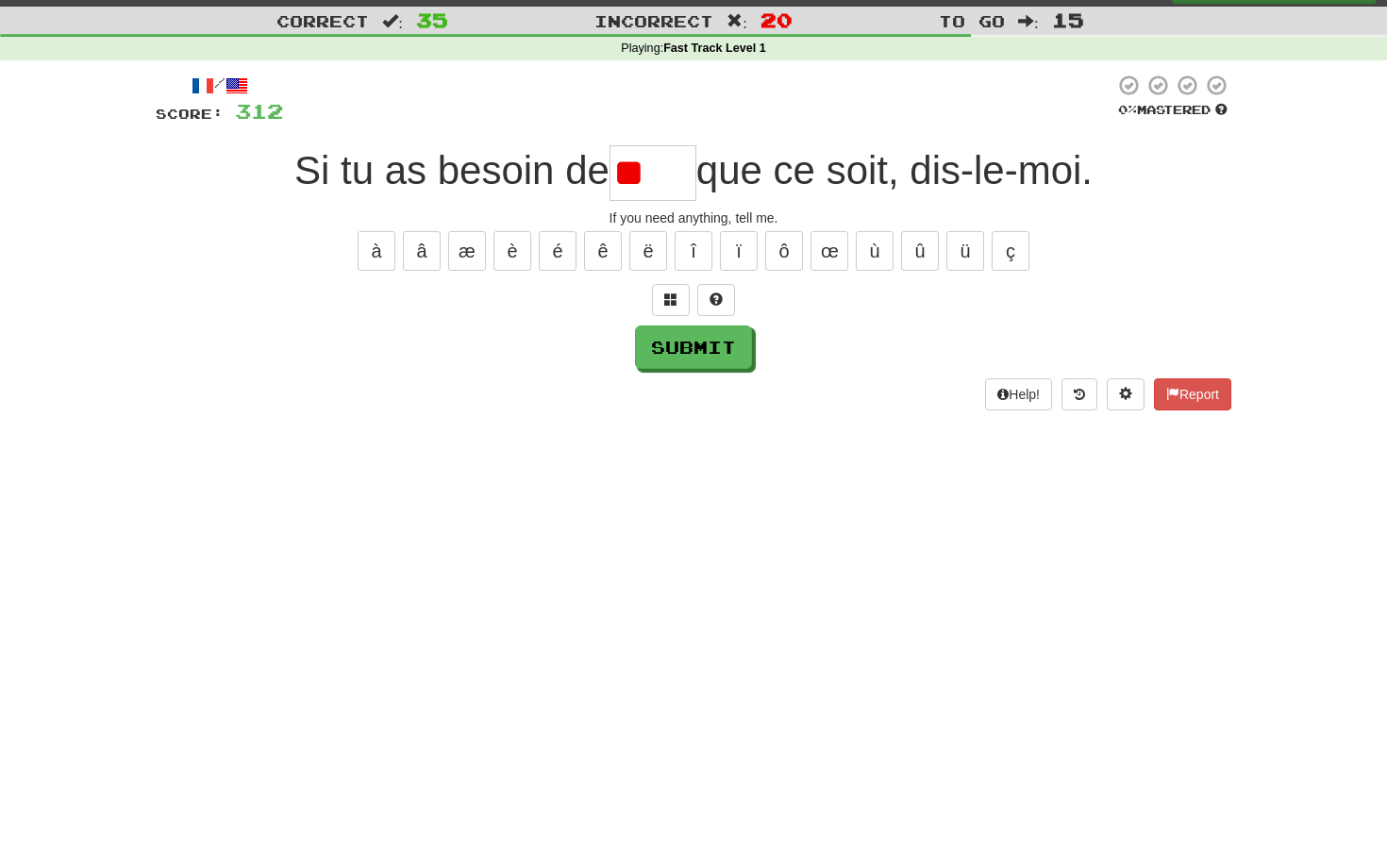 type on "*" 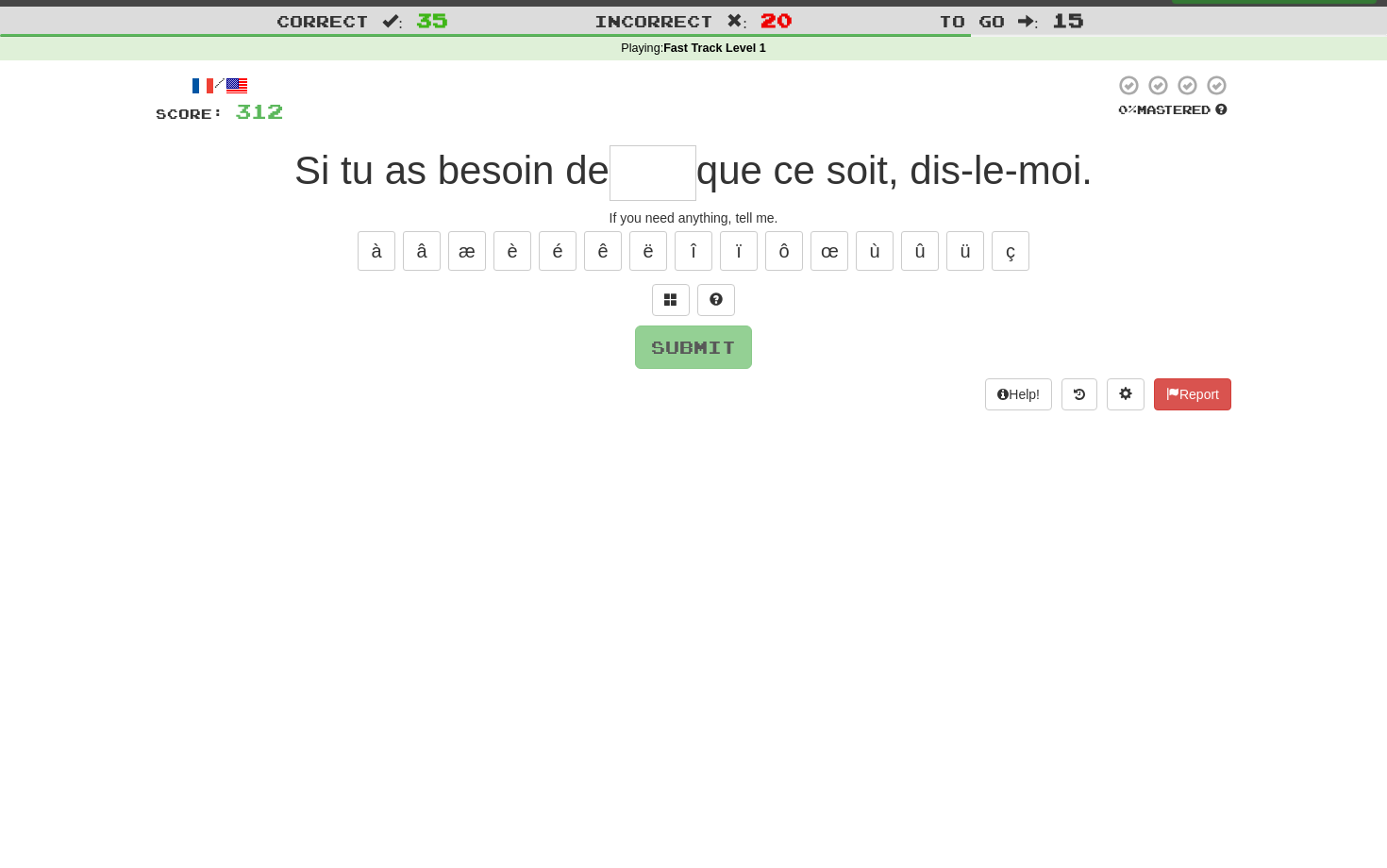 type on "****" 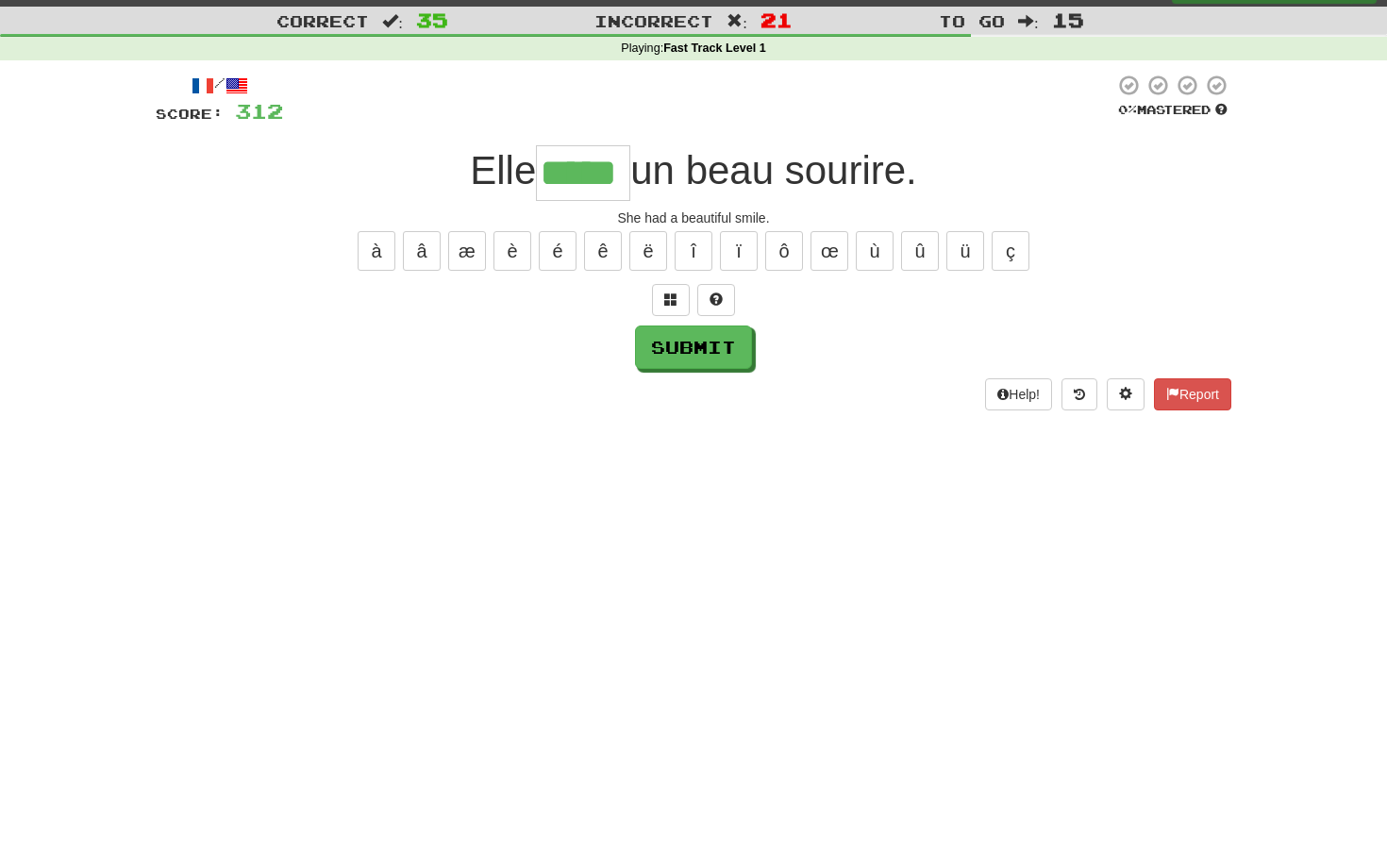 type on "*****" 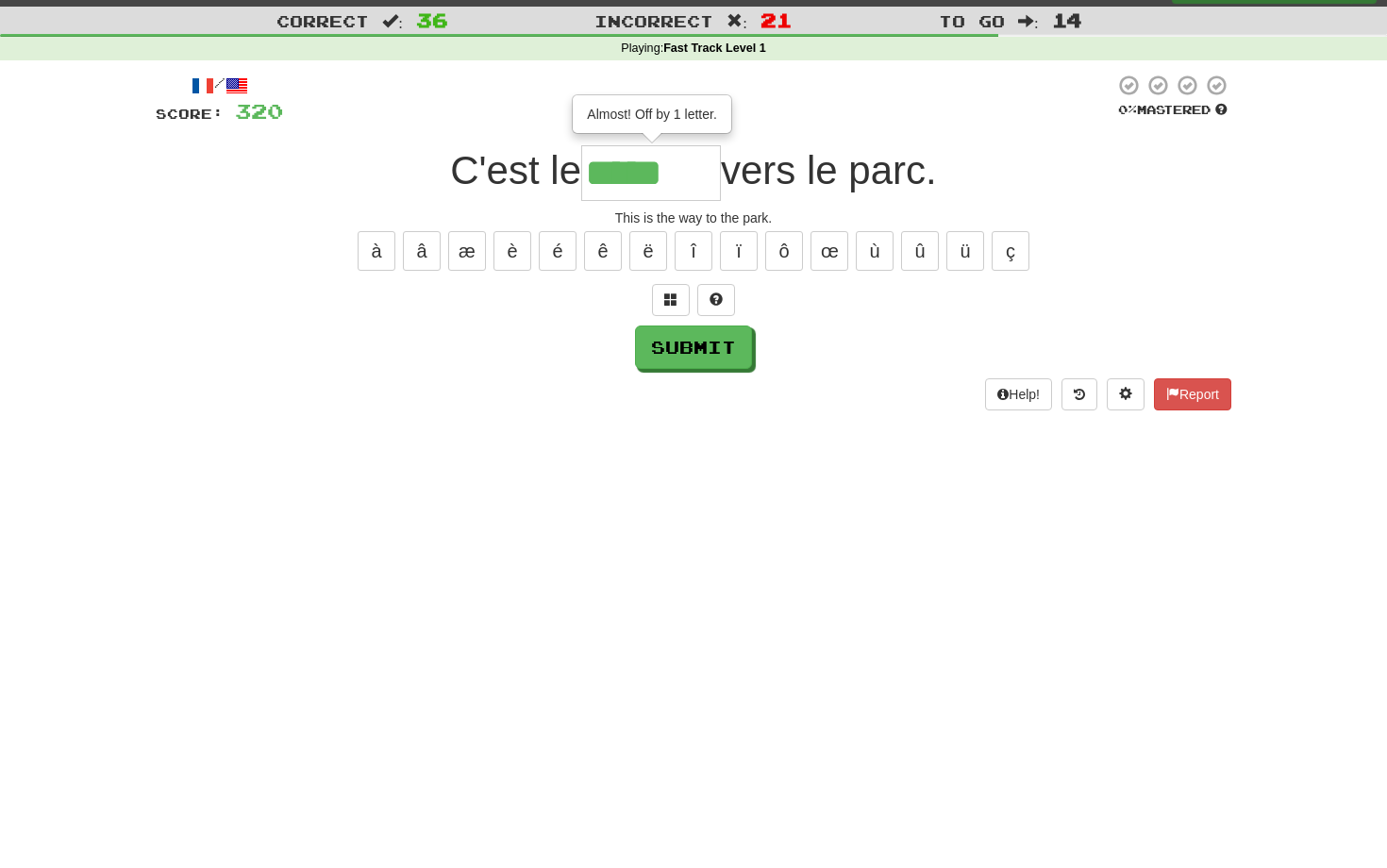 type on "******" 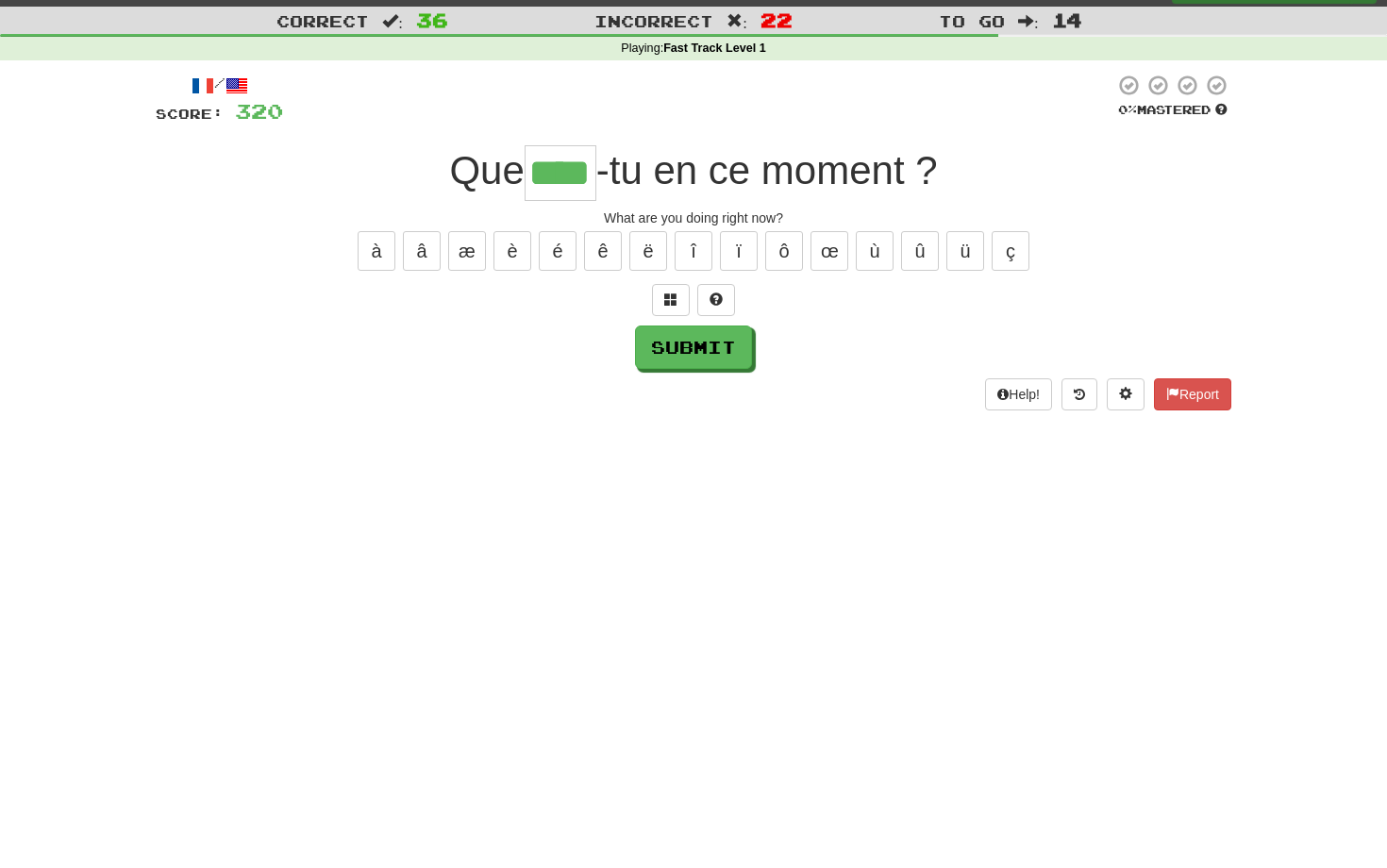 type on "****" 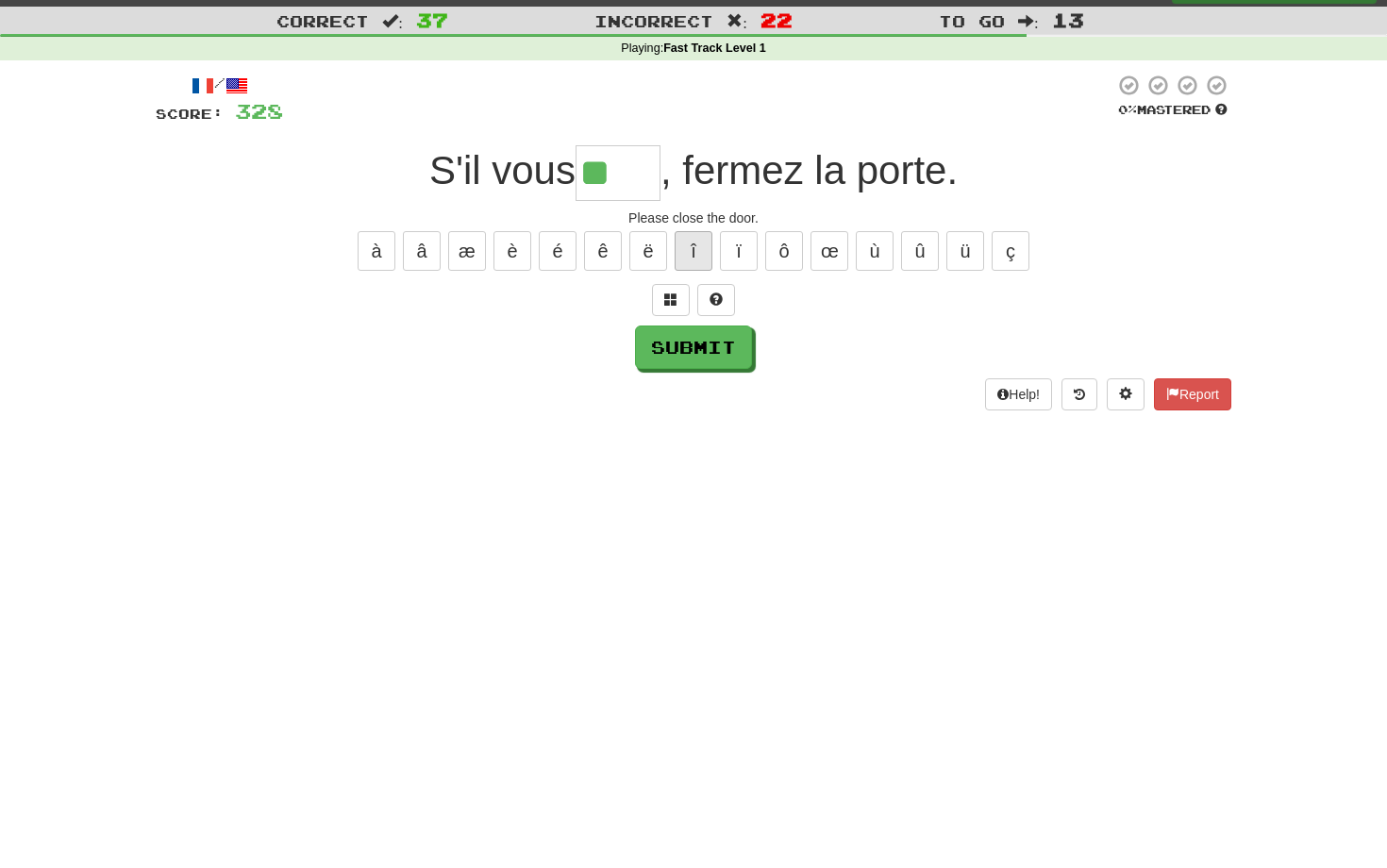 click on "î" at bounding box center (694, 251) 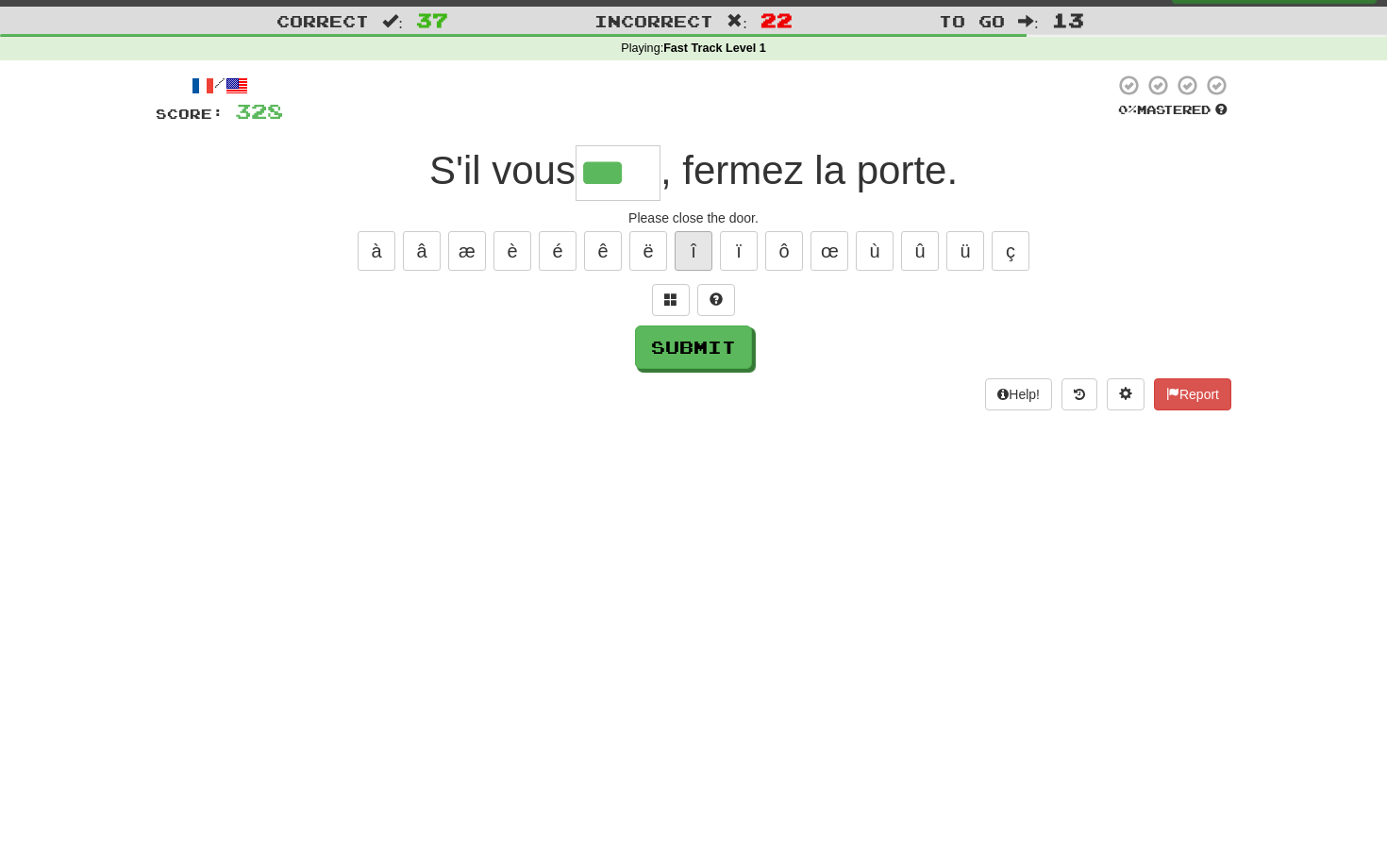 click on "î" at bounding box center (694, 251) 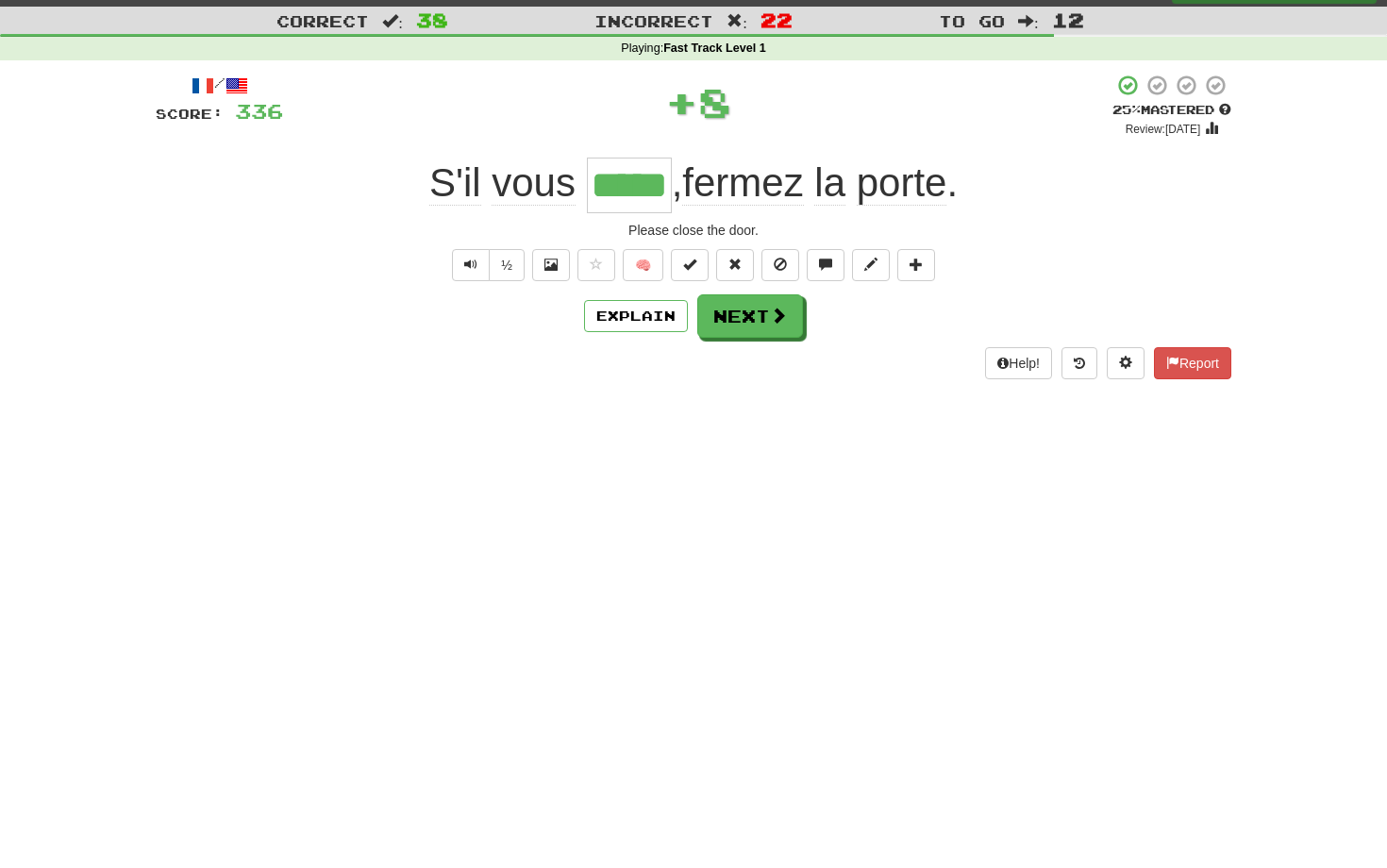 type on "*" 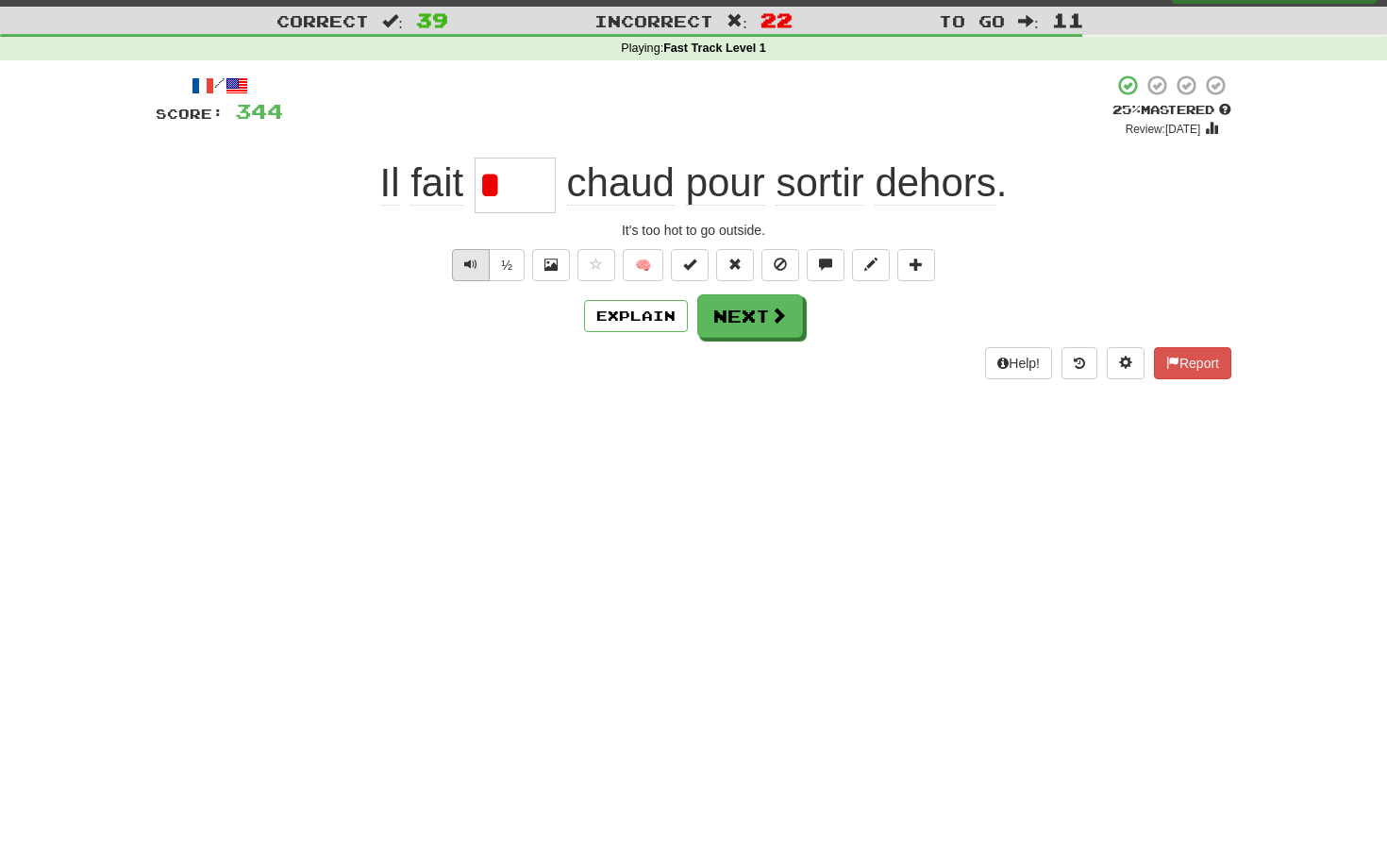 type on "*" 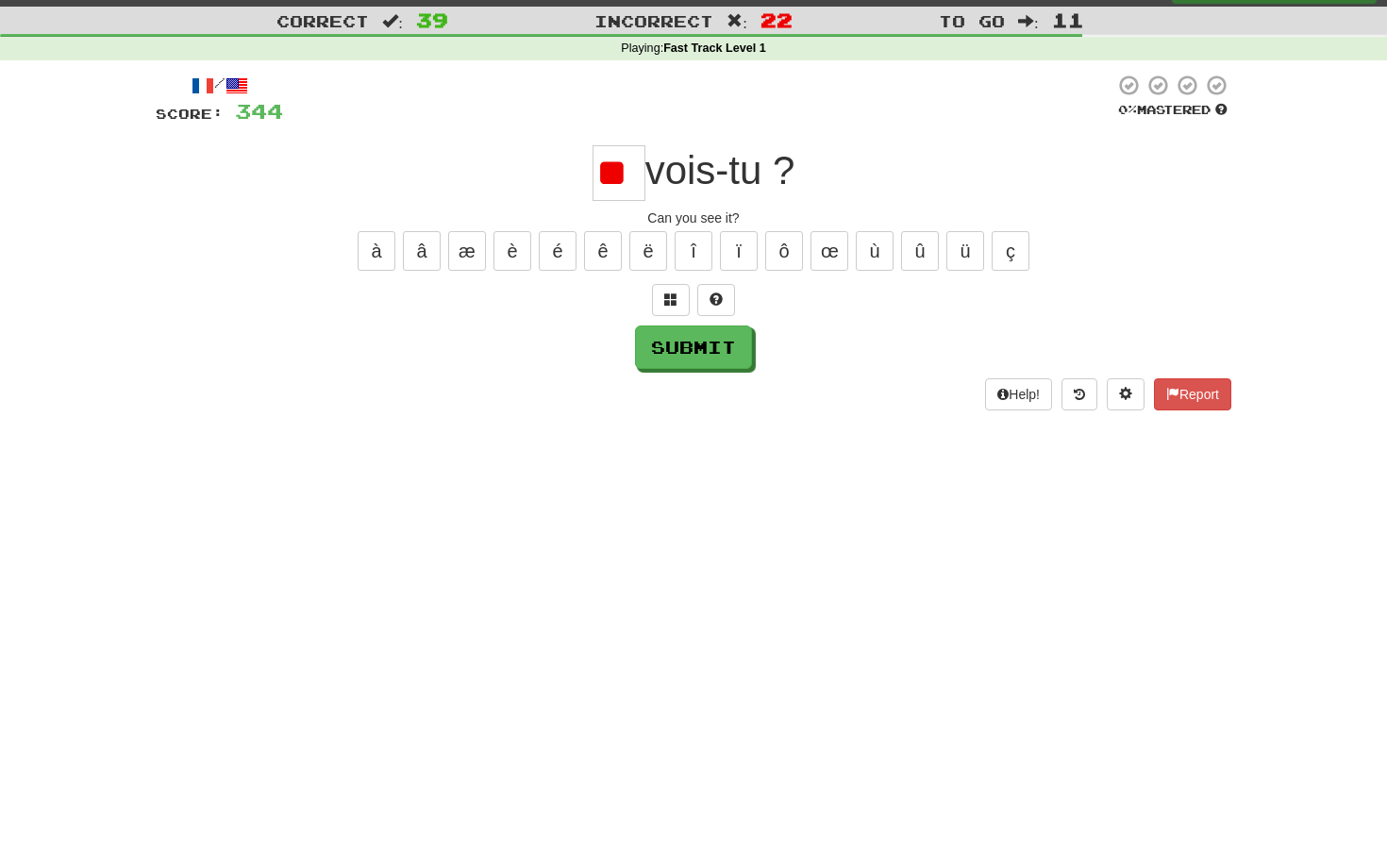 type on "*" 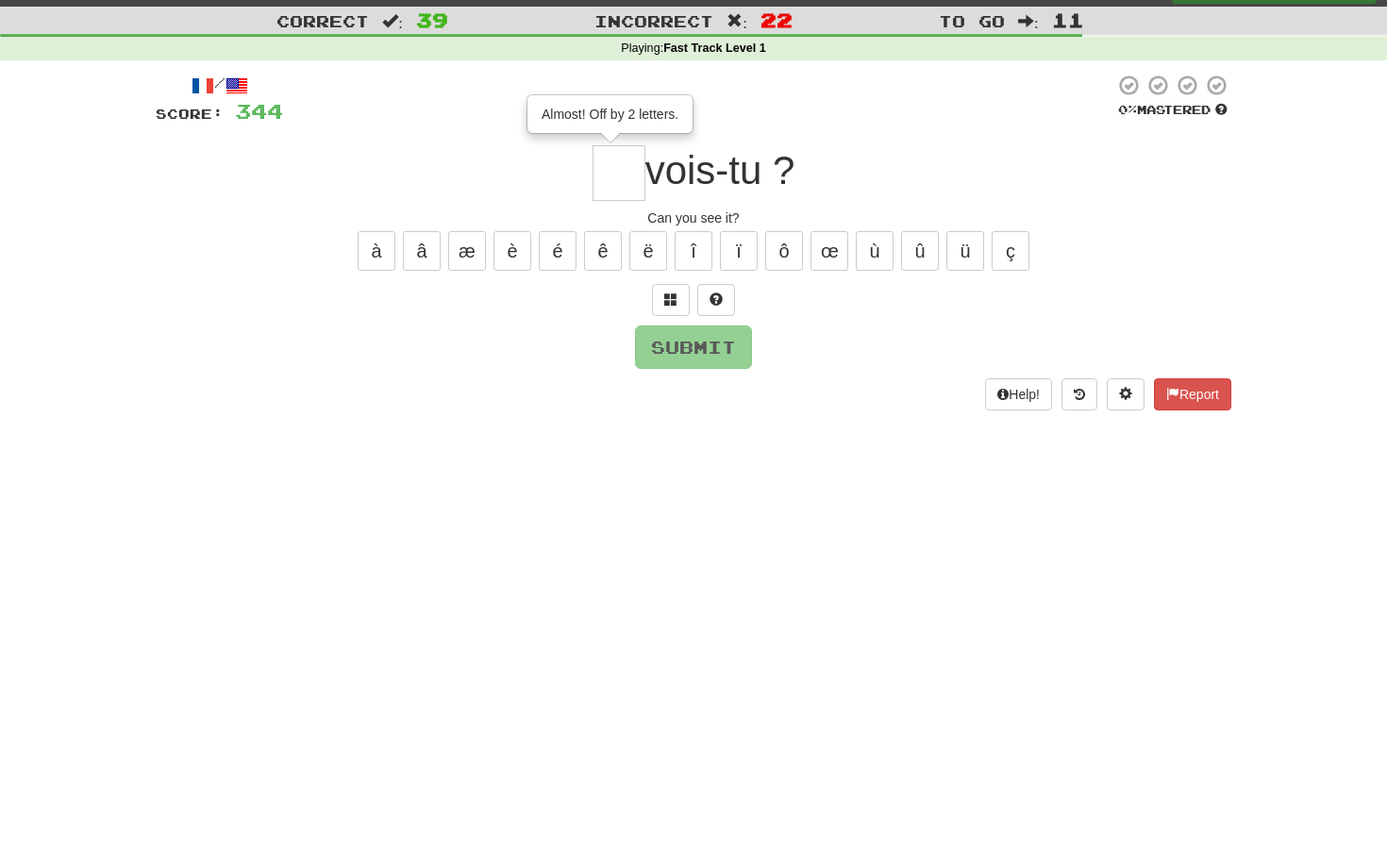 type on "**" 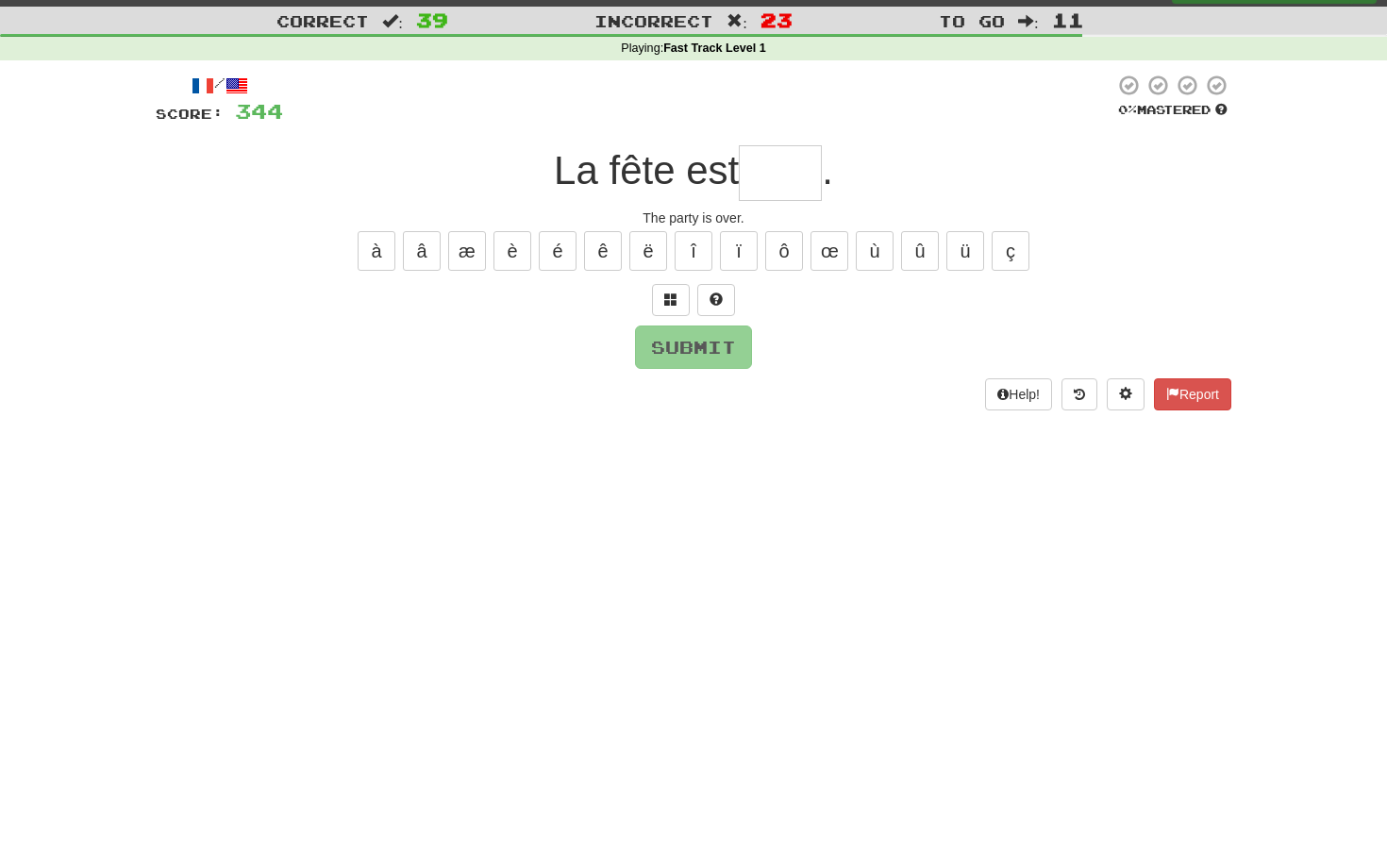 type on "*****" 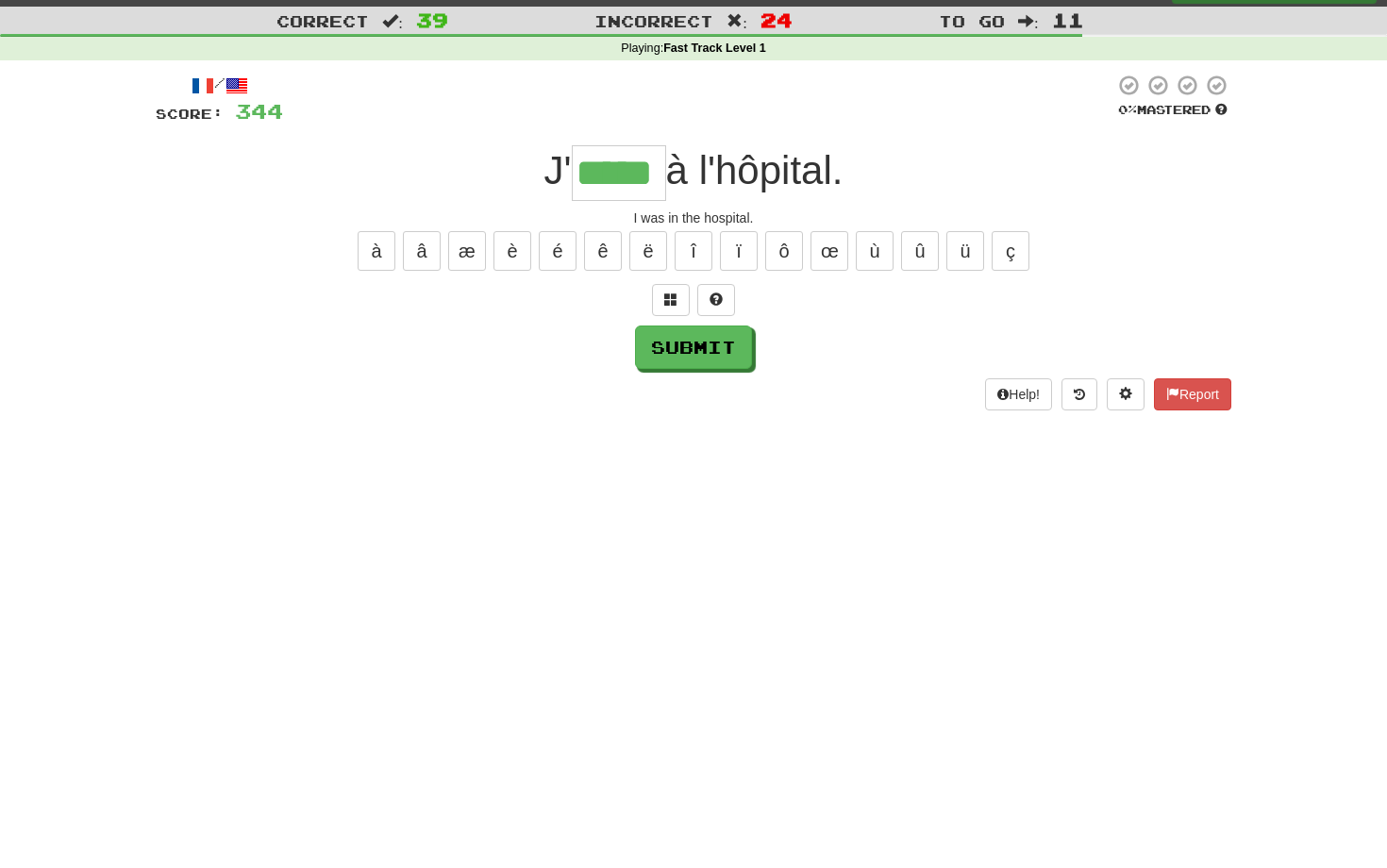 type on "*****" 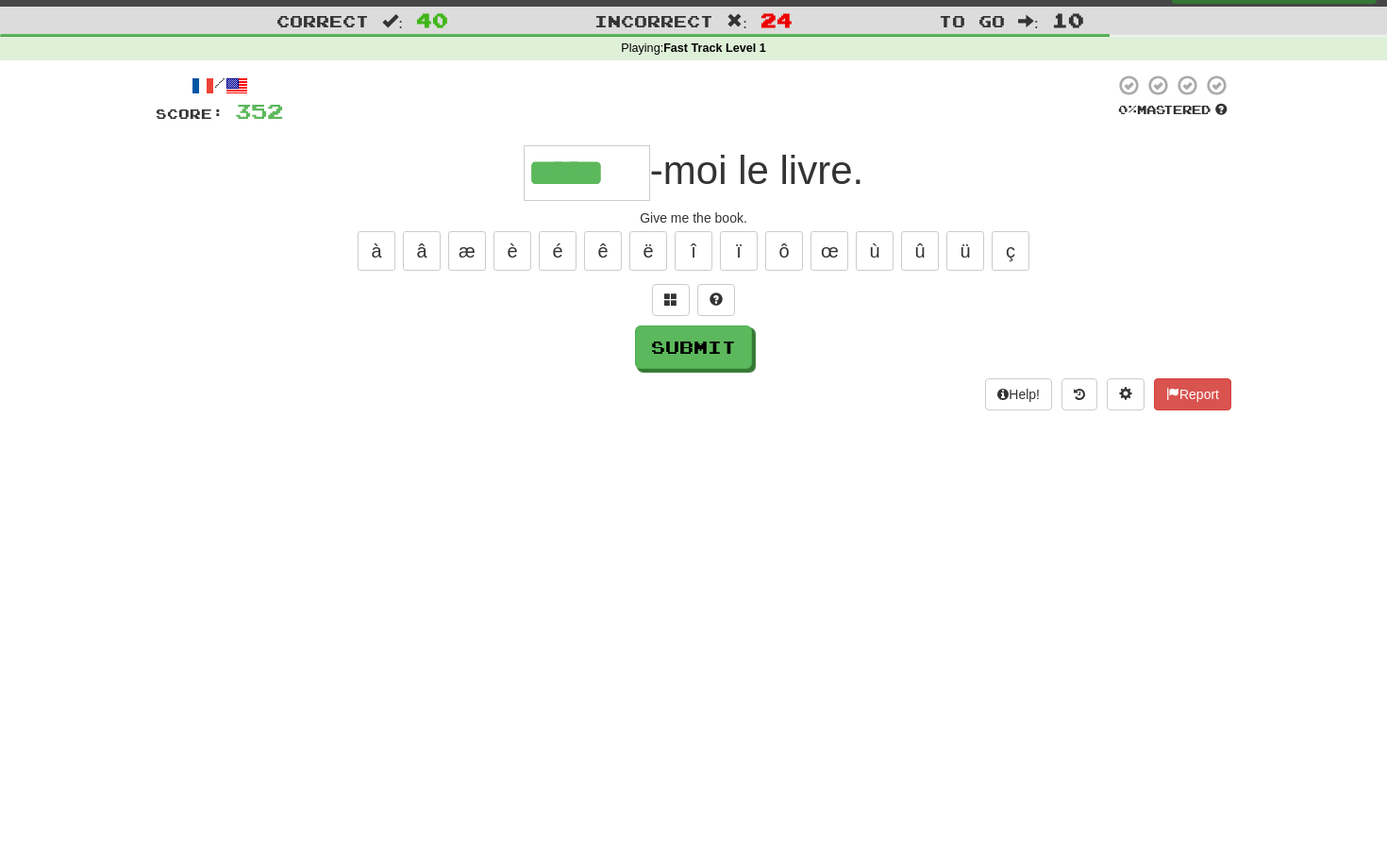type on "*****" 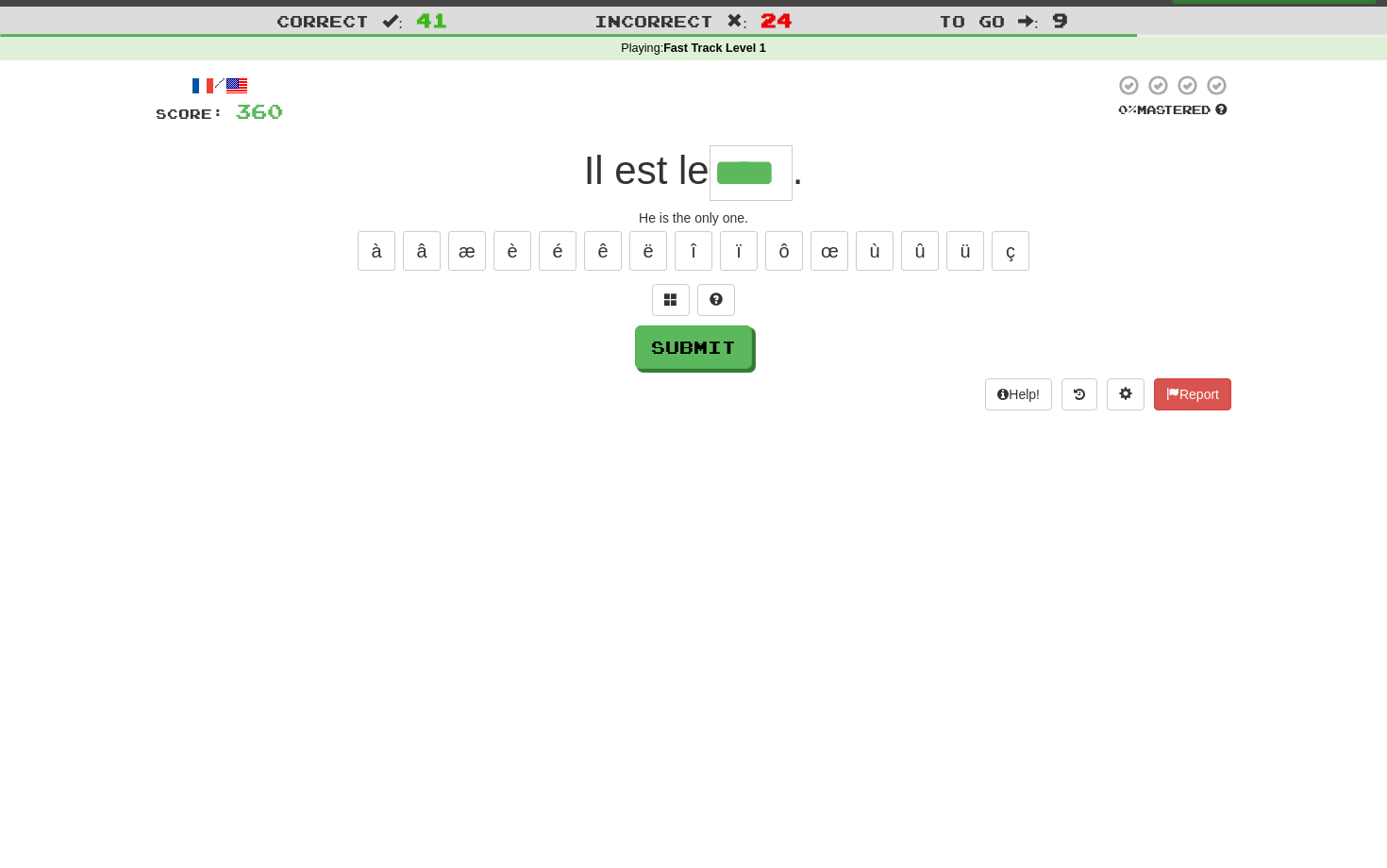 type on "****" 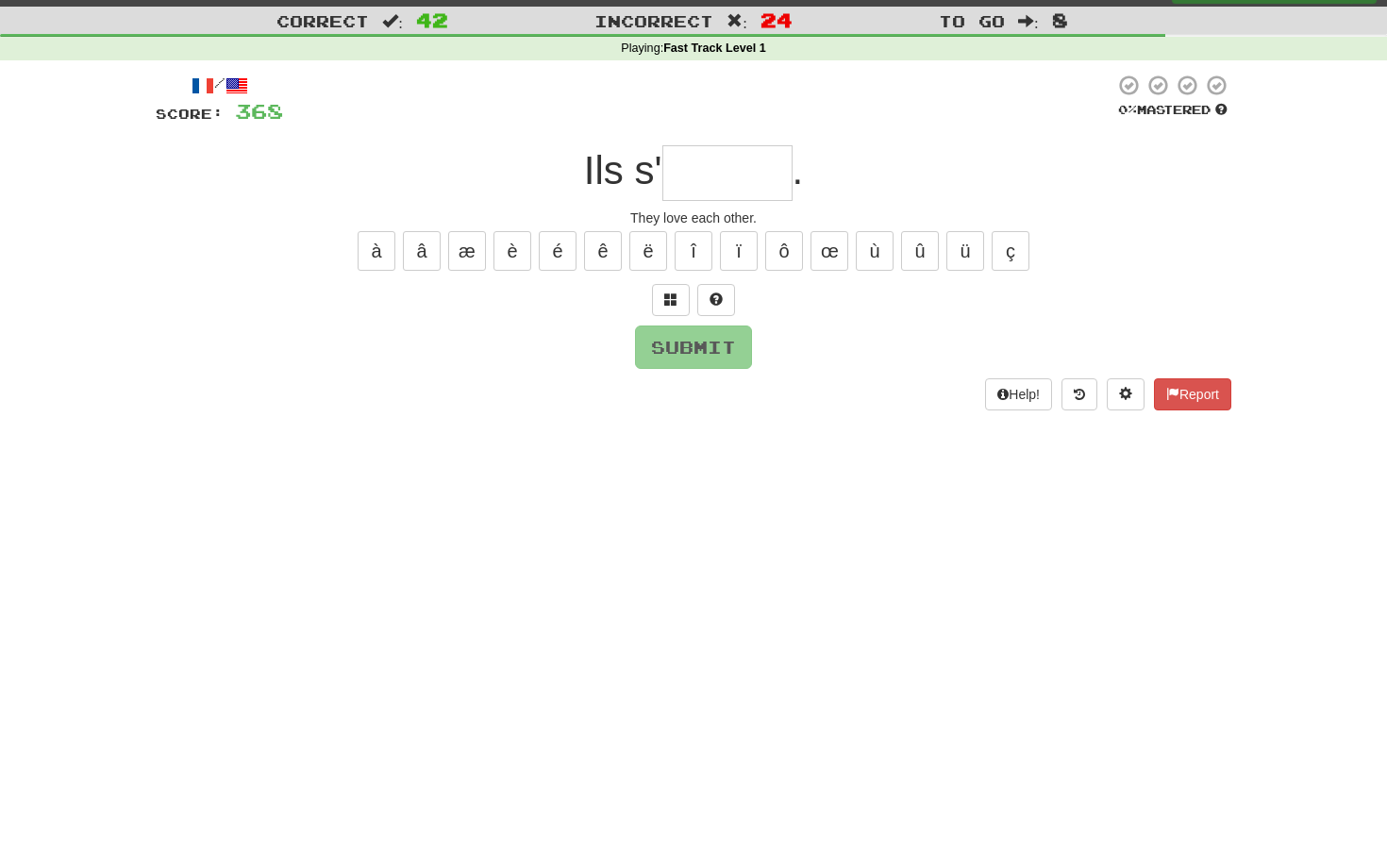type on "*" 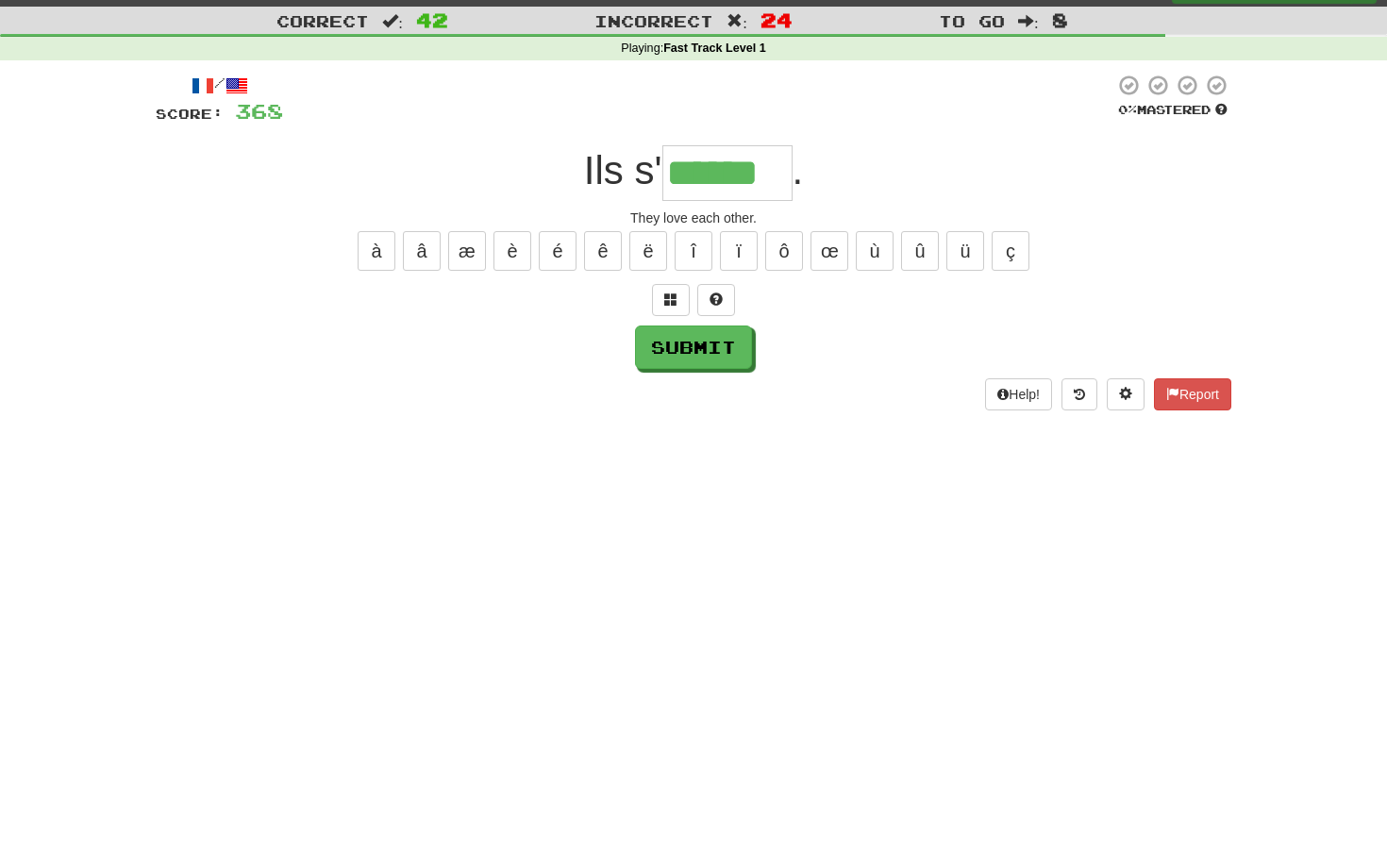 type on "******" 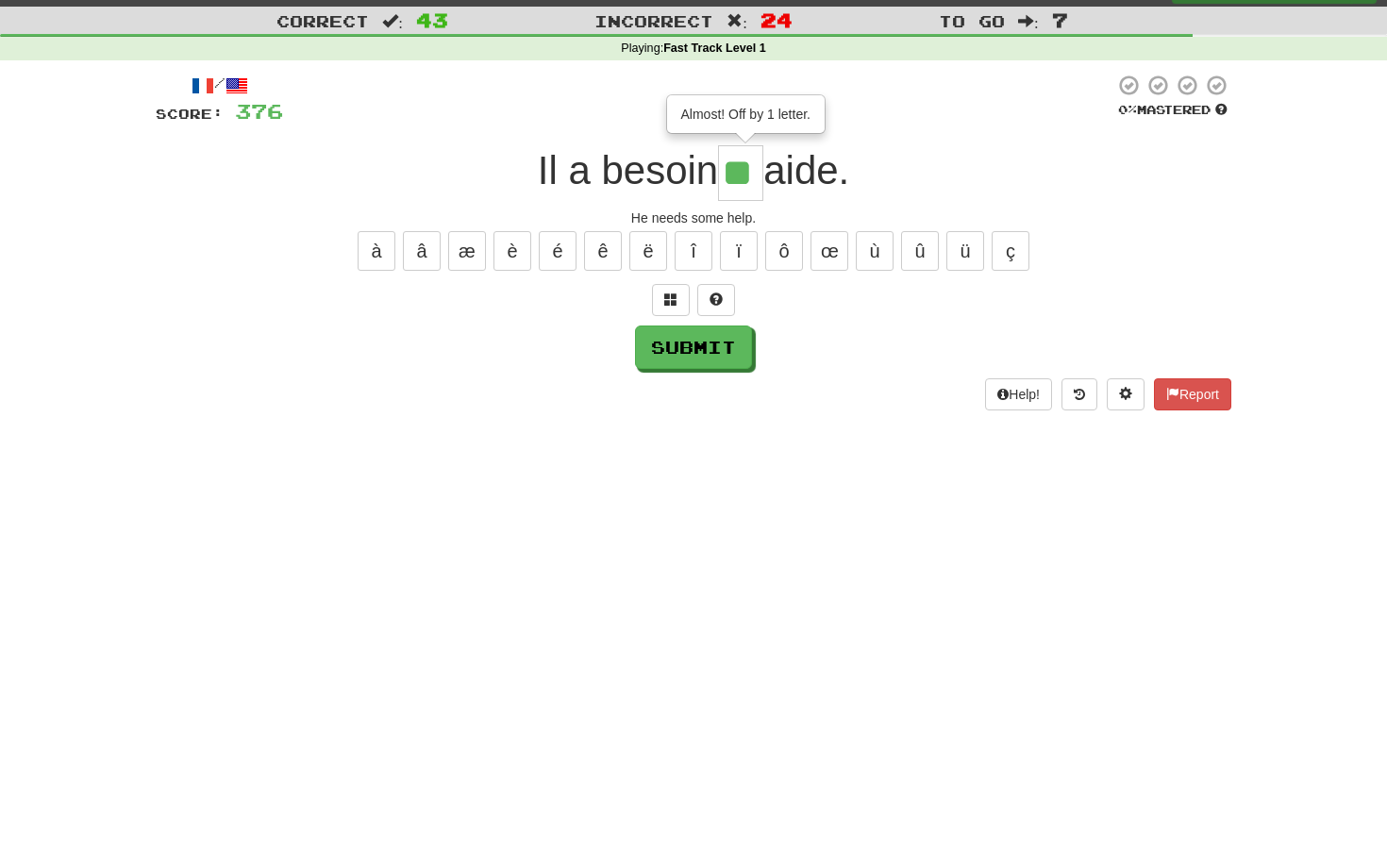 type on "**" 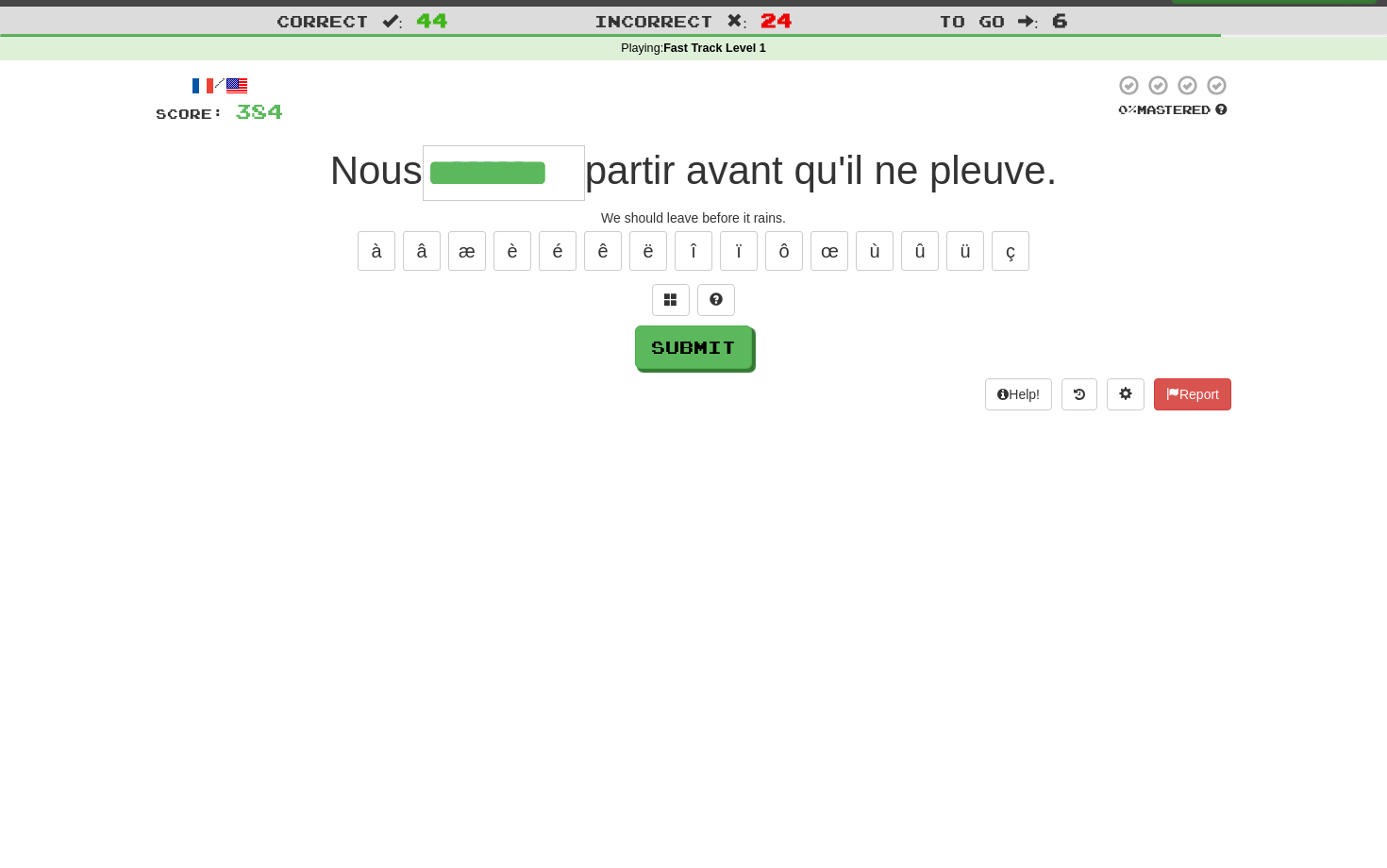 type on "********" 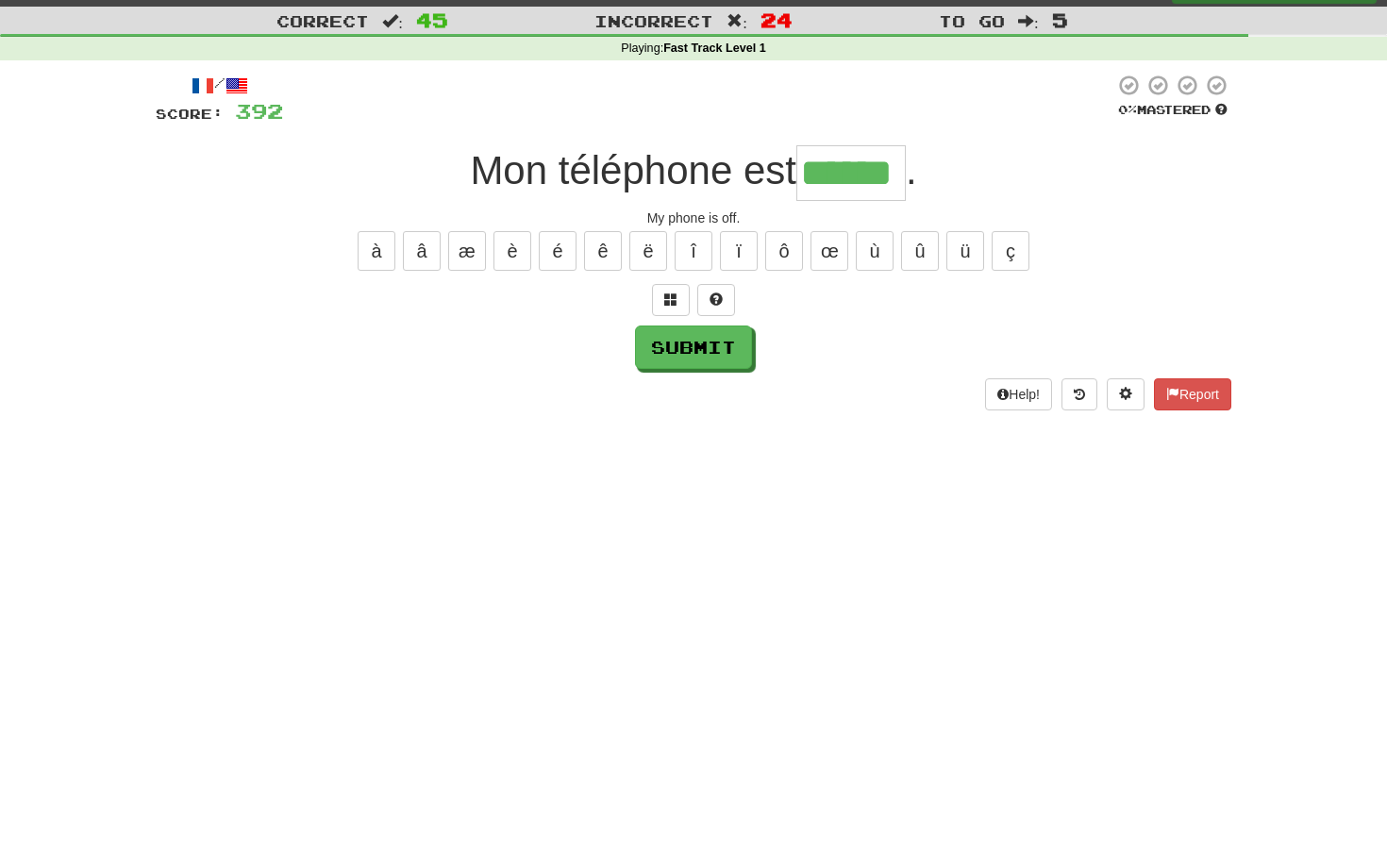 type on "******" 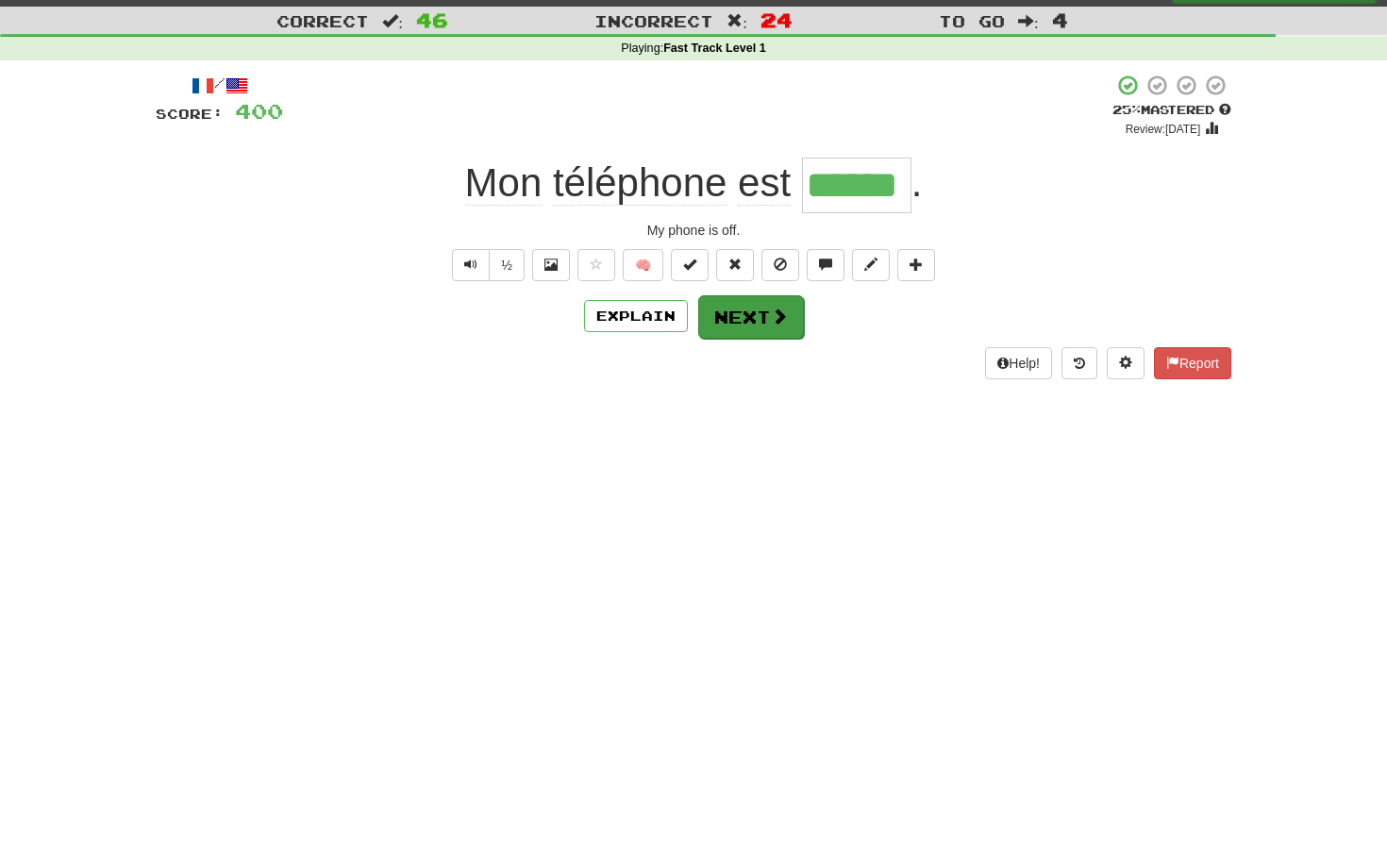 click on "Next" at bounding box center (751, 317) 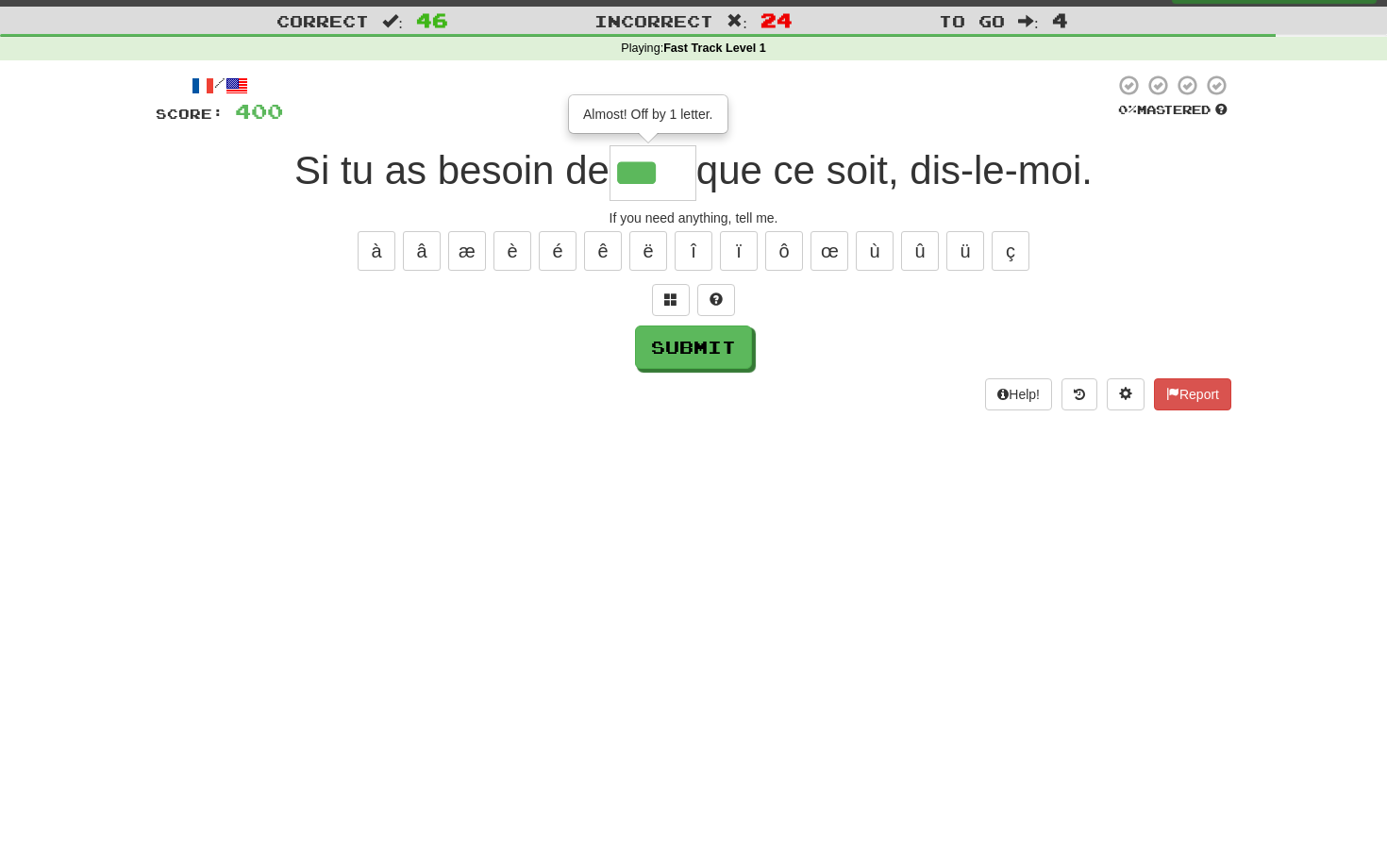 type on "****" 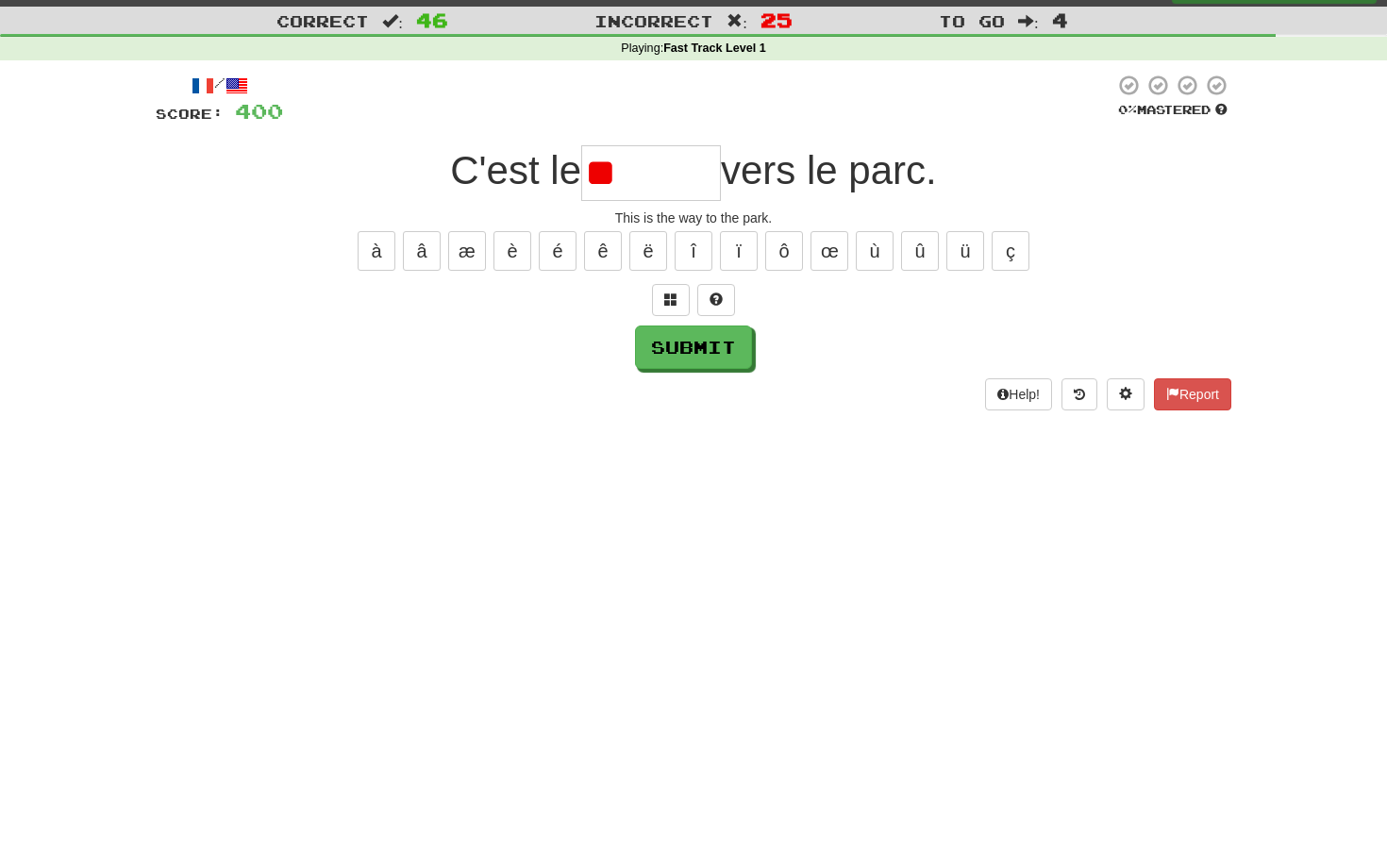 type on "*" 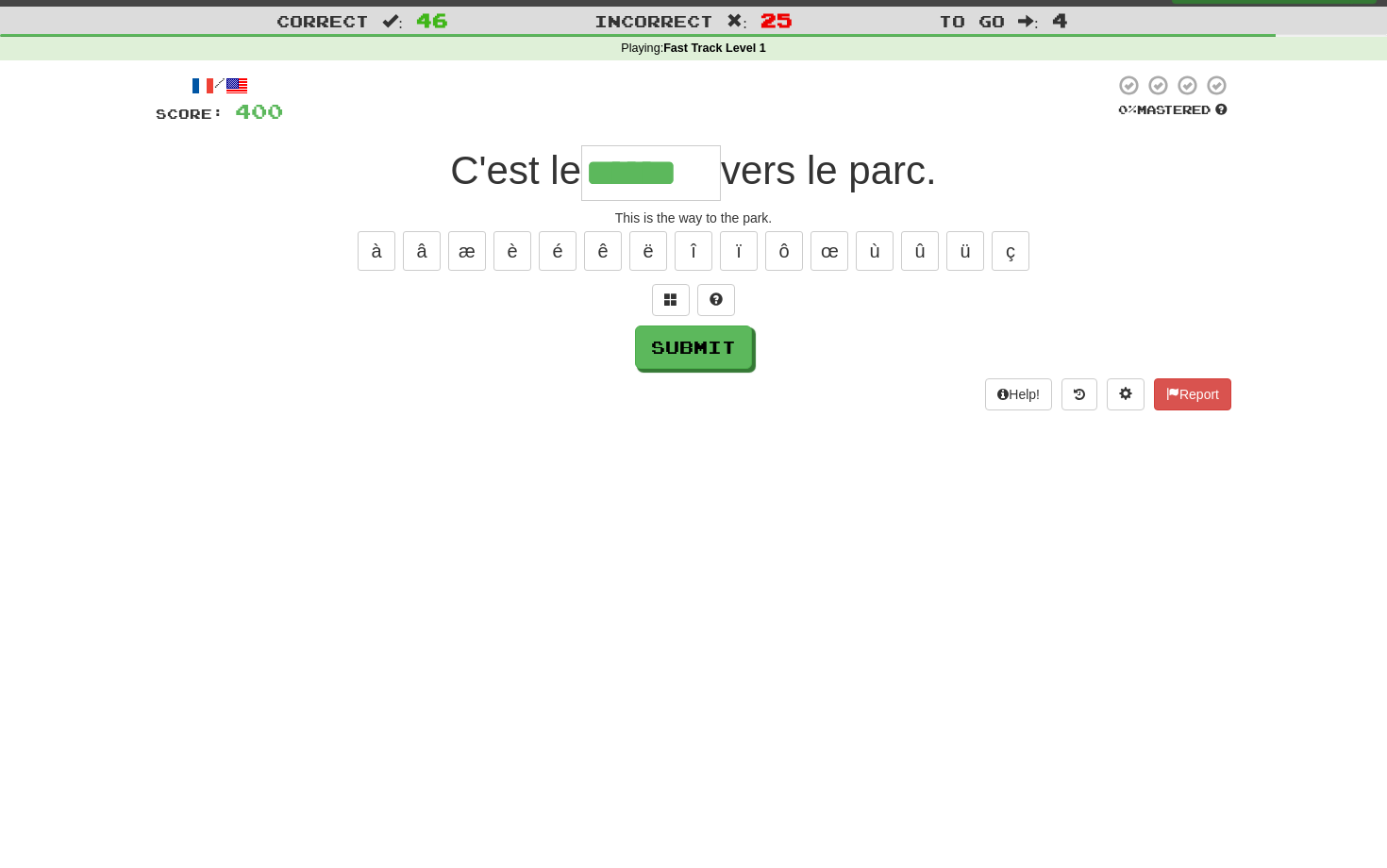 type on "******" 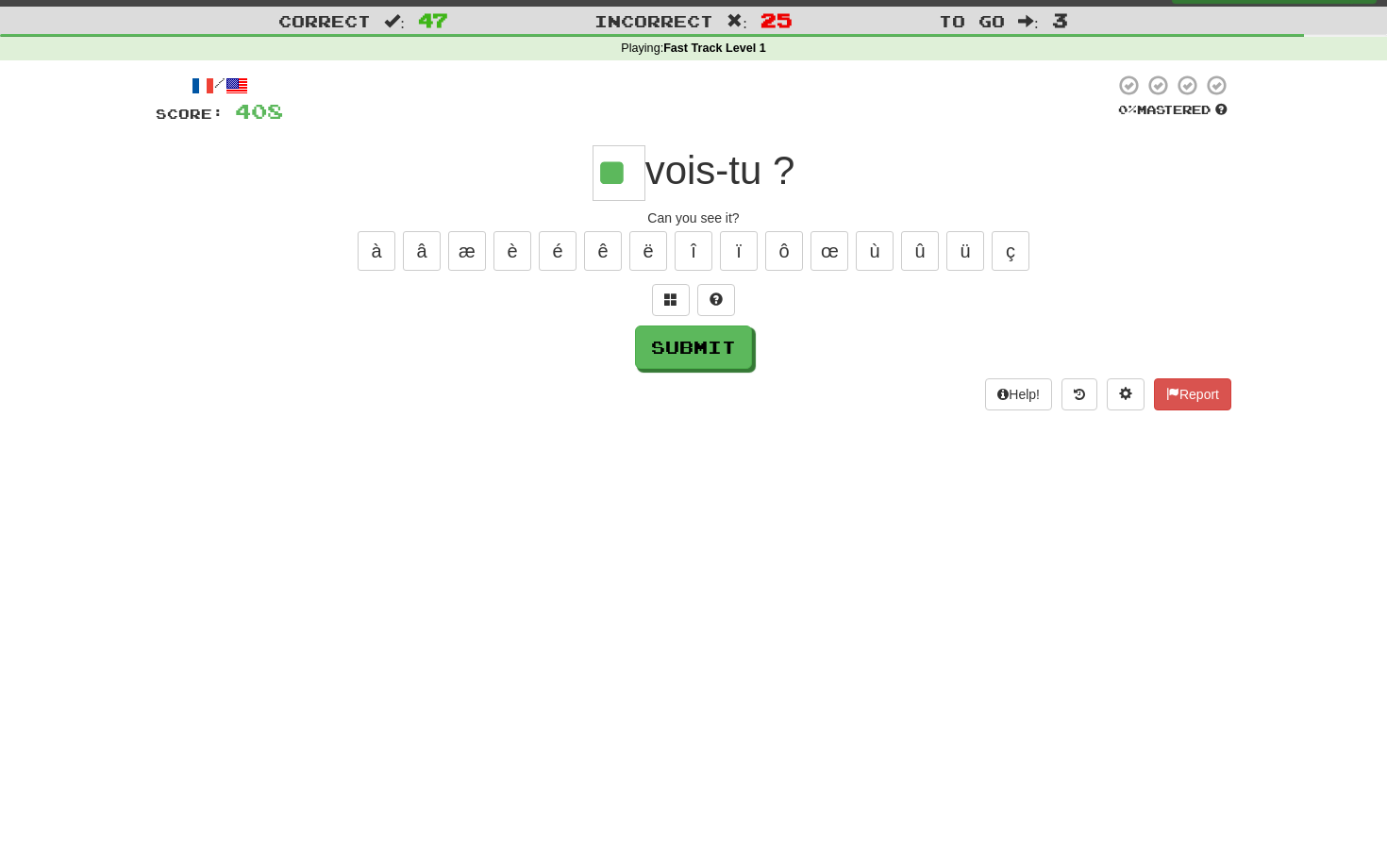 type on "**" 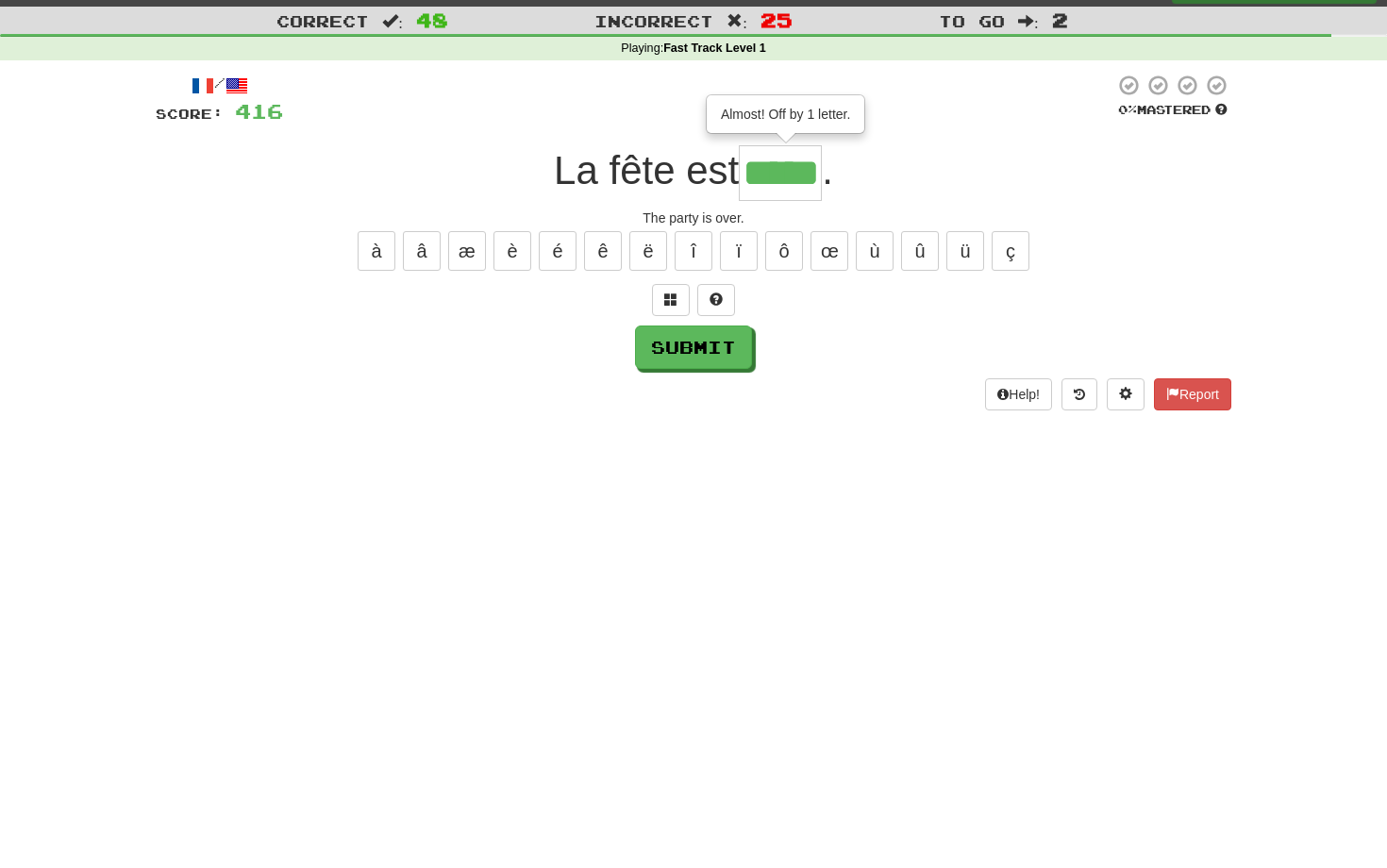 type on "*****" 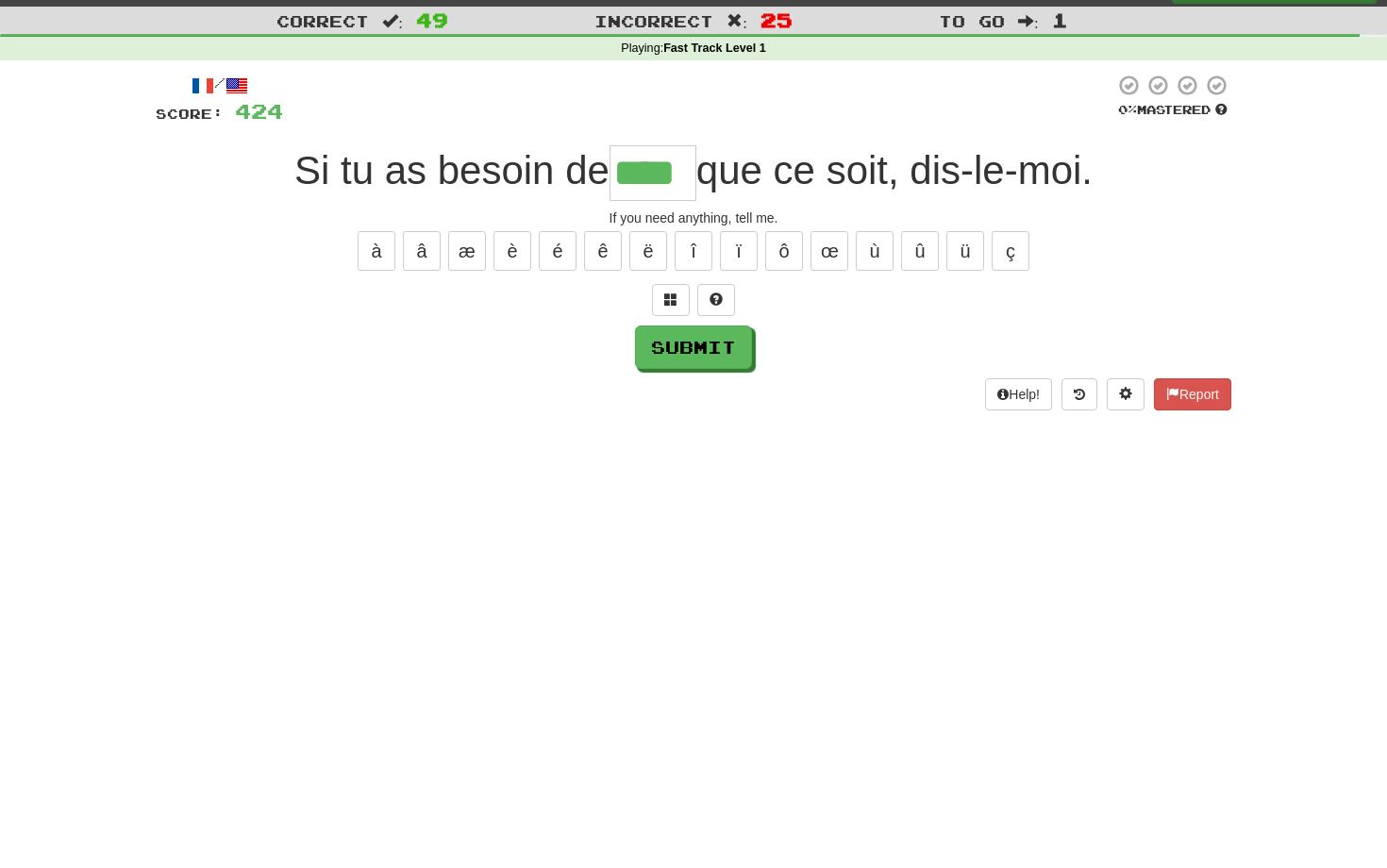 type on "****" 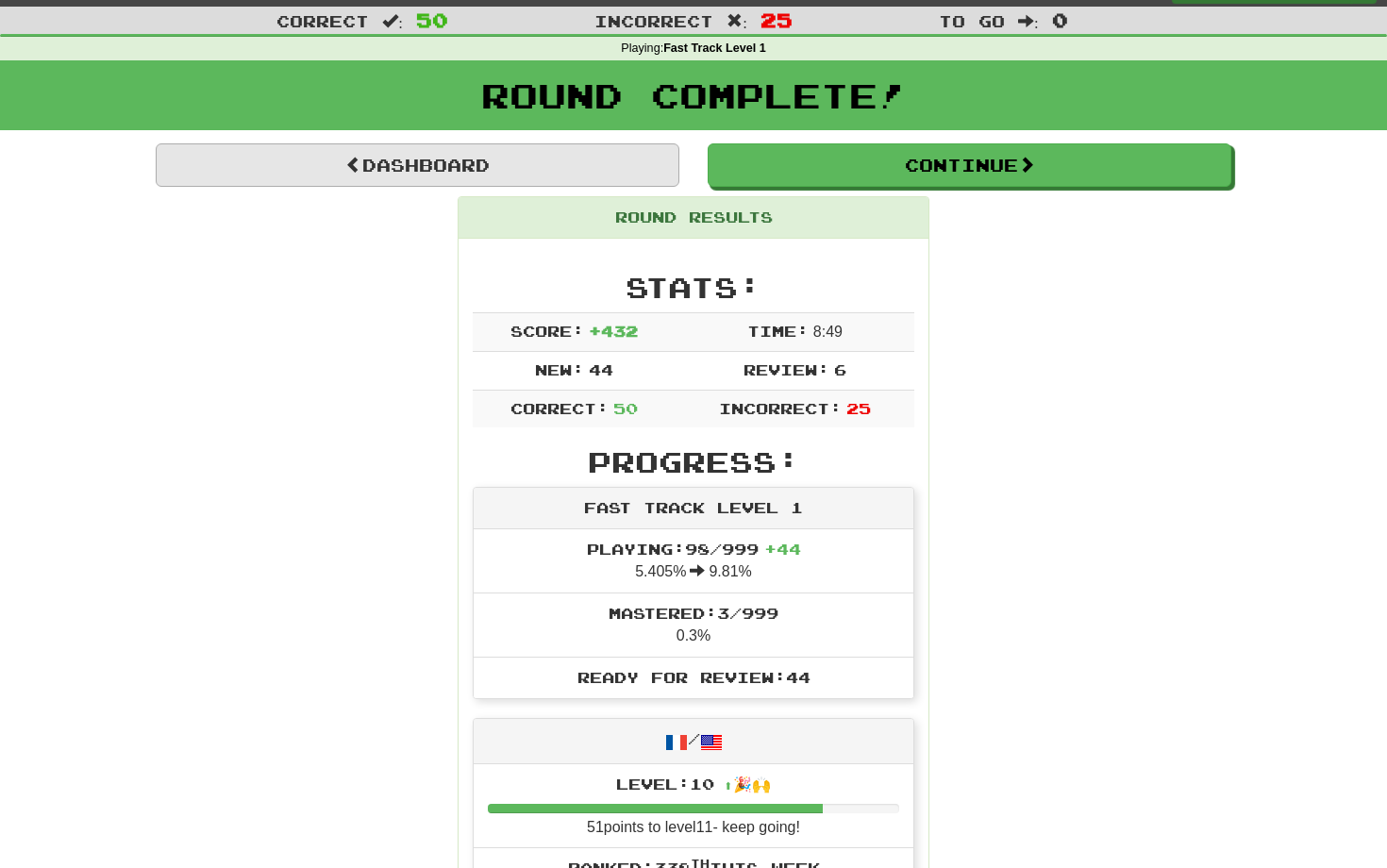 click on "Dashboard" at bounding box center [417, 165] 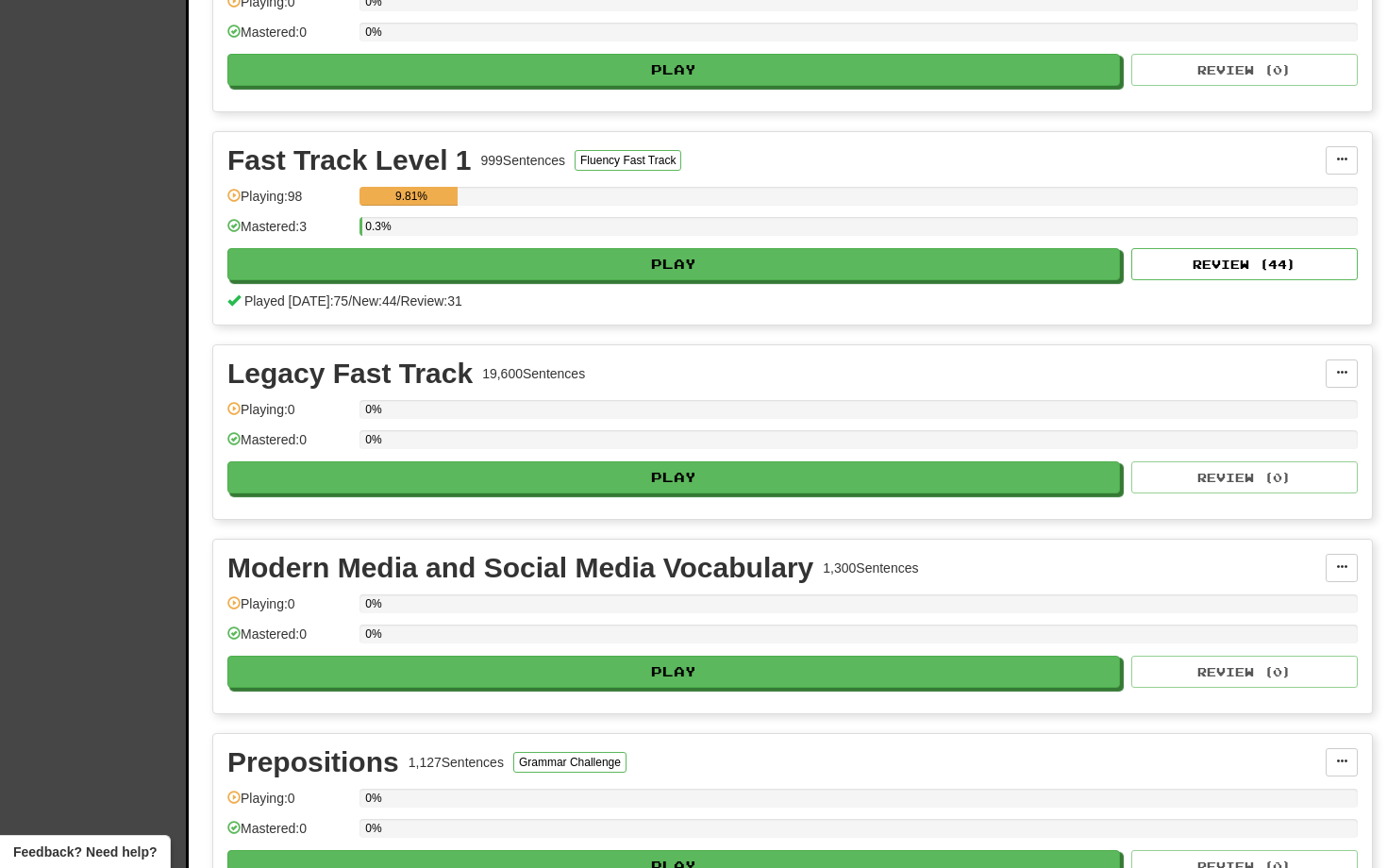 scroll, scrollTop: 1273, scrollLeft: 0, axis: vertical 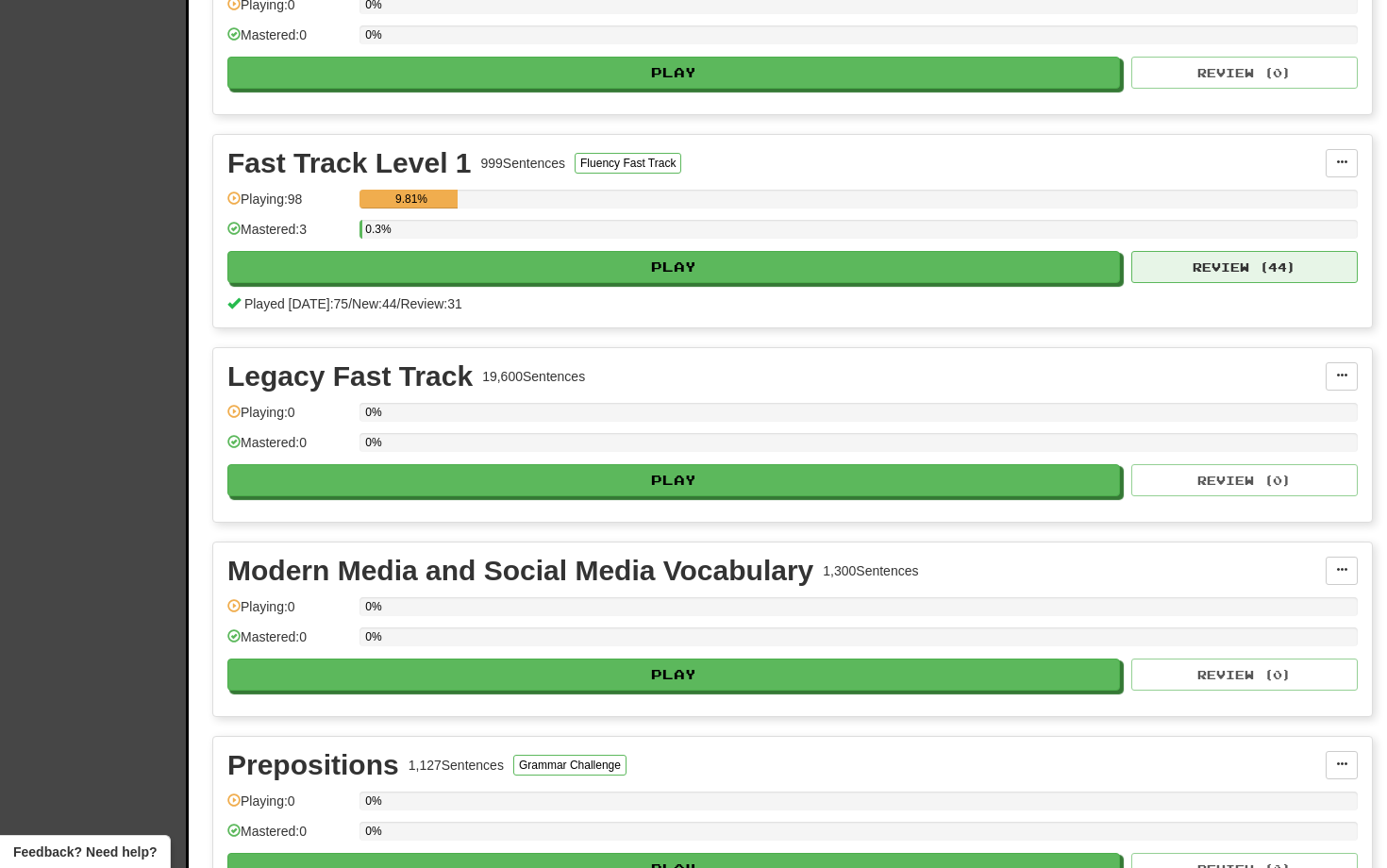 click on "Review ( 44 )" at bounding box center (1245, 267) 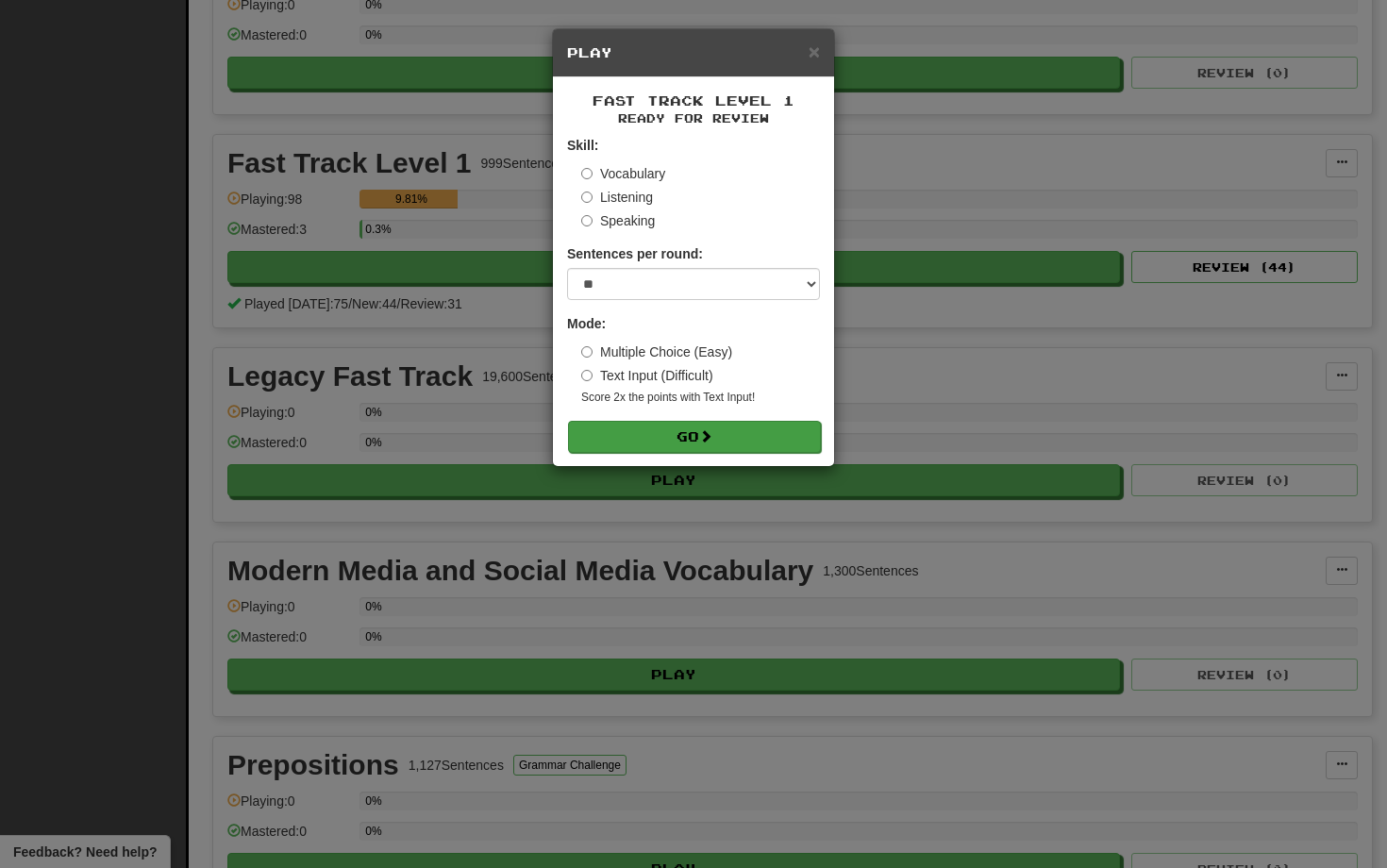 click on "Go" at bounding box center (694, 437) 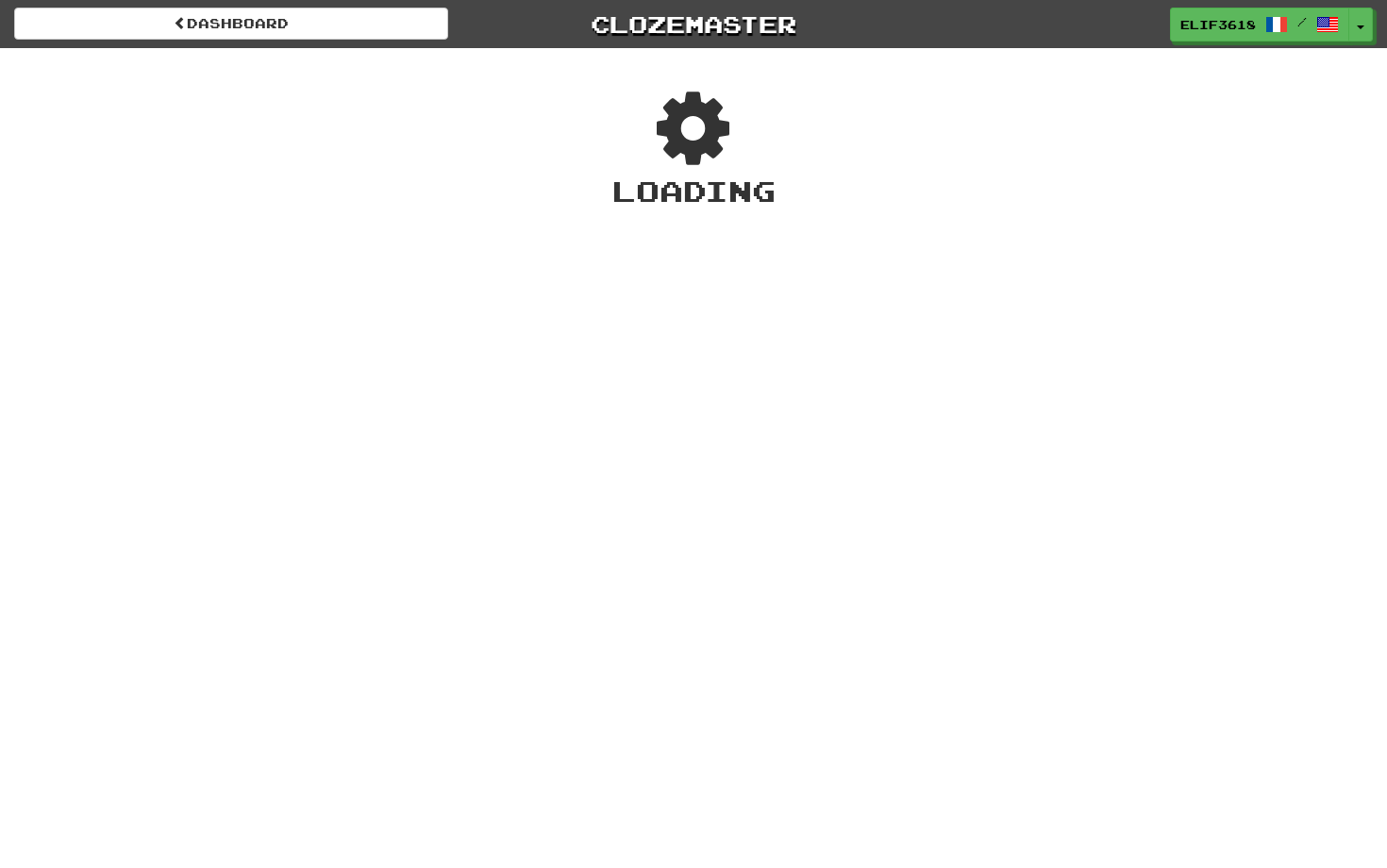 scroll, scrollTop: 0, scrollLeft: 0, axis: both 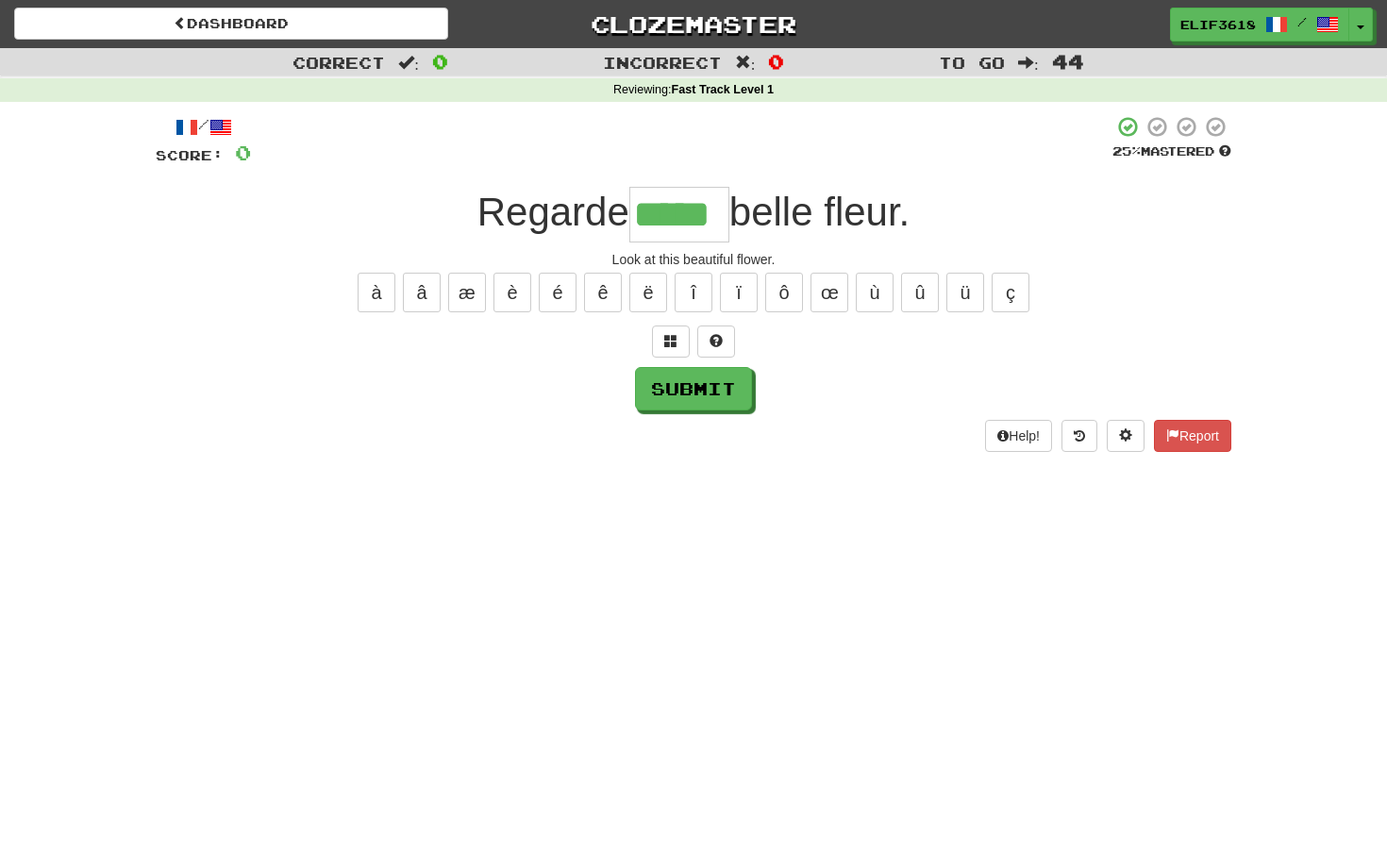 type on "*****" 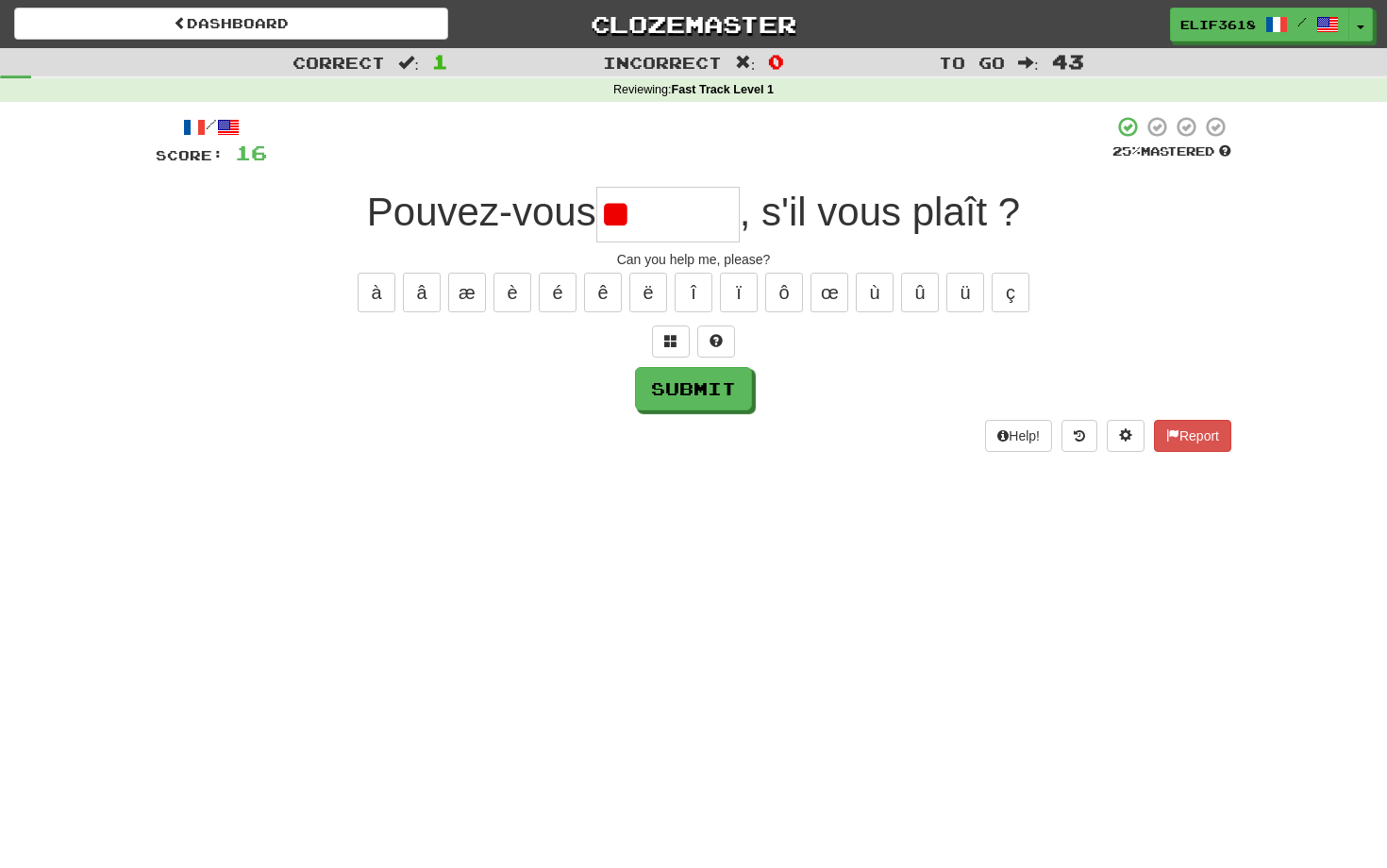 type on "*" 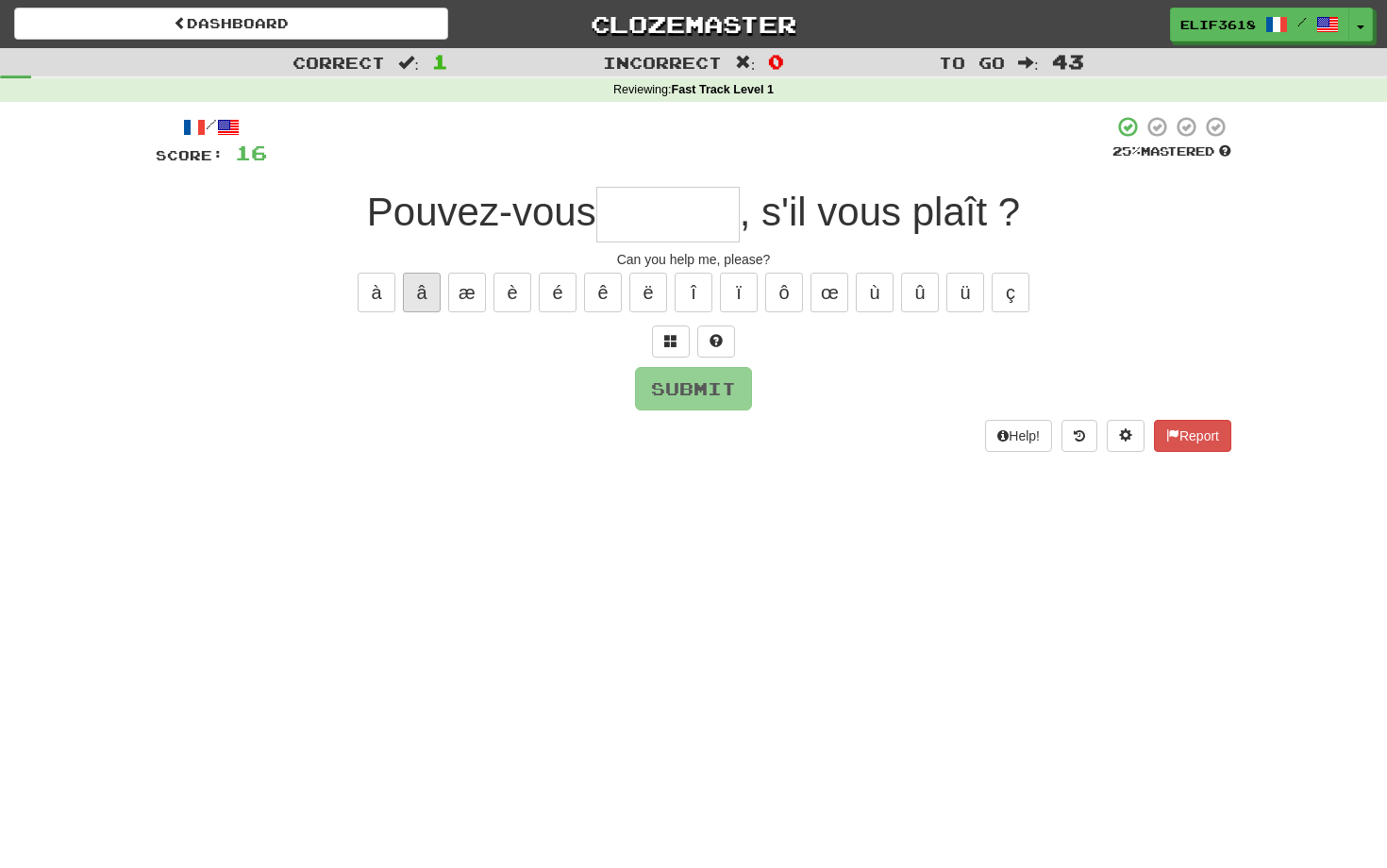 click on "â" at bounding box center (422, 292) 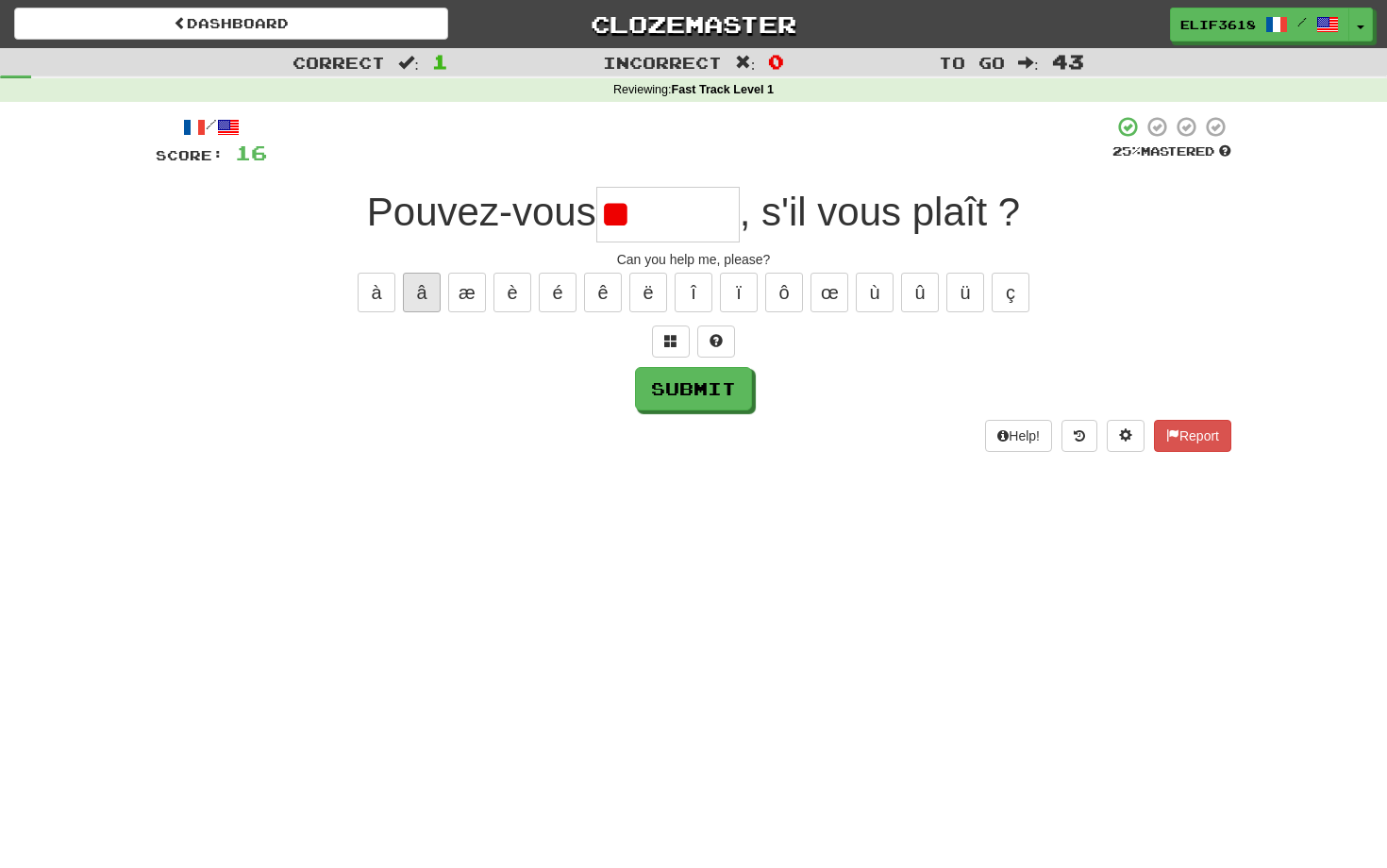 type on "*" 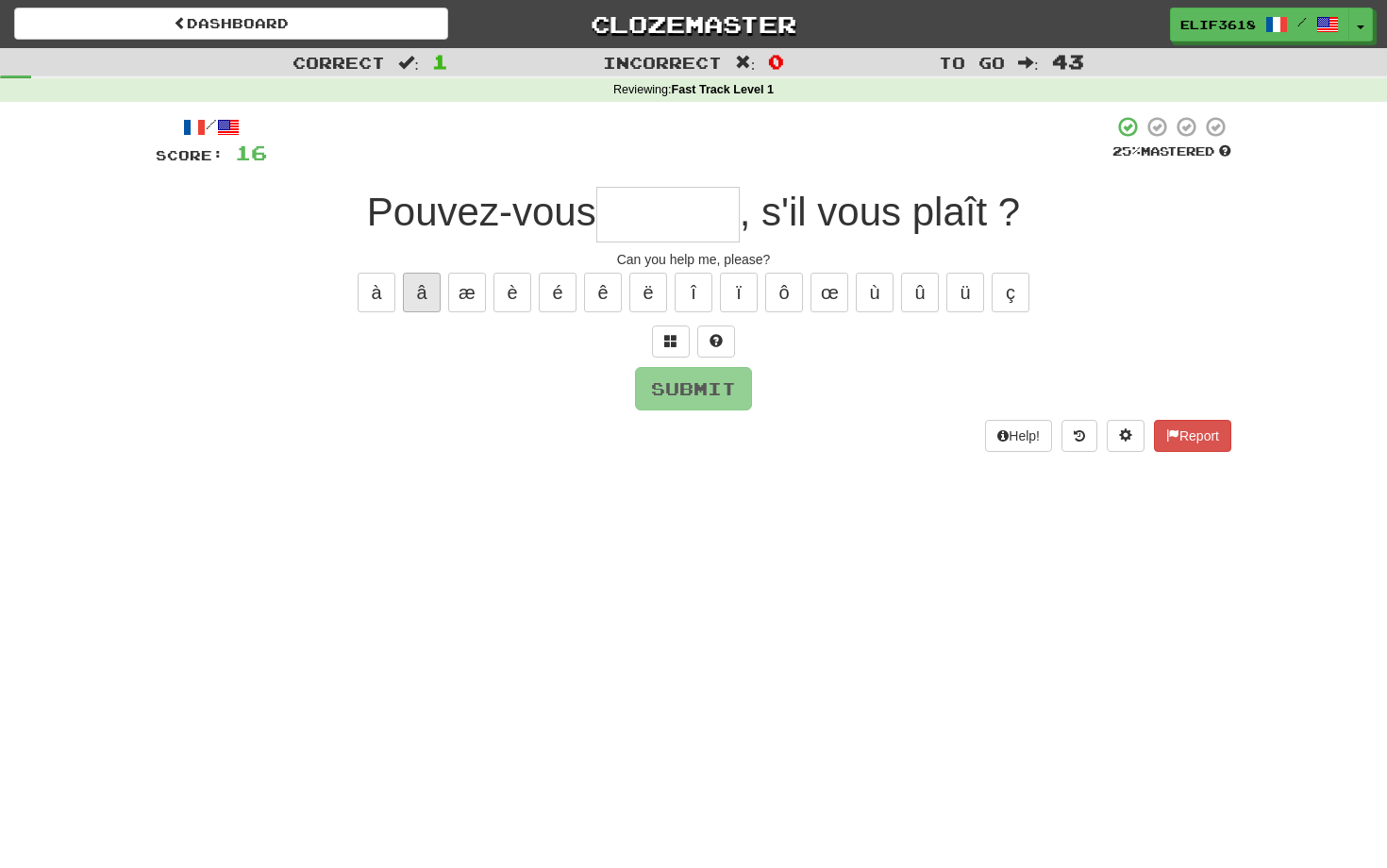 type on "*******" 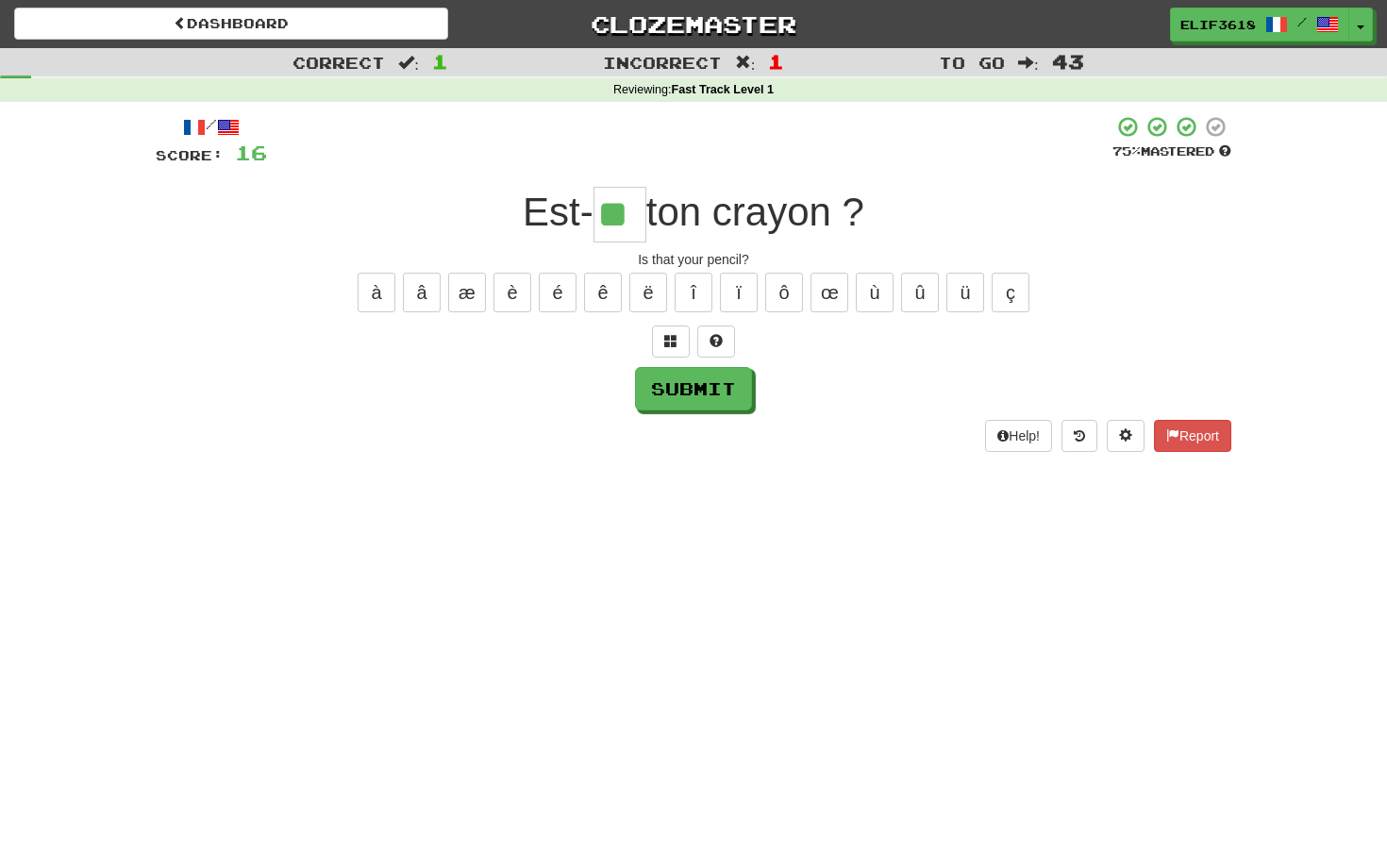 type on "**" 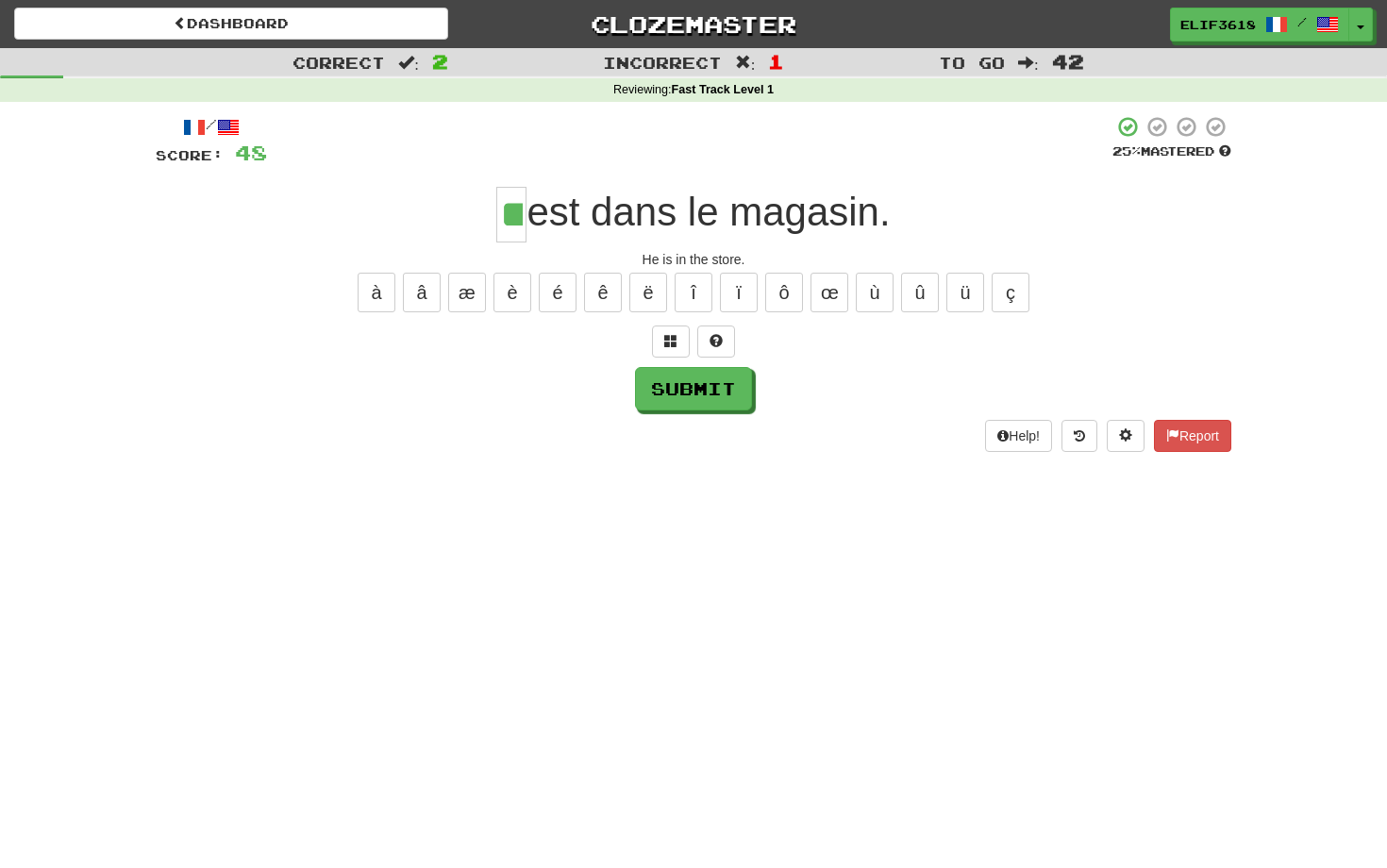 type on "**" 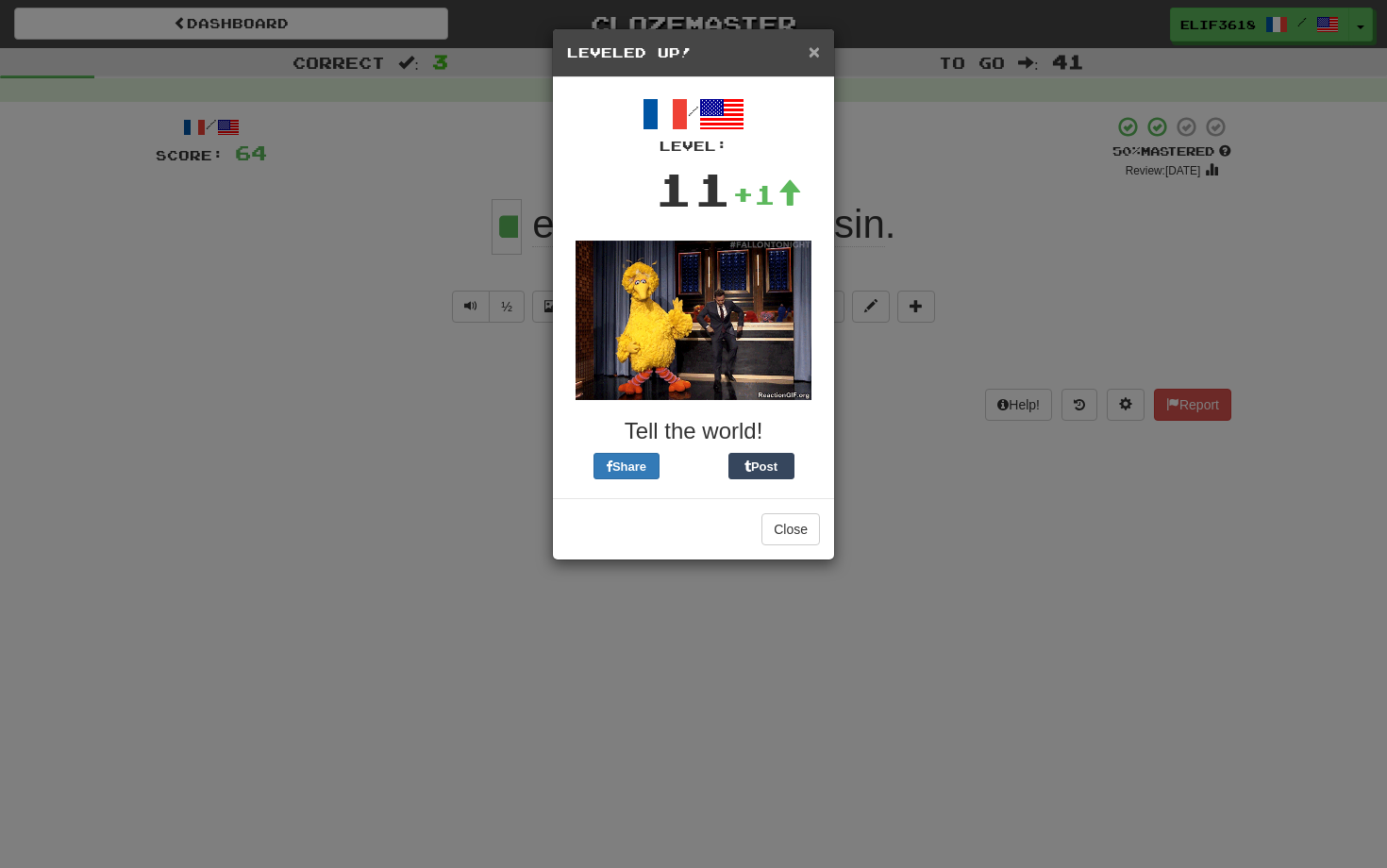 click on "×" at bounding box center (814, 51) 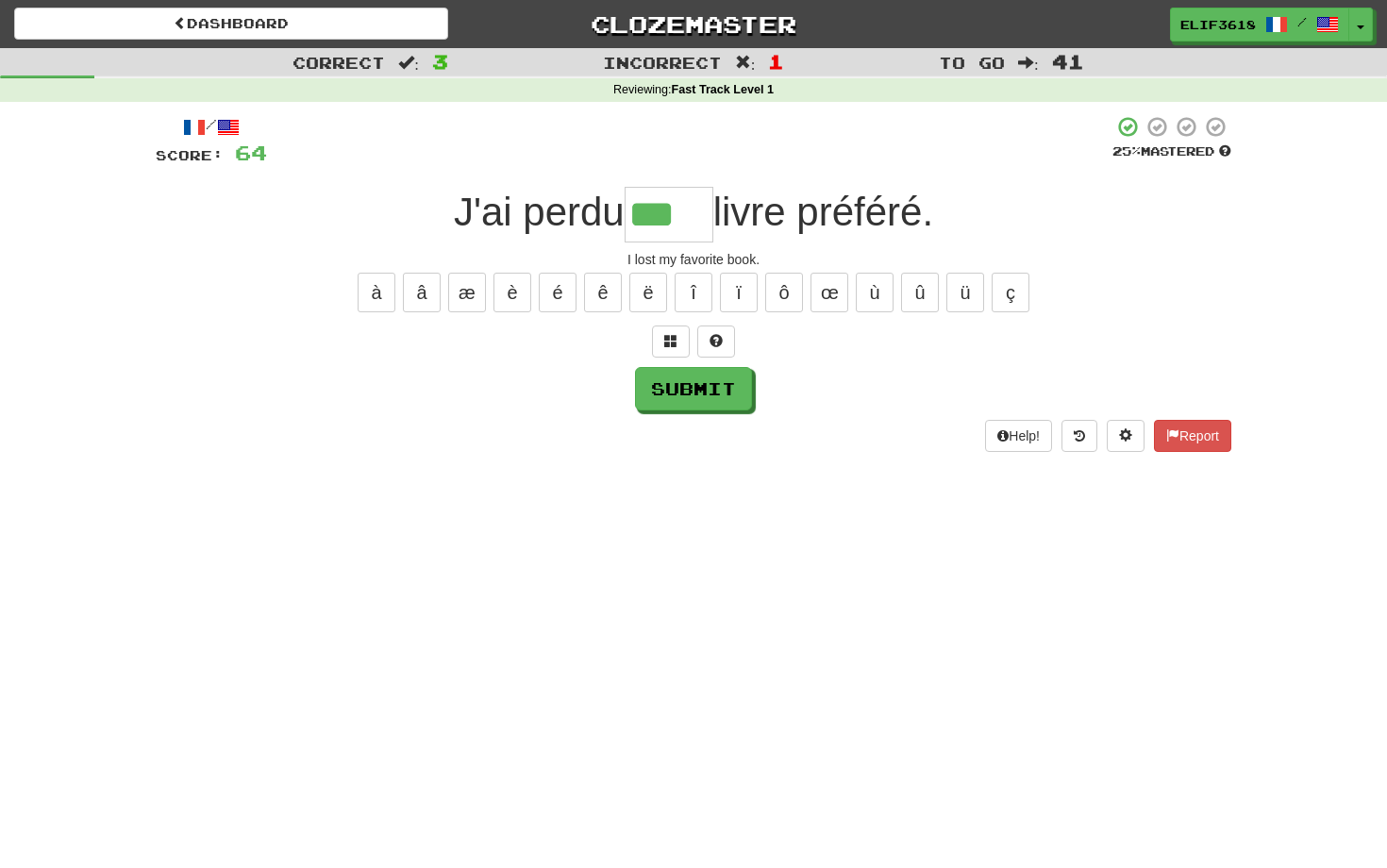 type on "***" 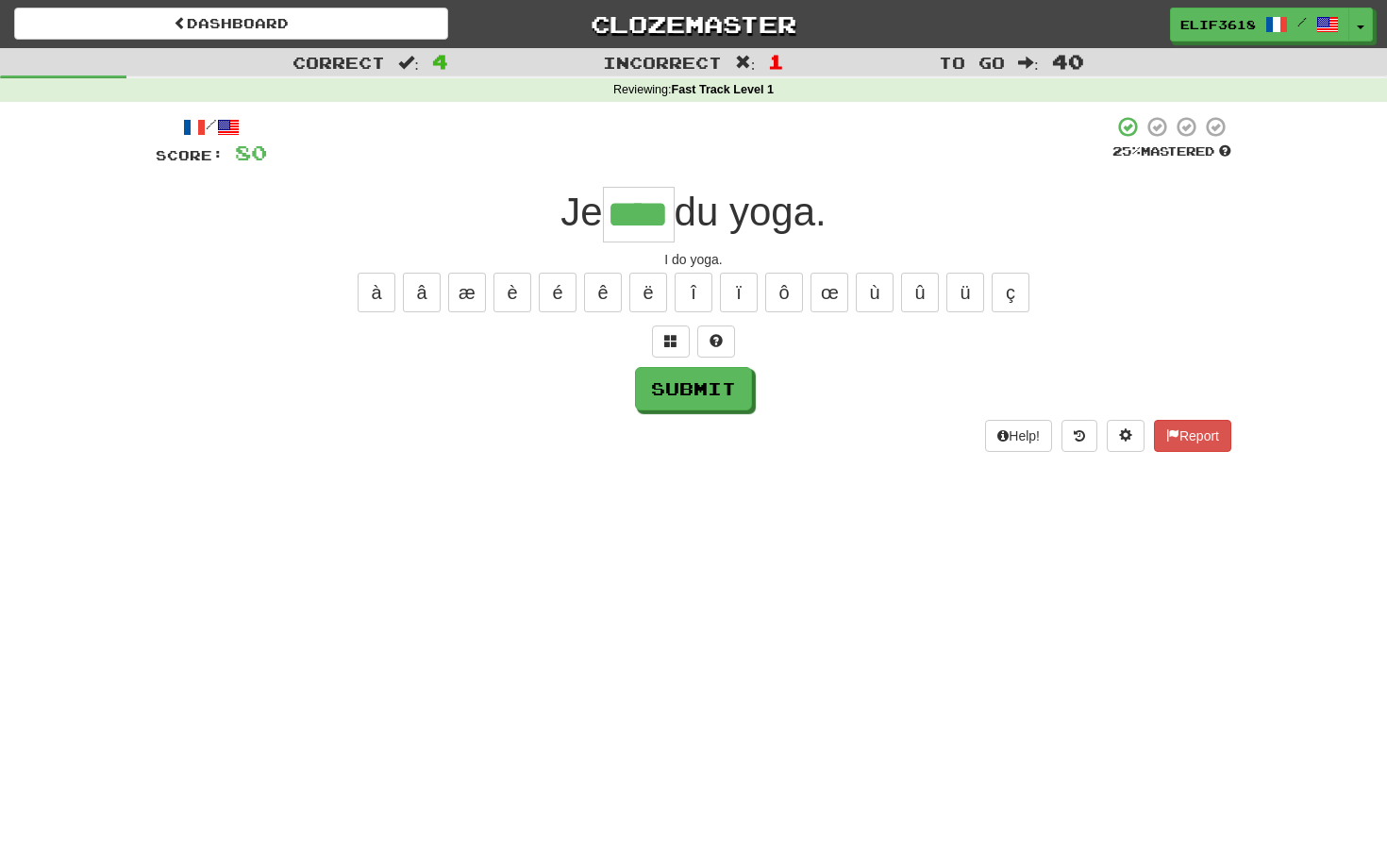type on "****" 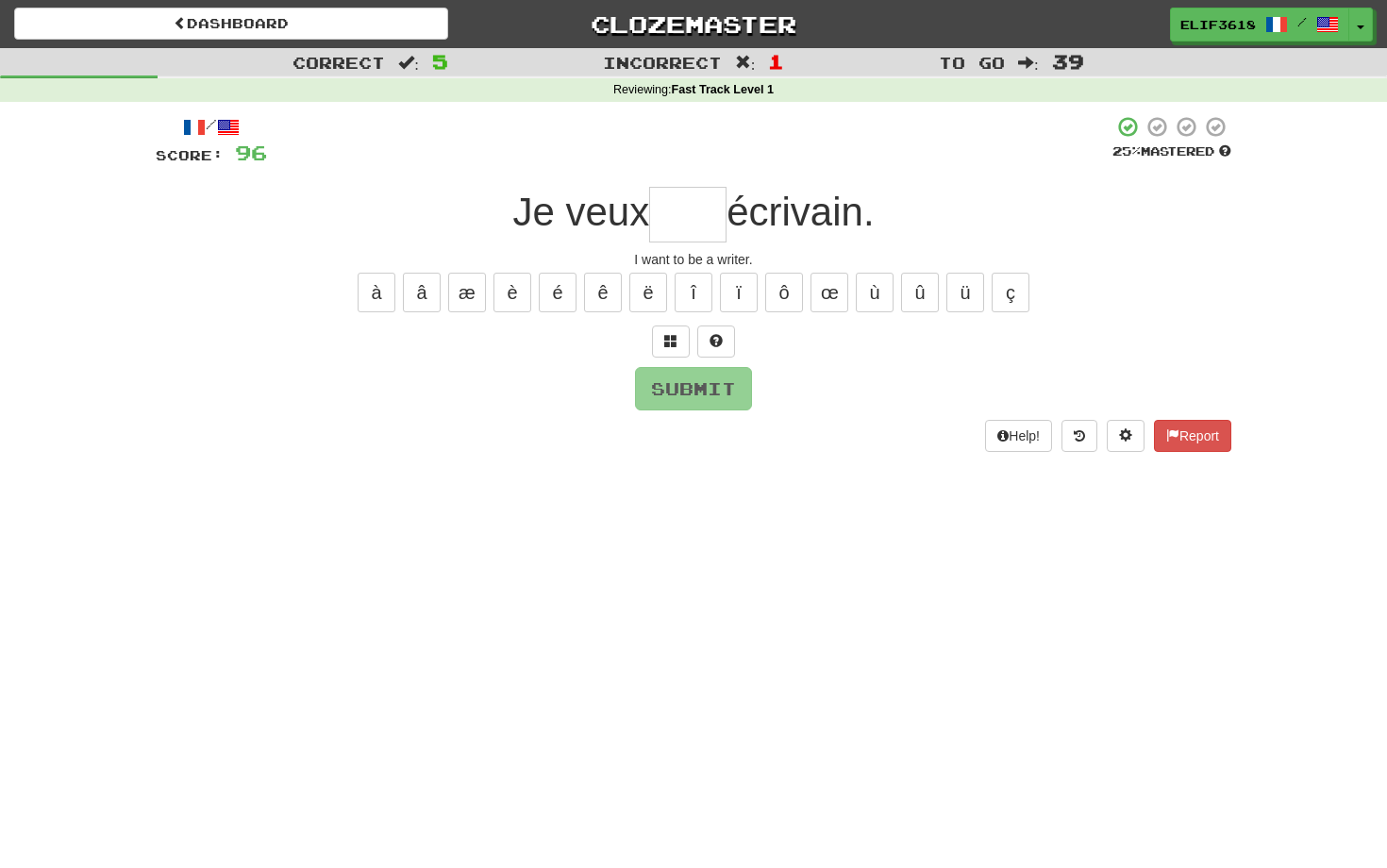 type on "*" 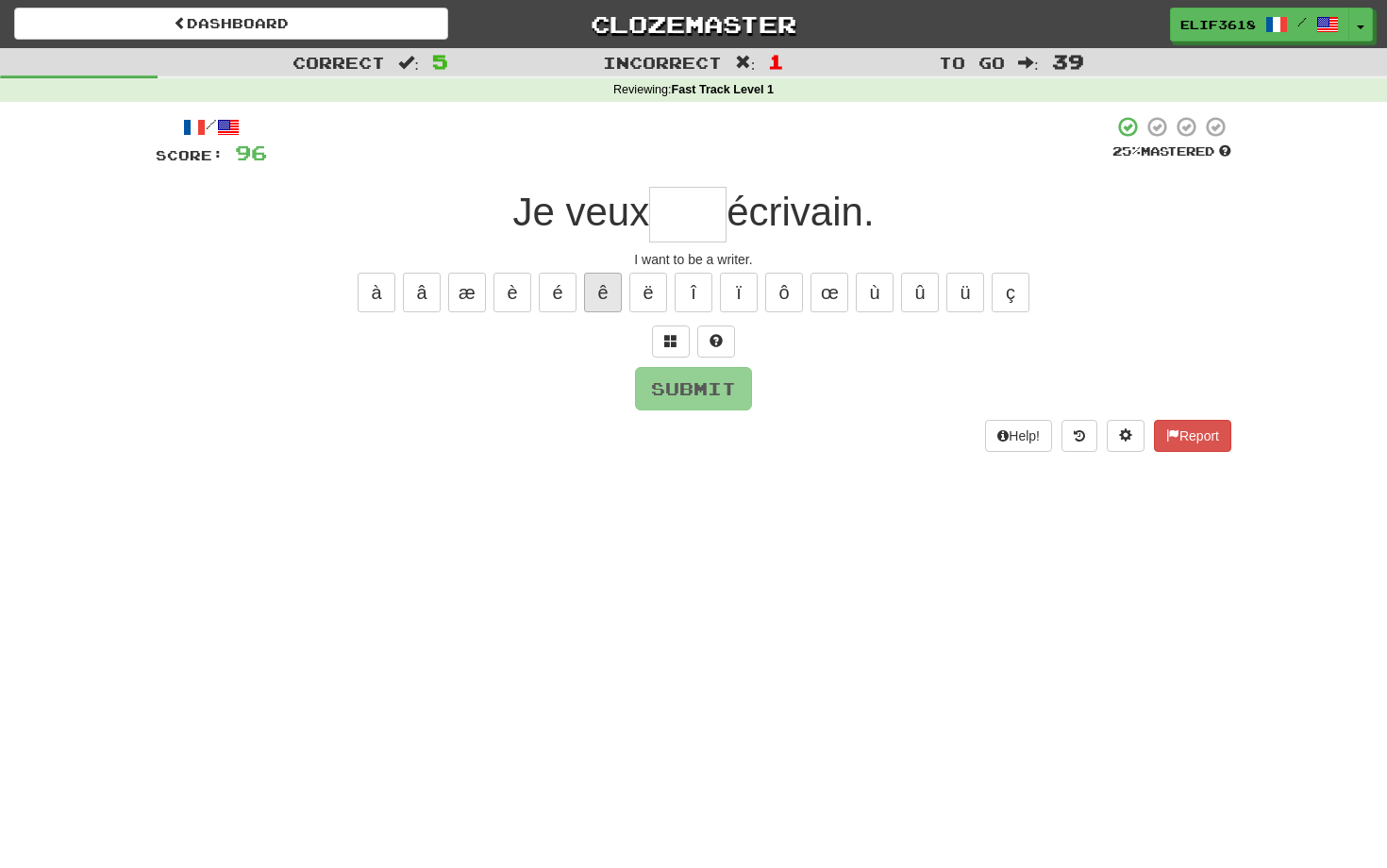 click on "ê" at bounding box center (603, 292) 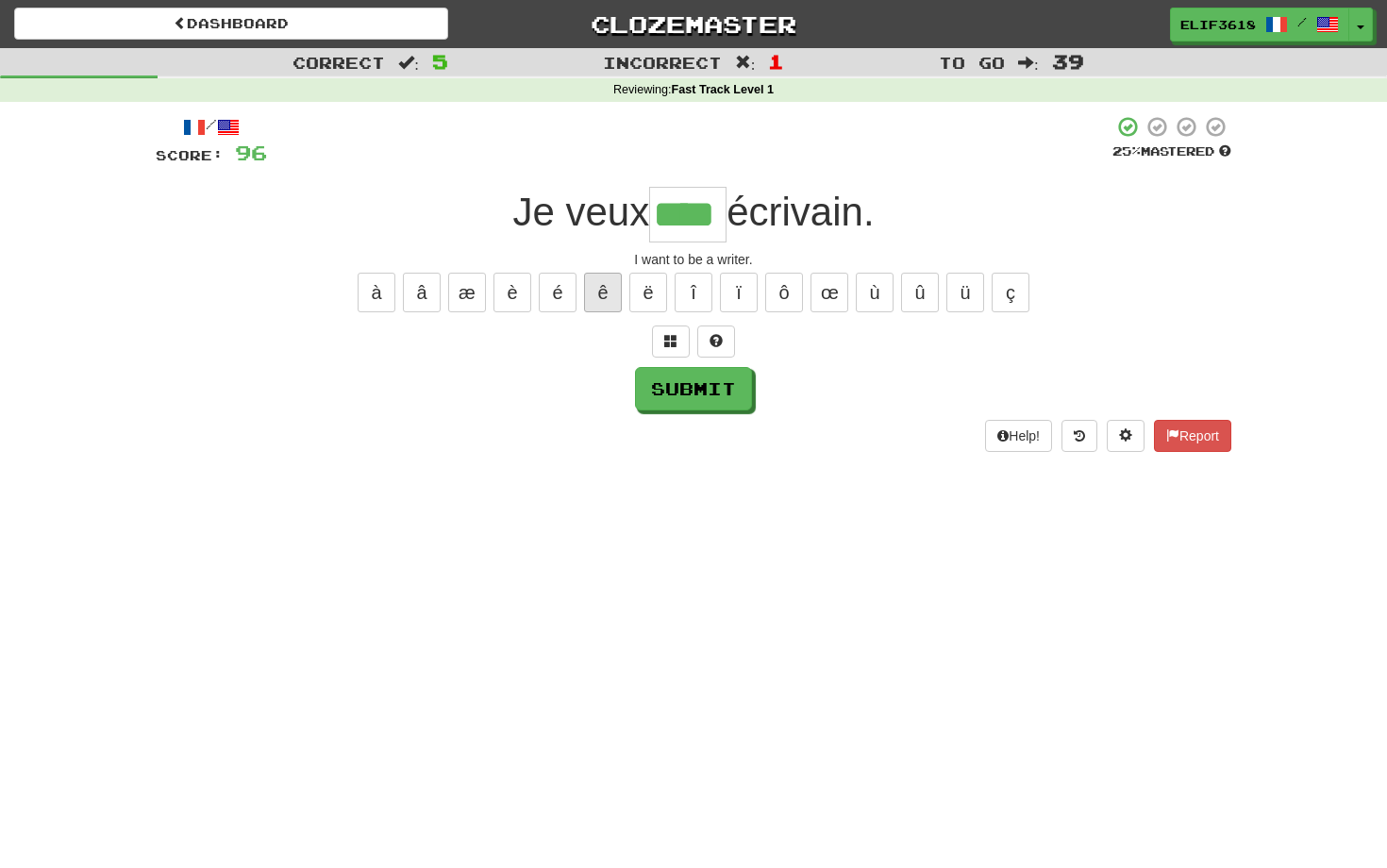 type on "****" 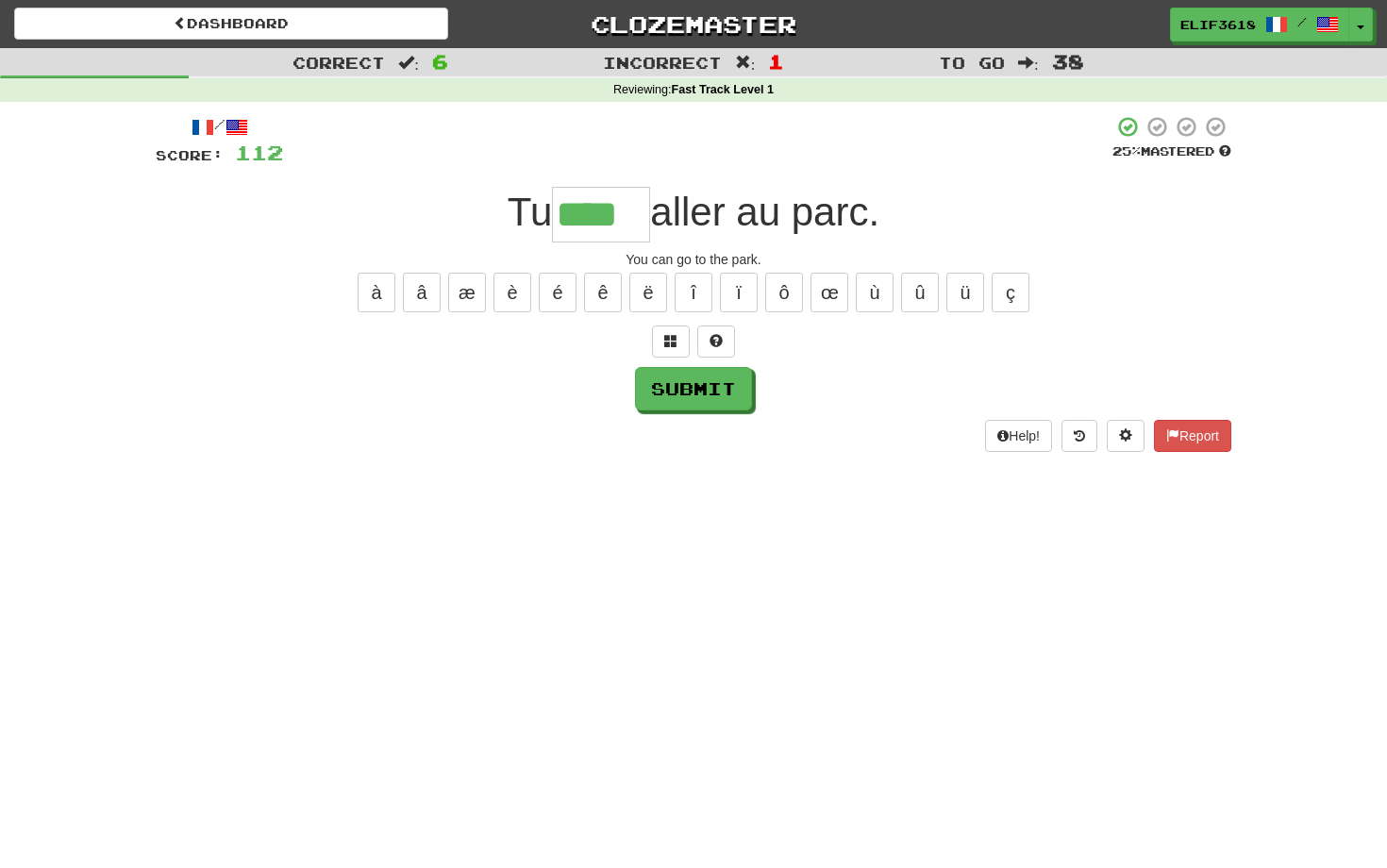 type on "****" 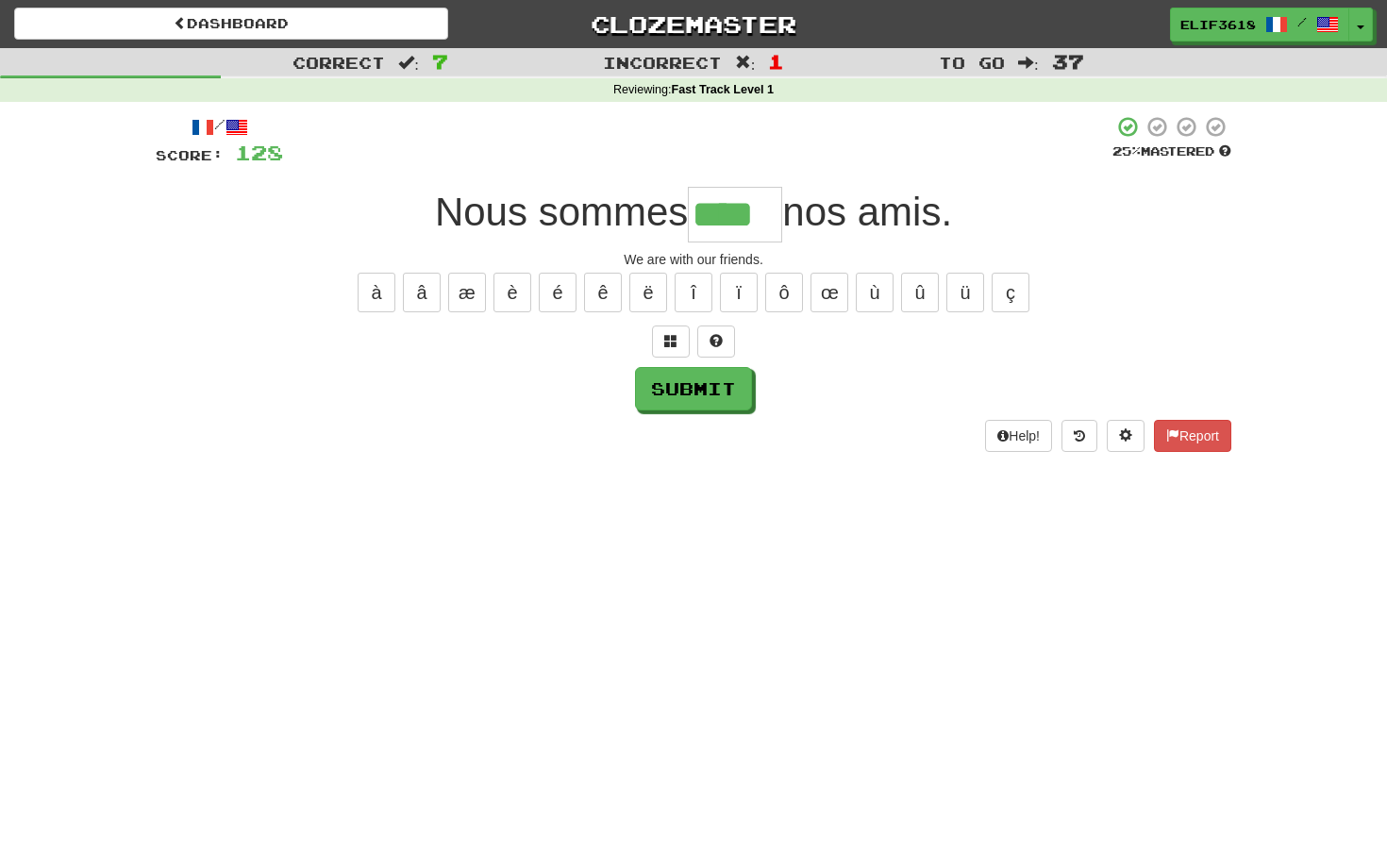 type on "****" 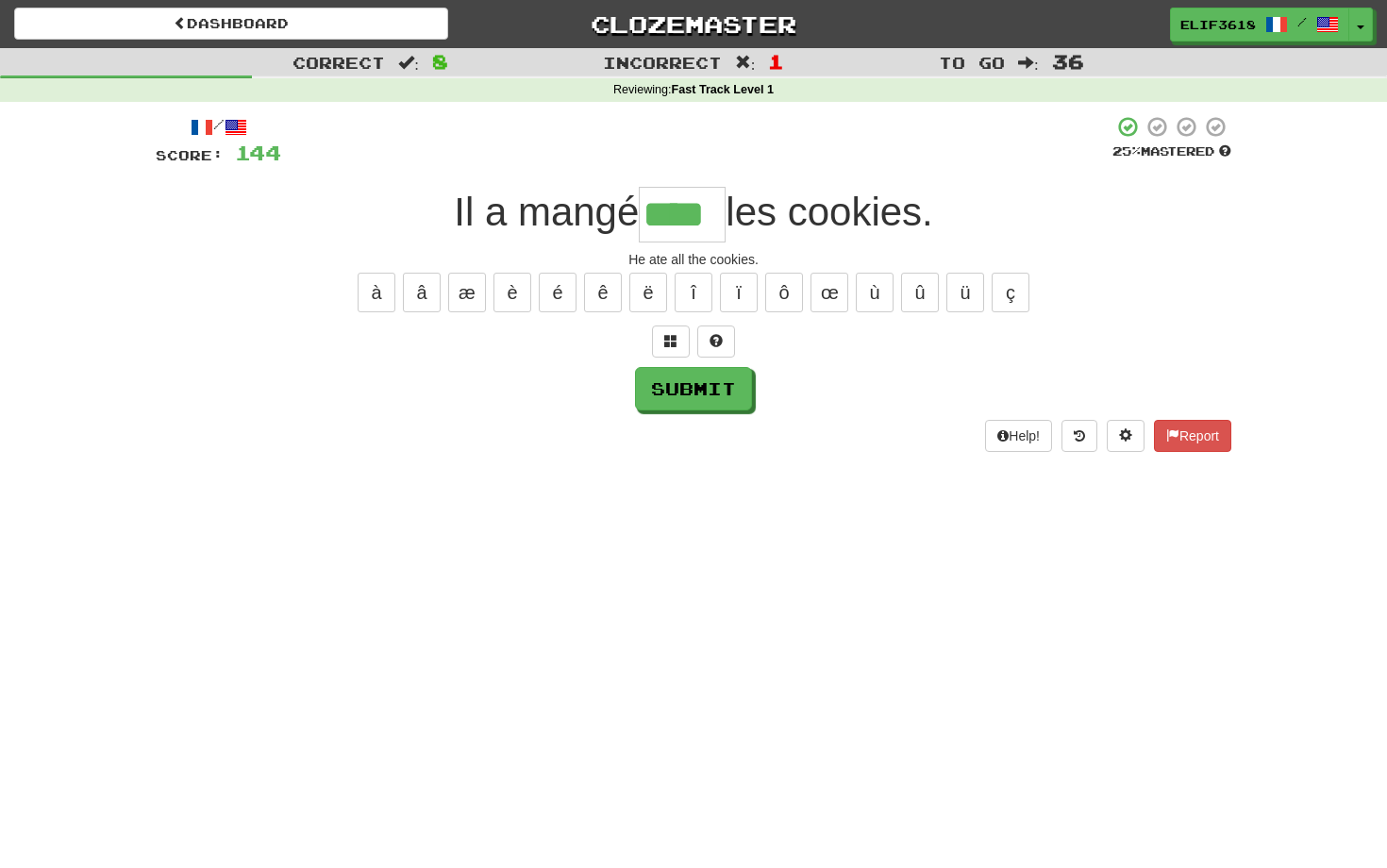 type on "****" 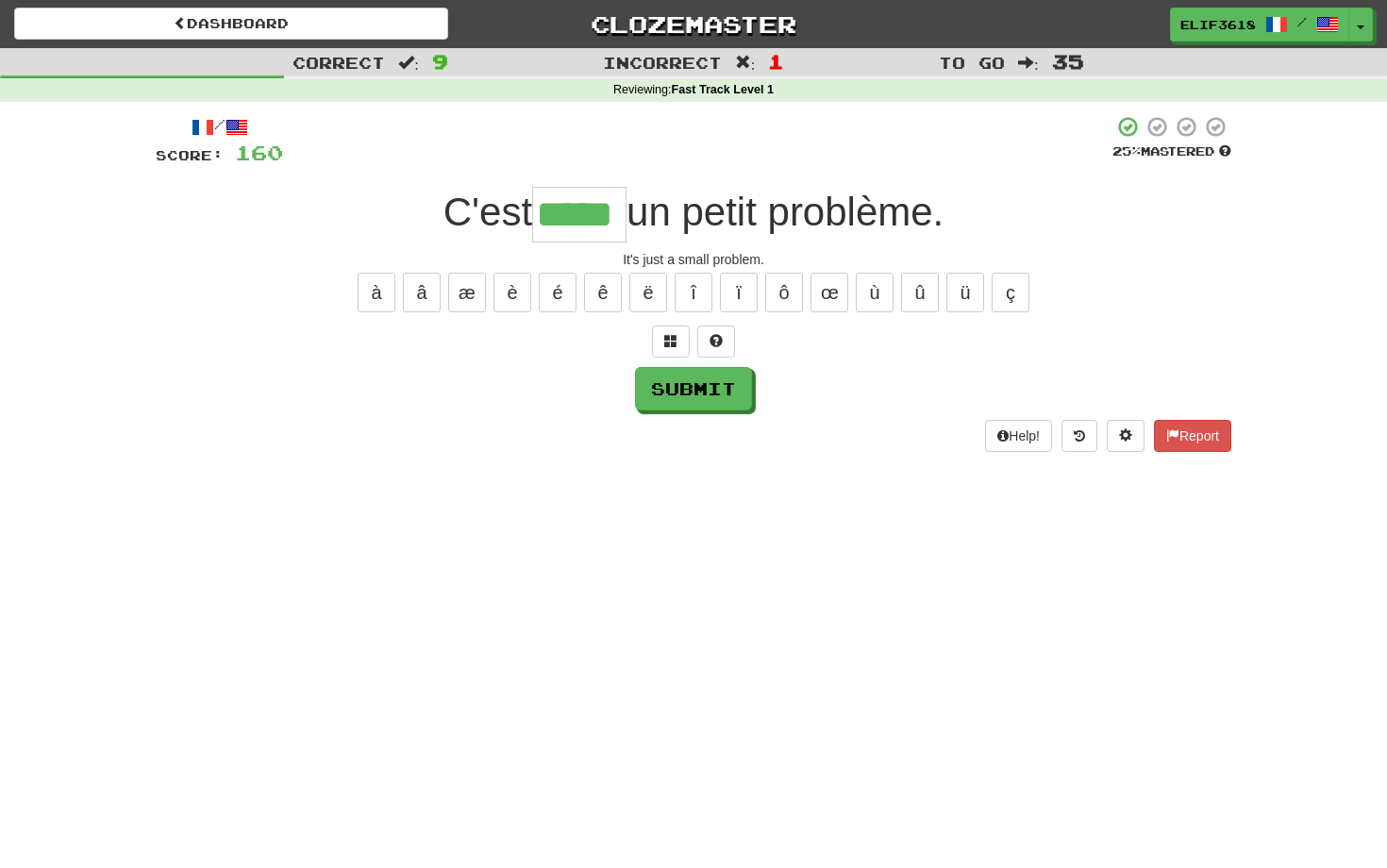type on "*****" 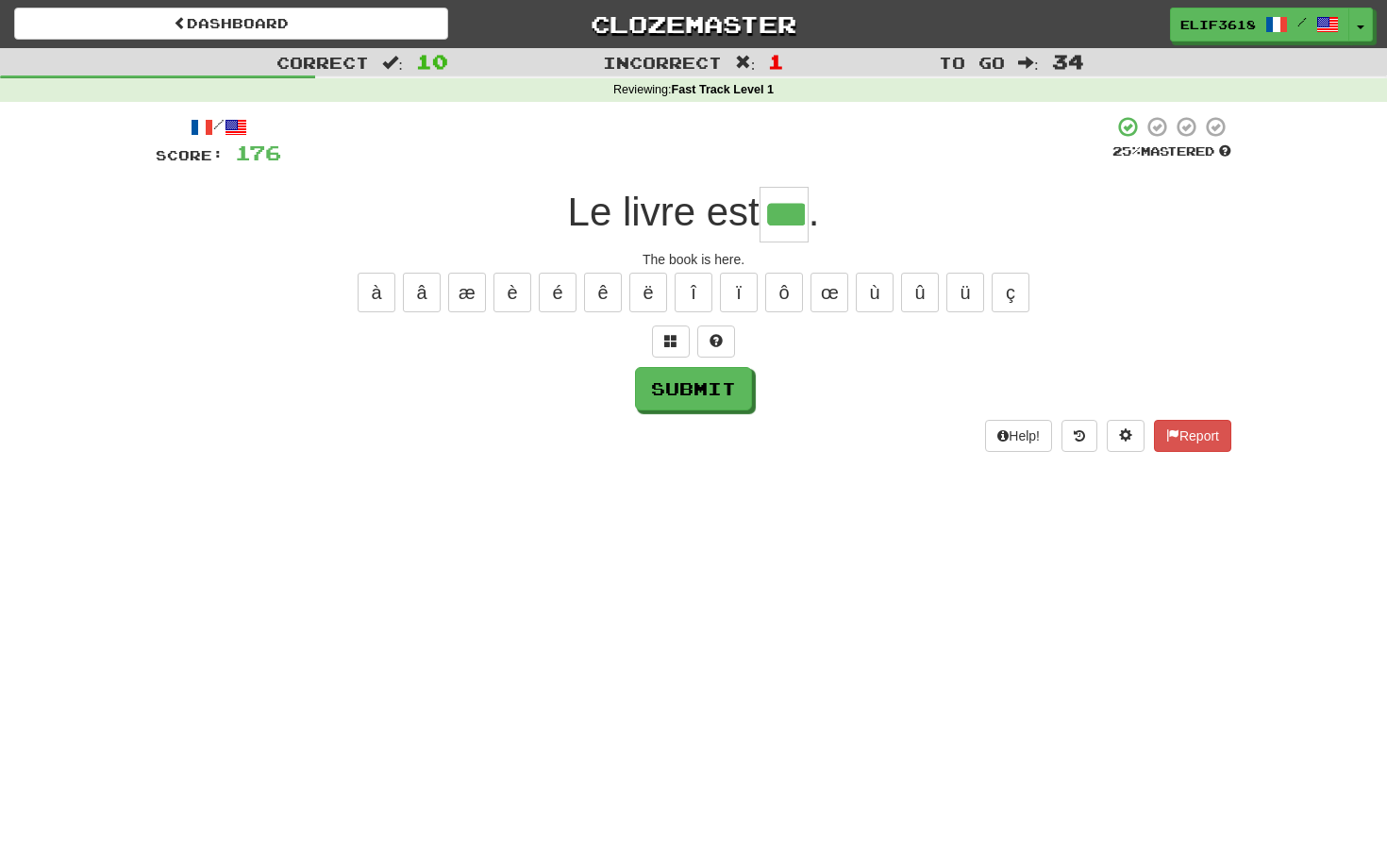 type on "***" 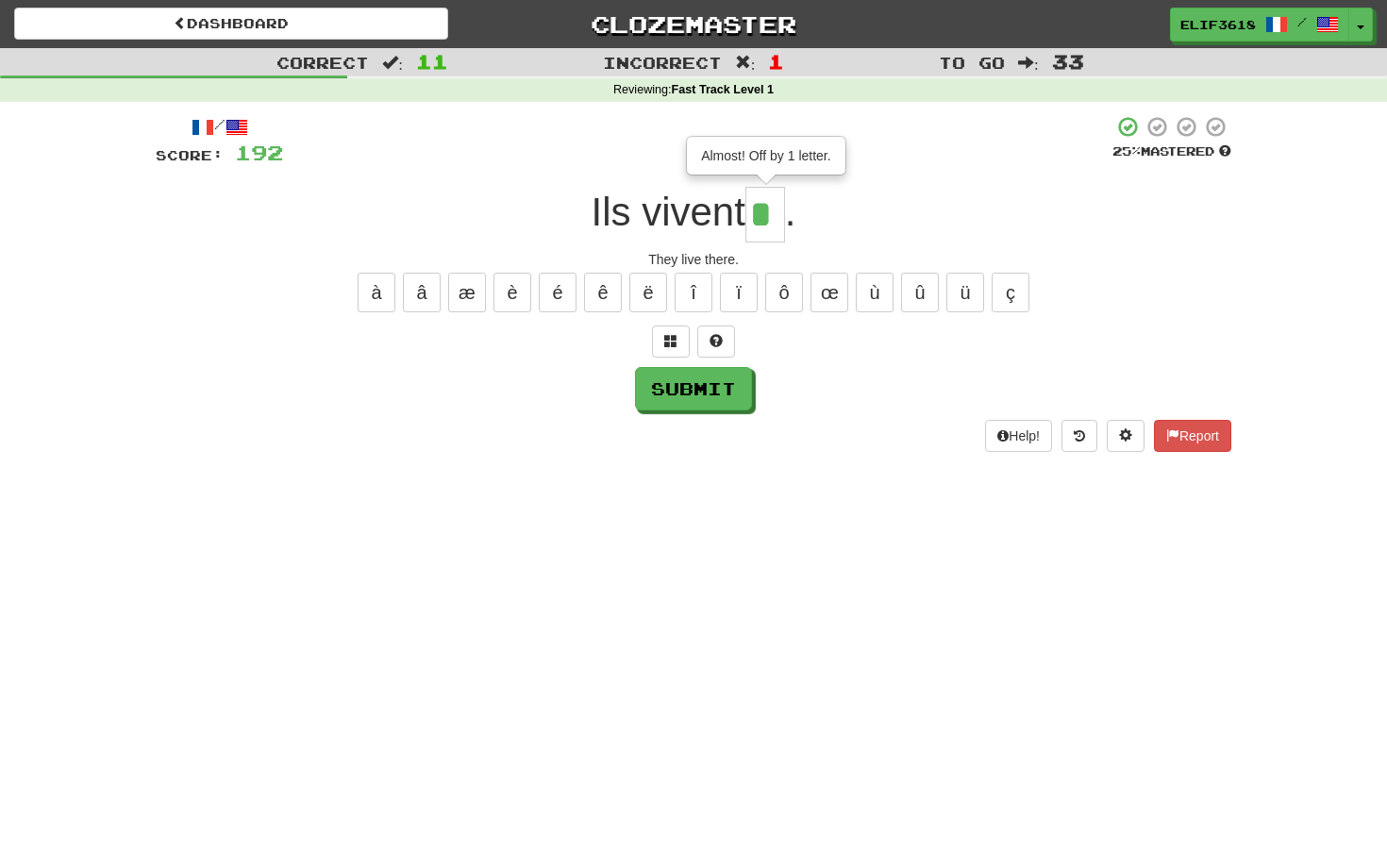 type on "**" 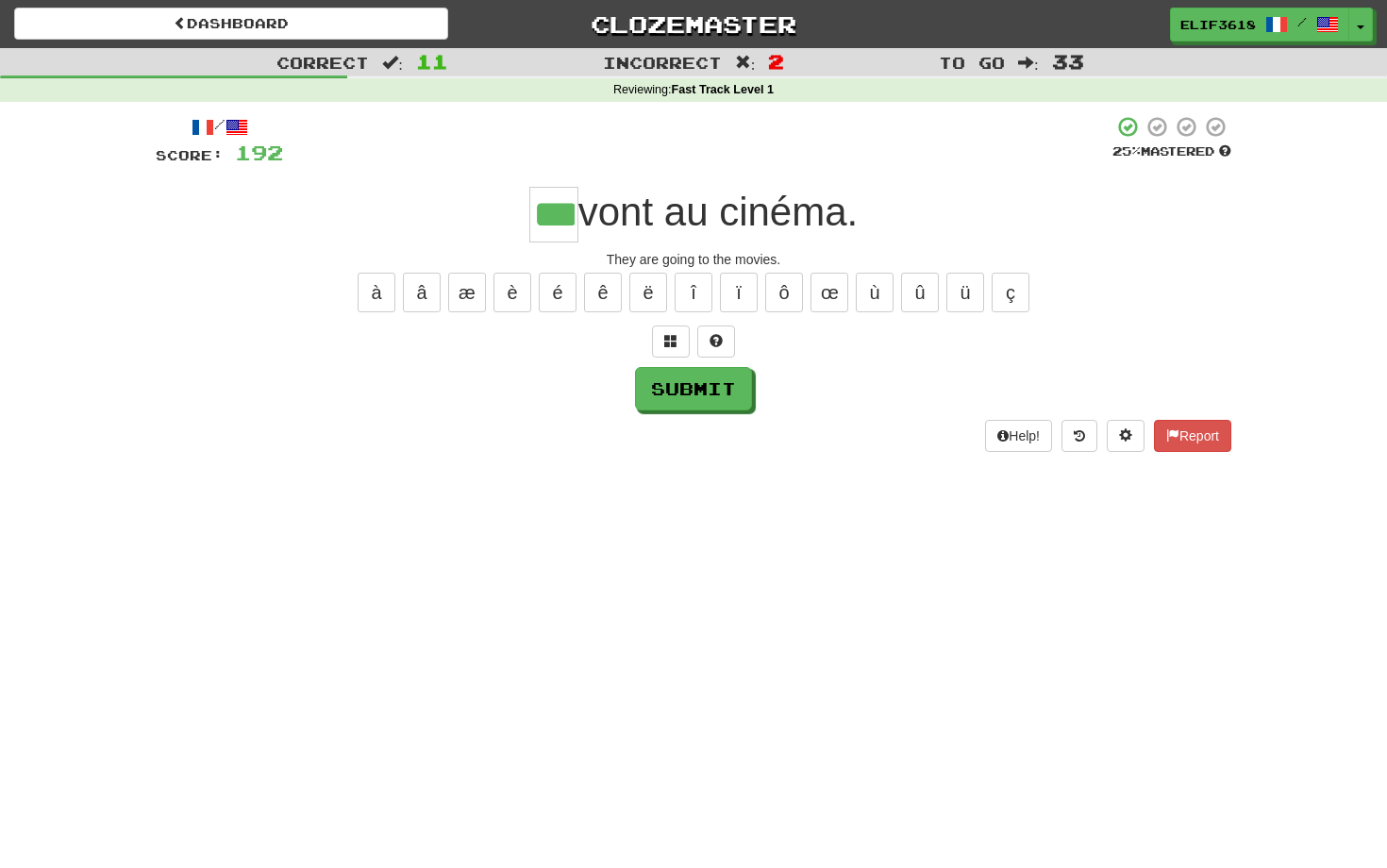 type on "***" 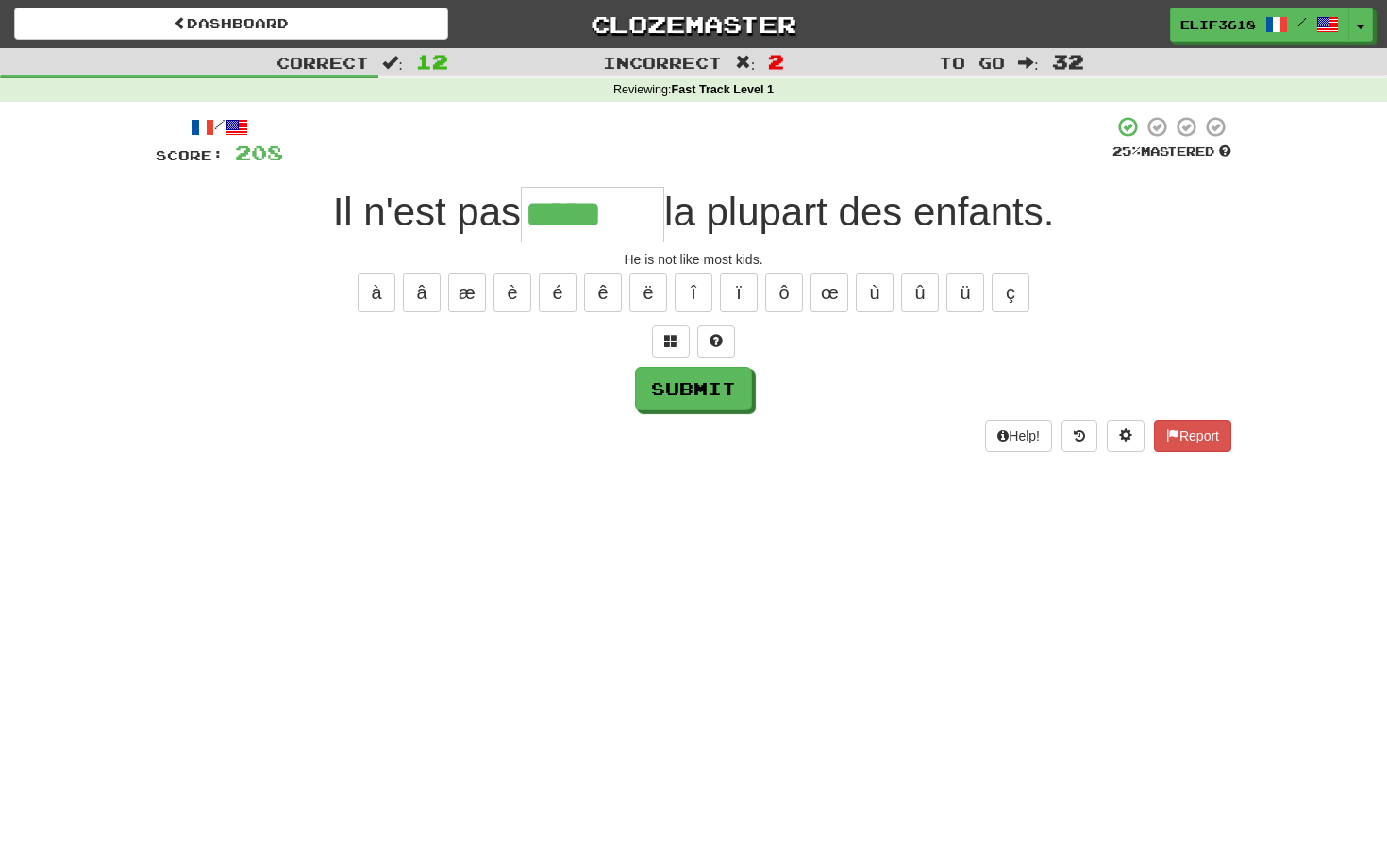 type on "*****" 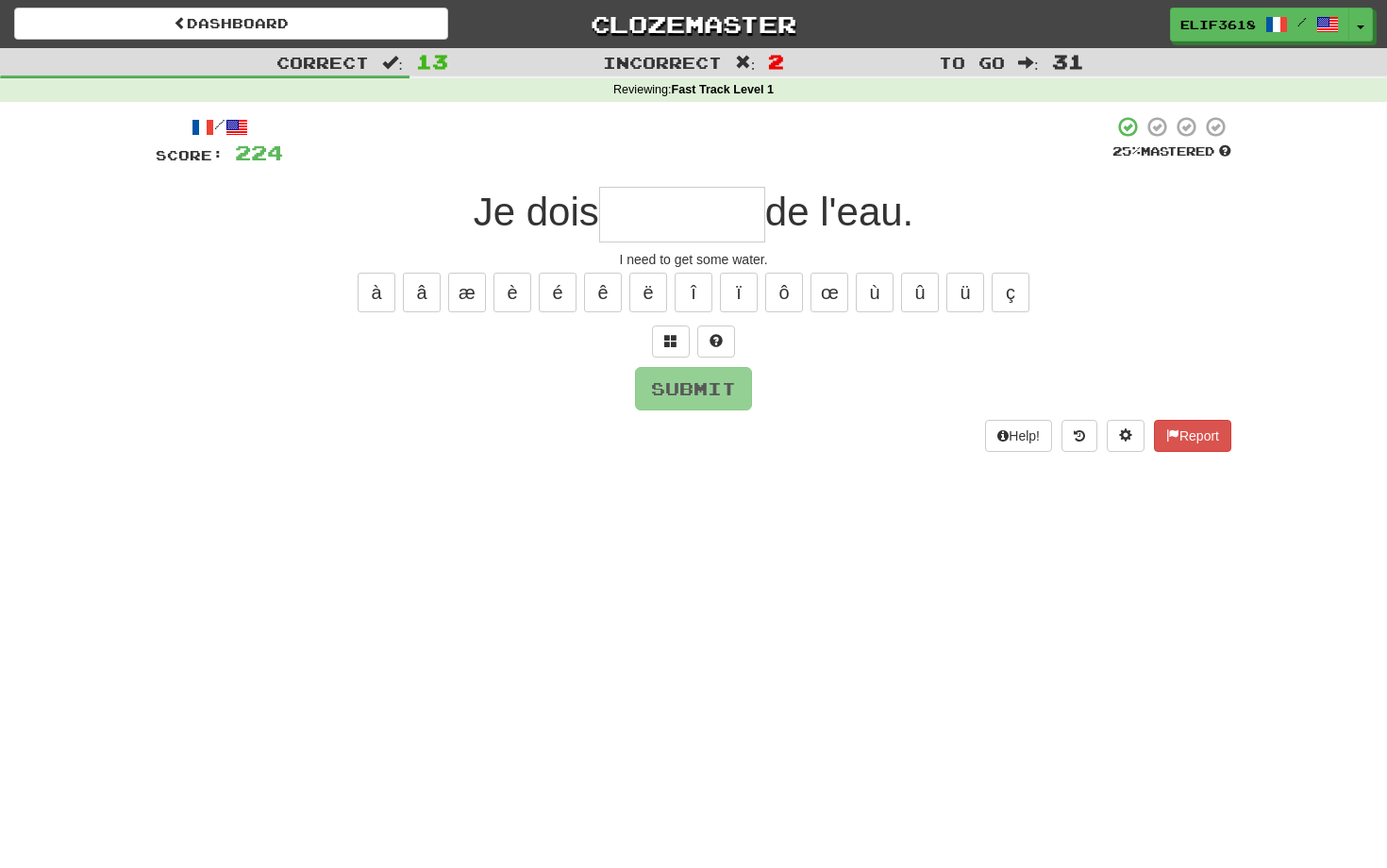 type on "********" 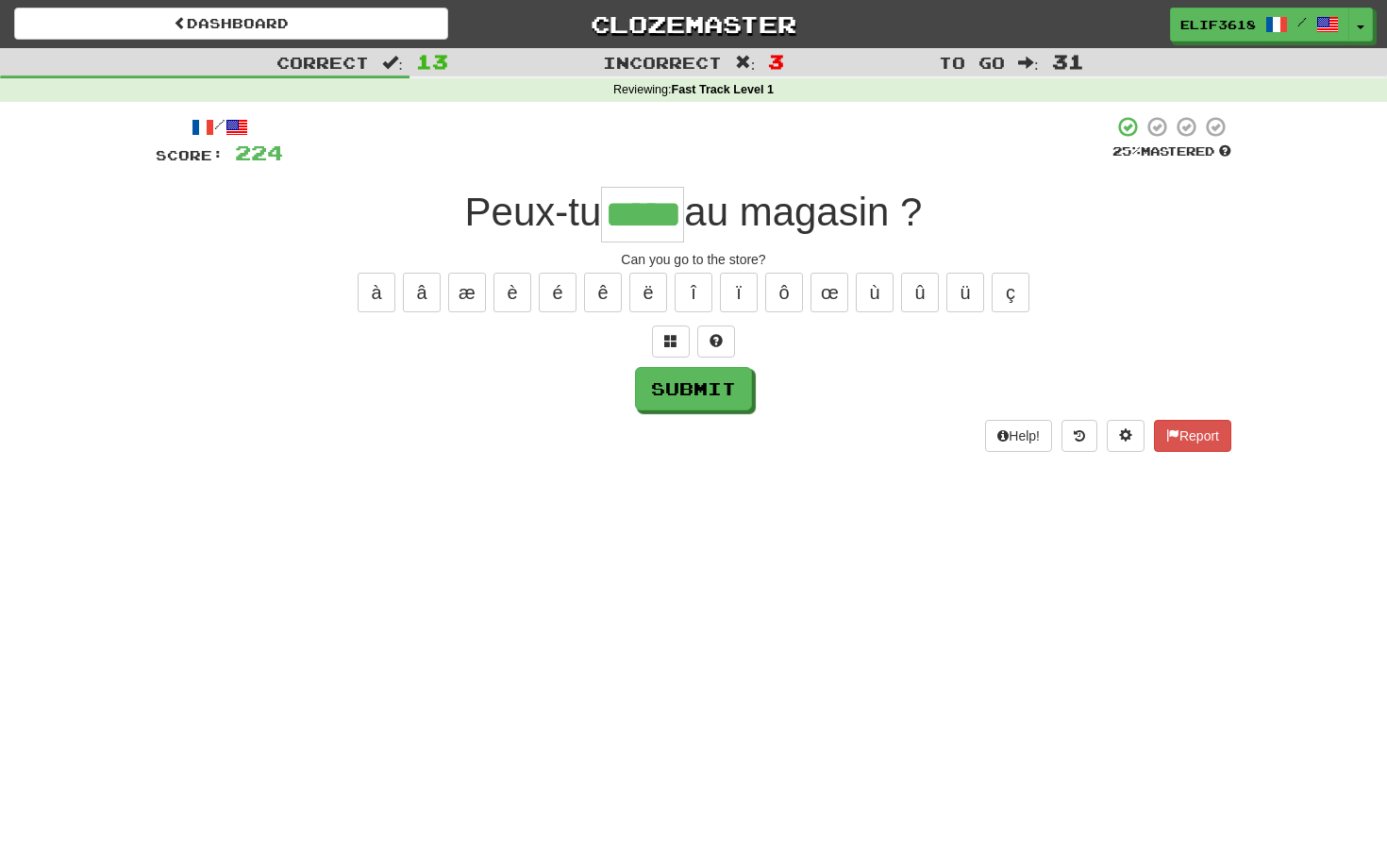type on "*****" 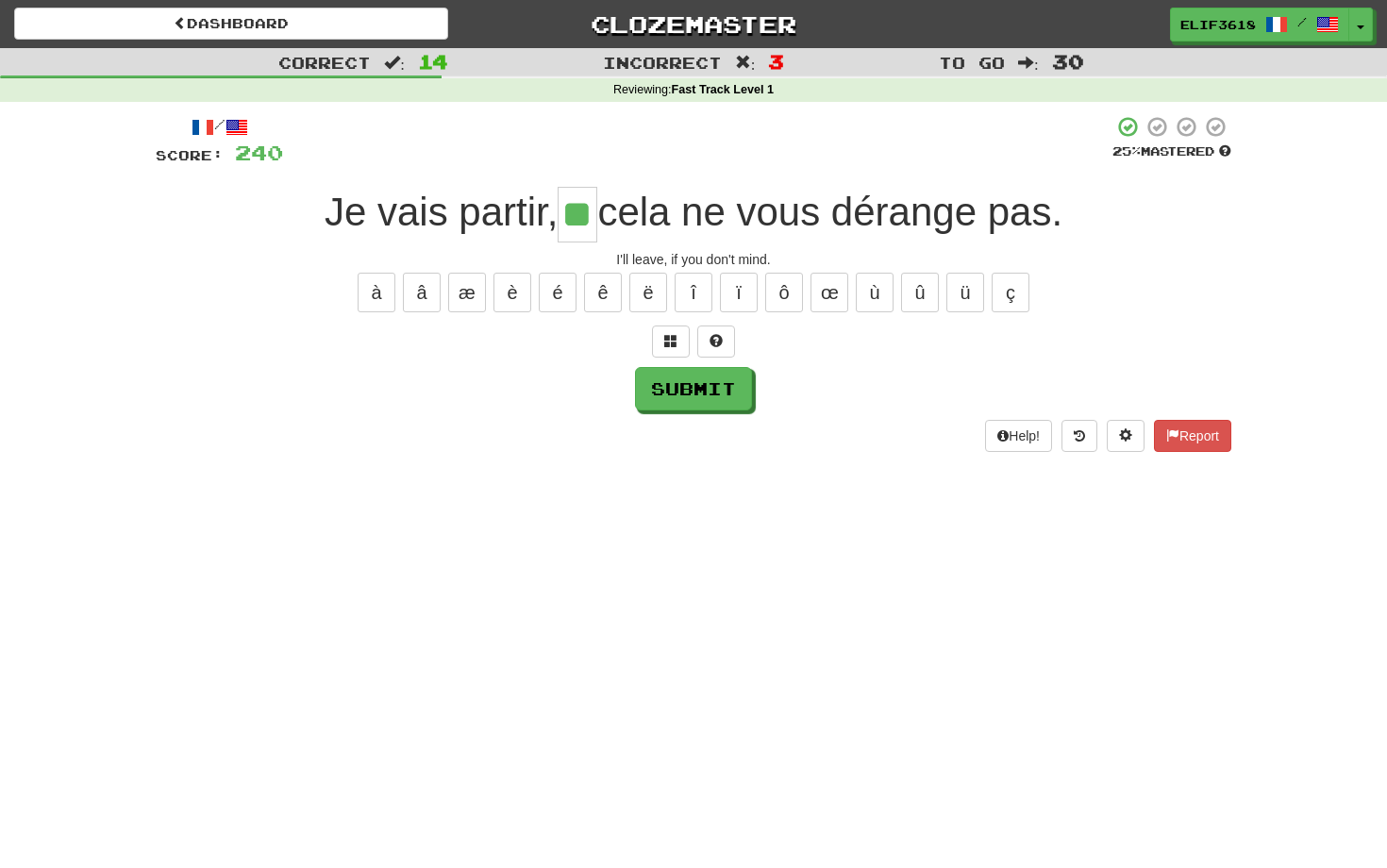 type on "**" 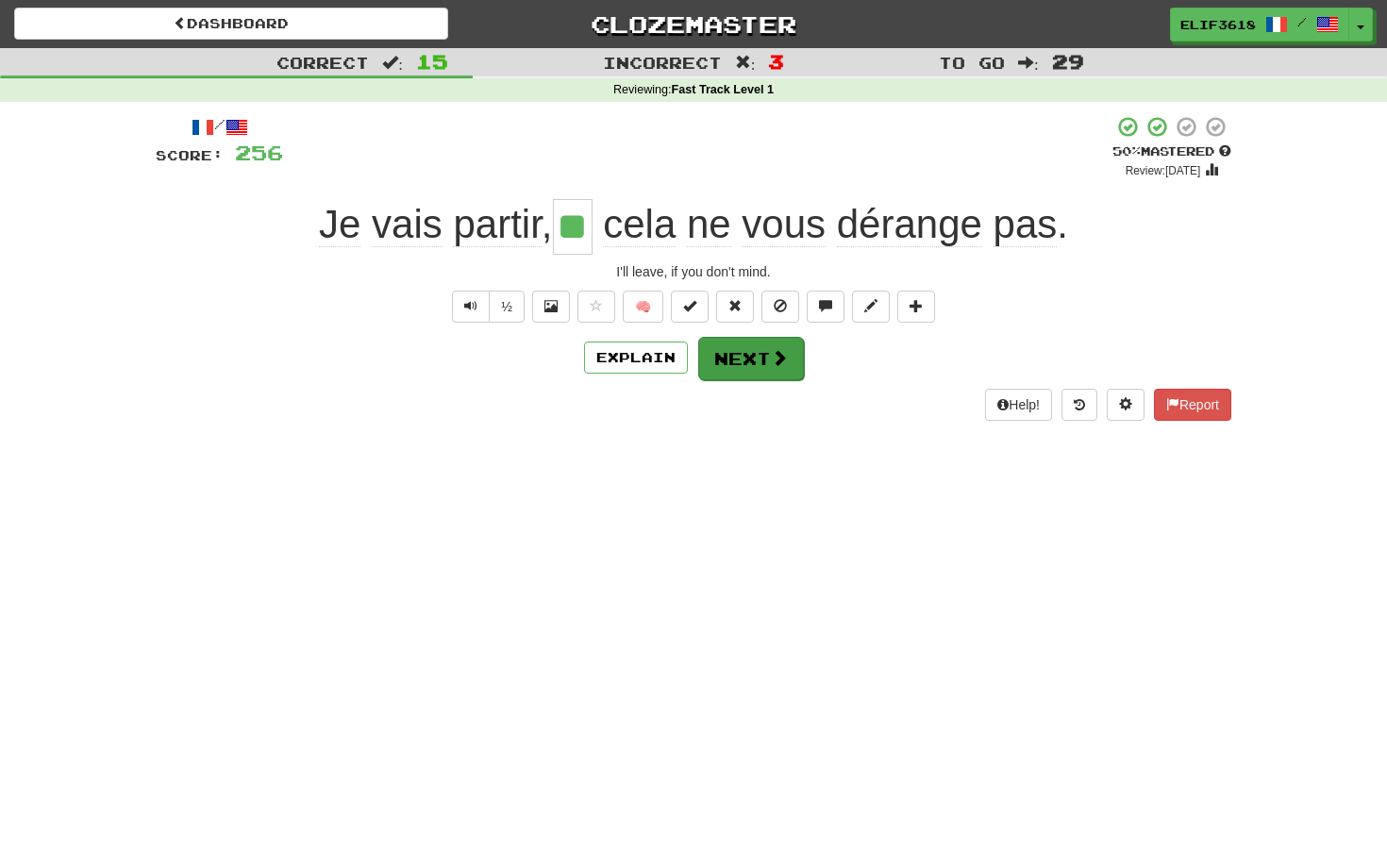 click on "Next" at bounding box center (751, 359) 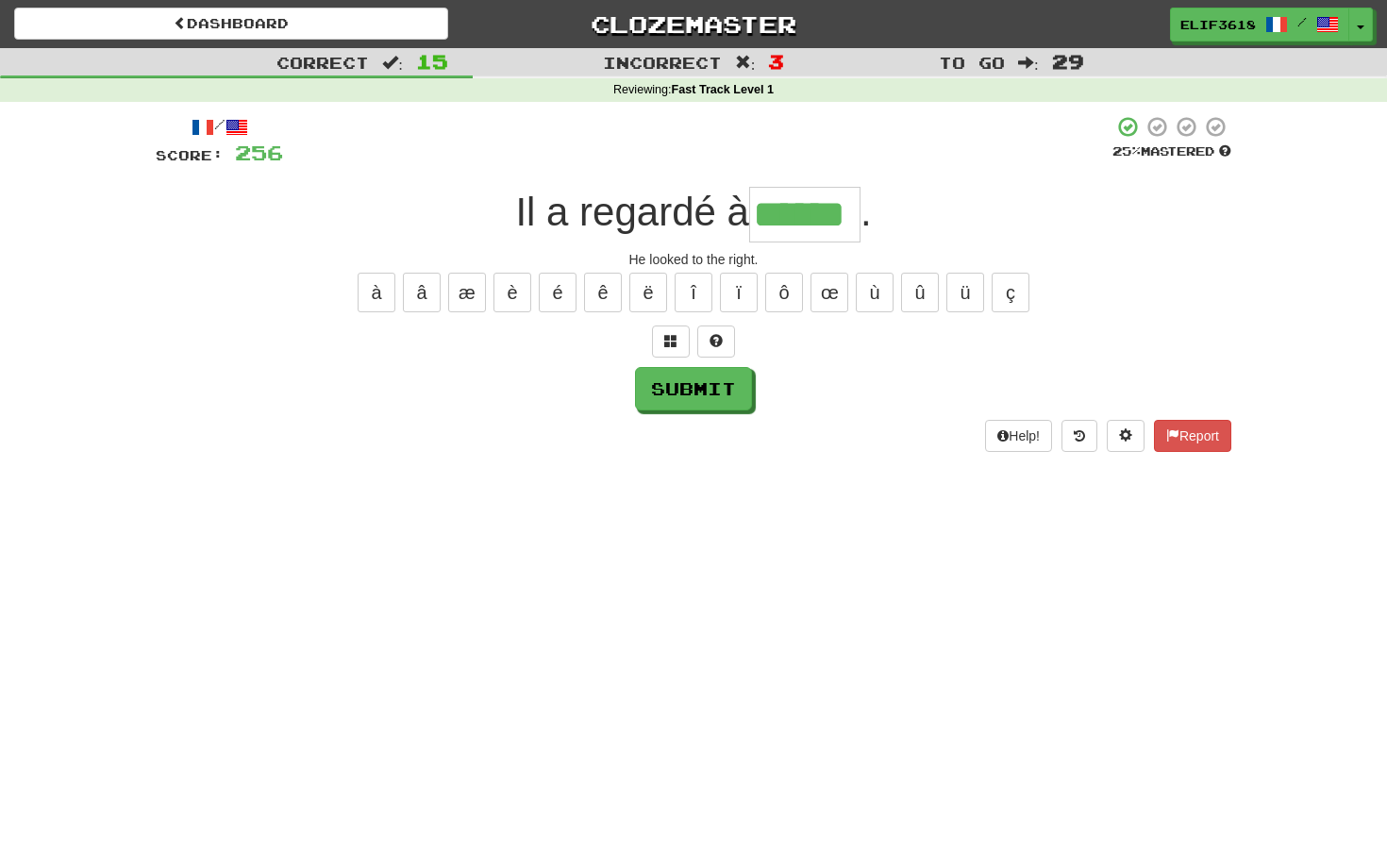 type on "******" 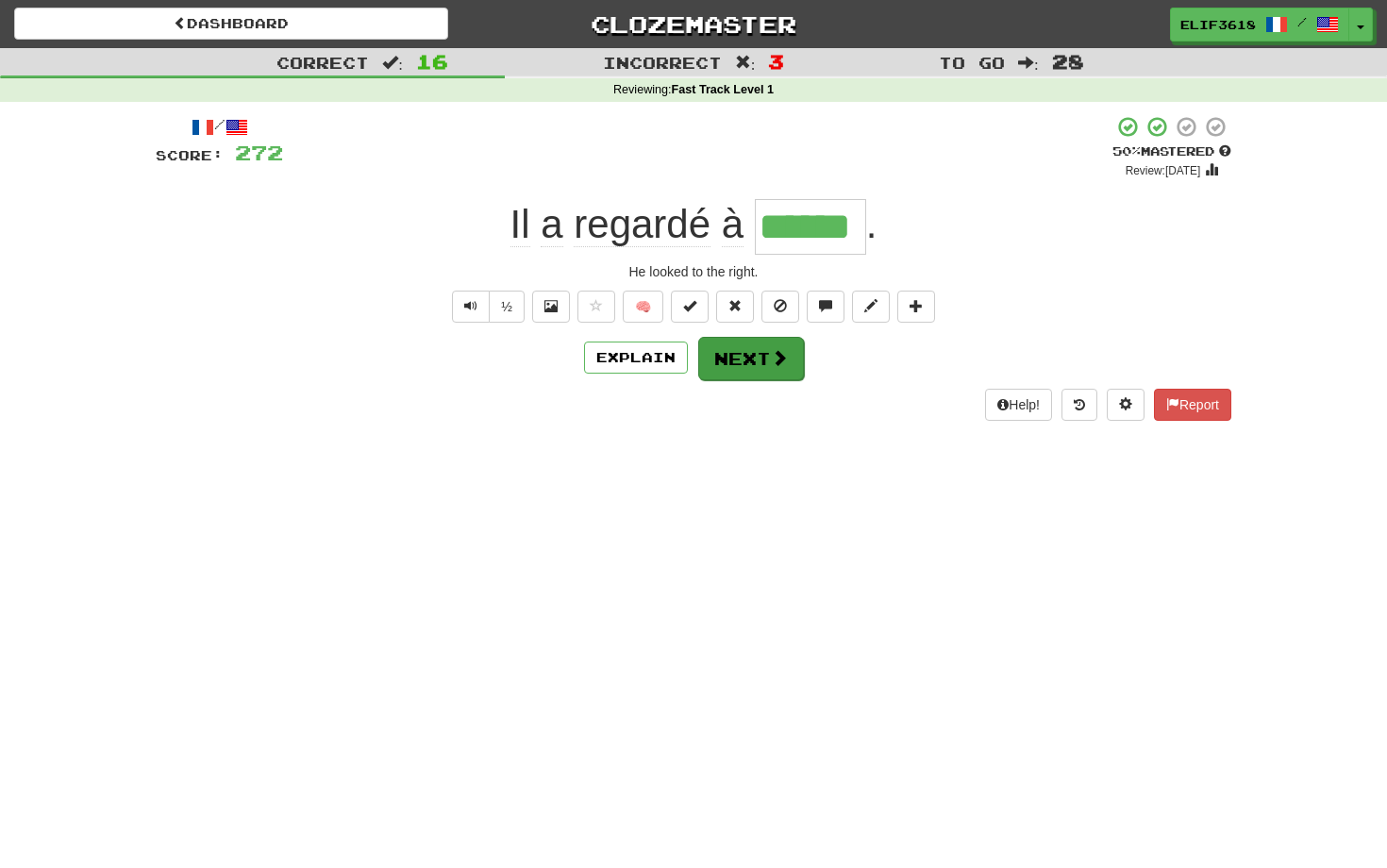 click on "Next" at bounding box center (751, 359) 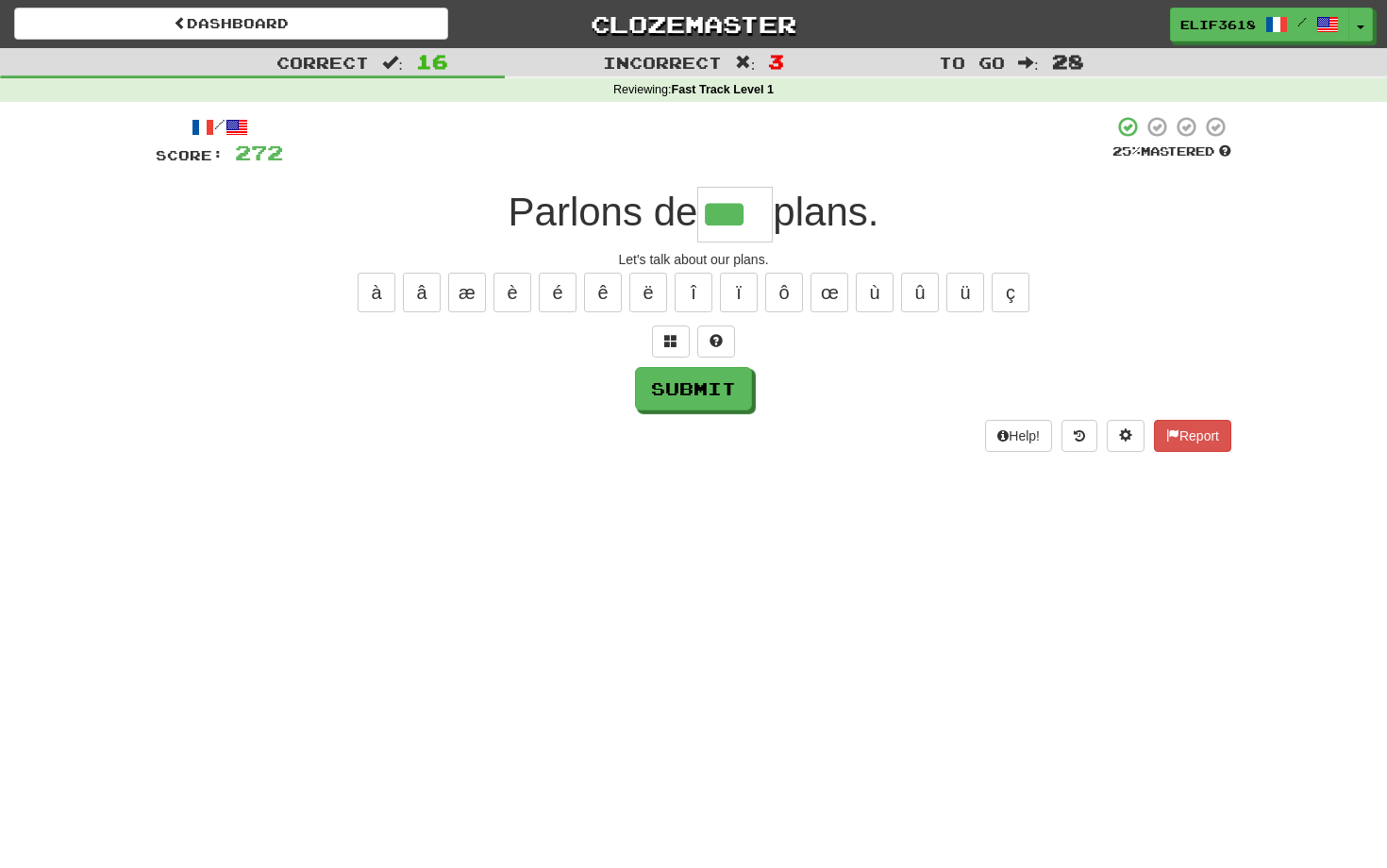 type on "***" 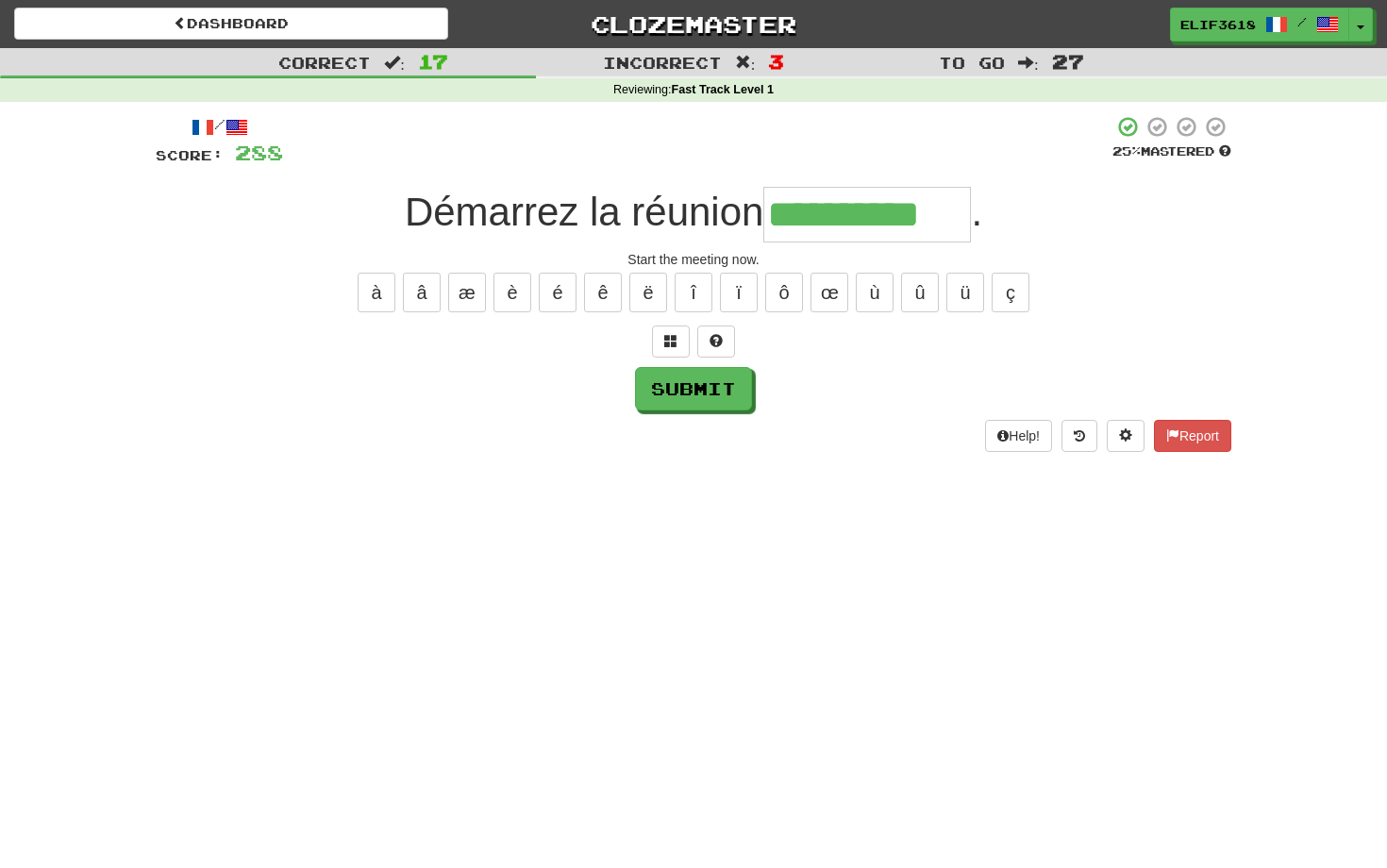 type on "**********" 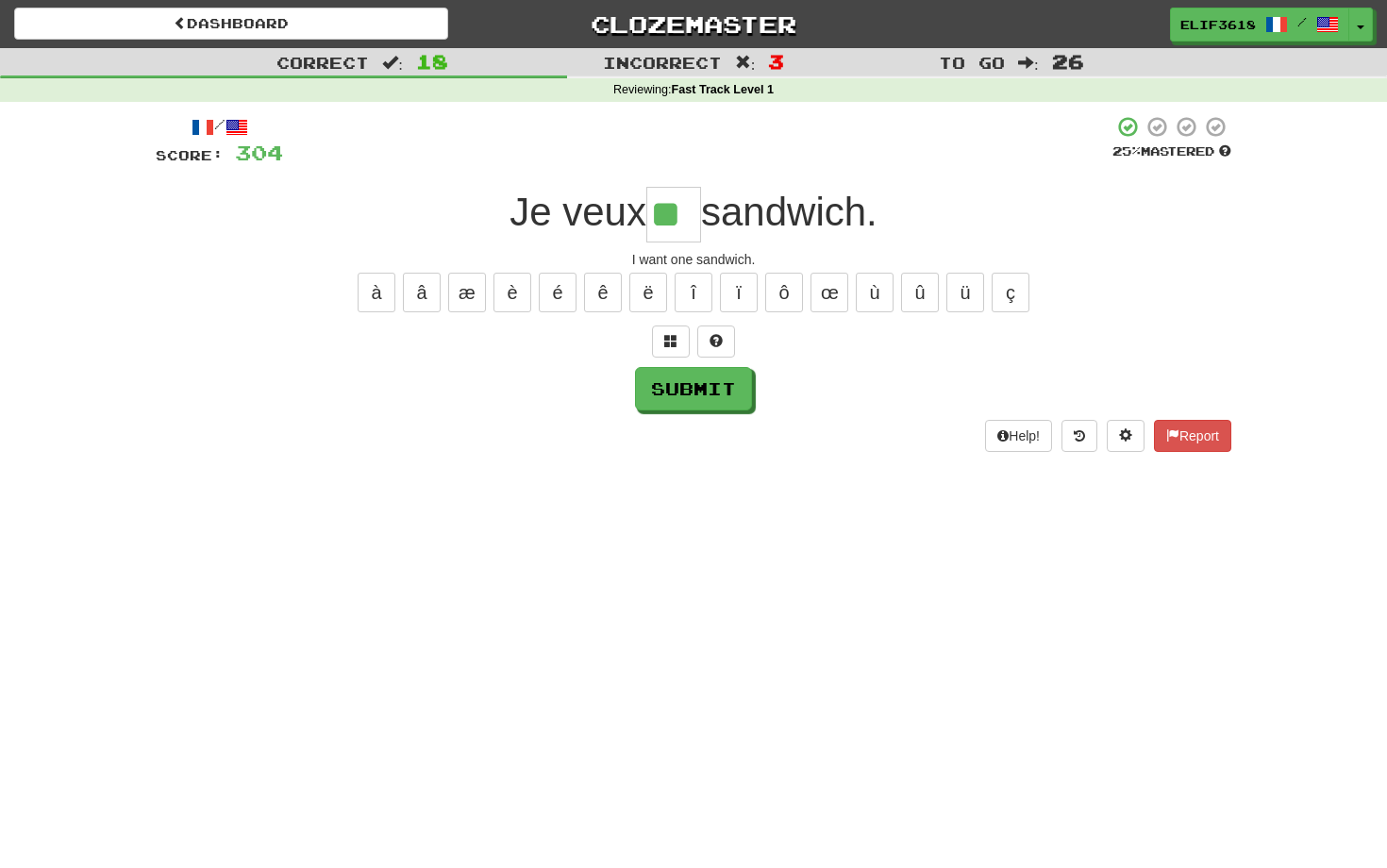 type on "**" 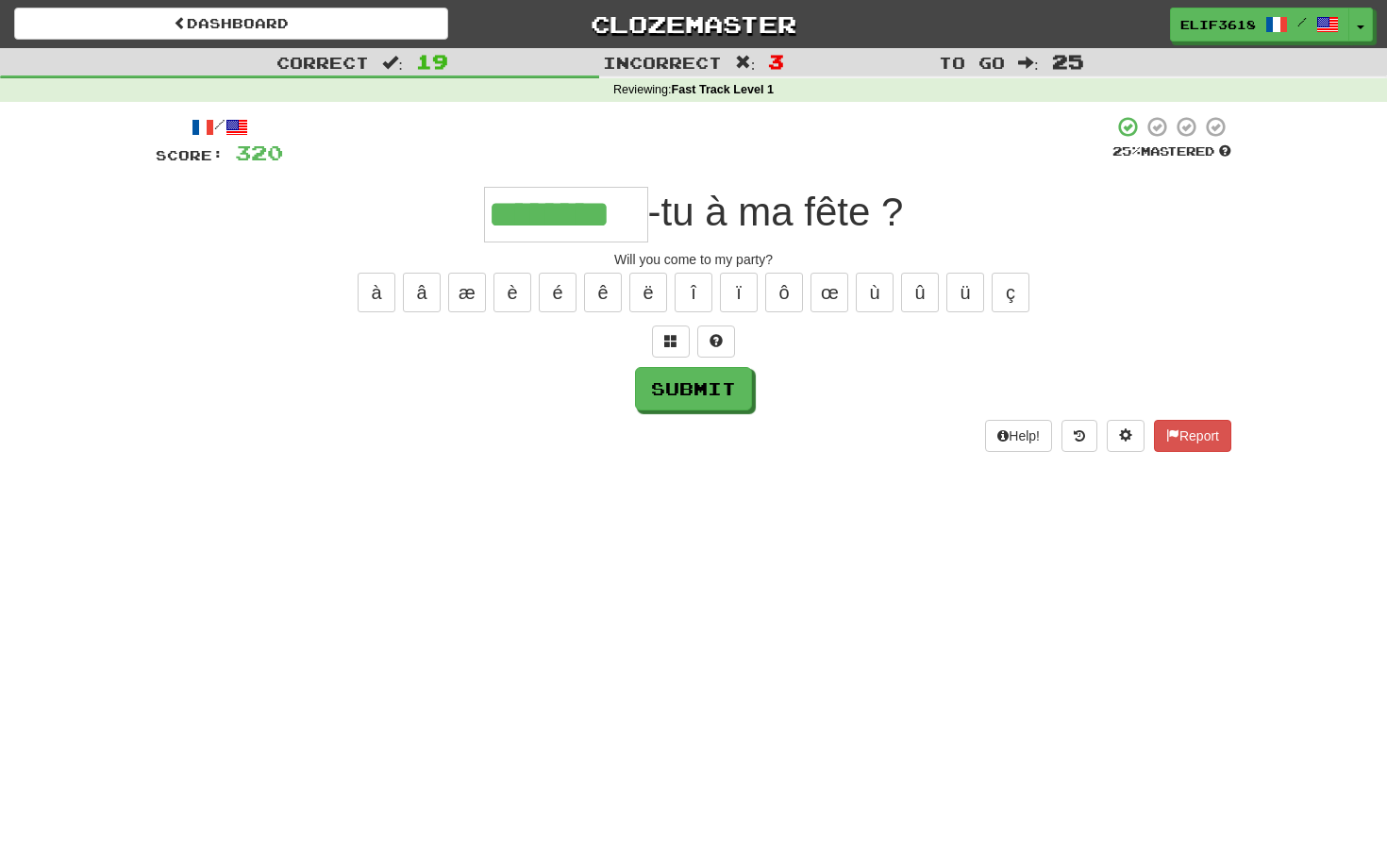 type on "********" 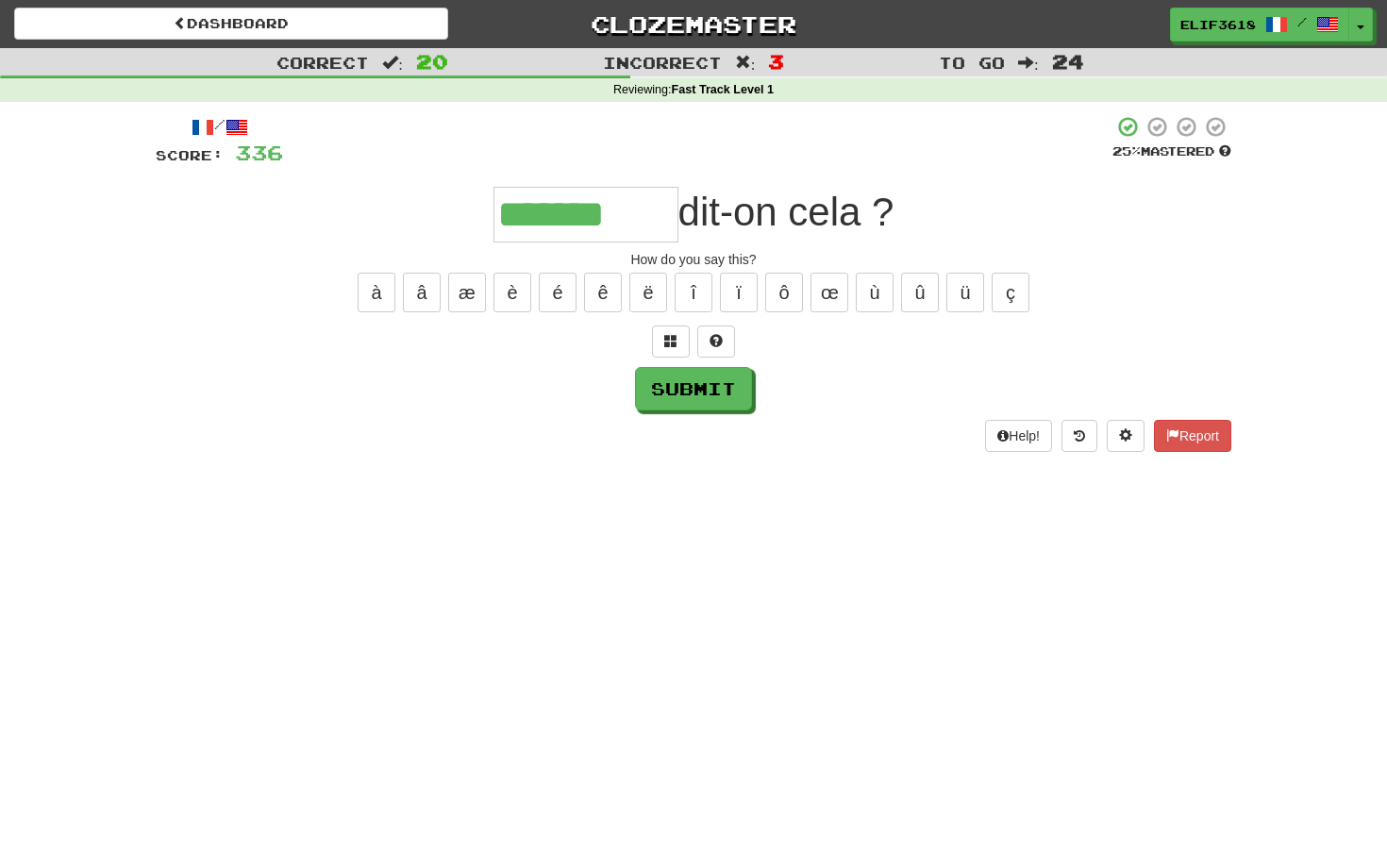 type on "*******" 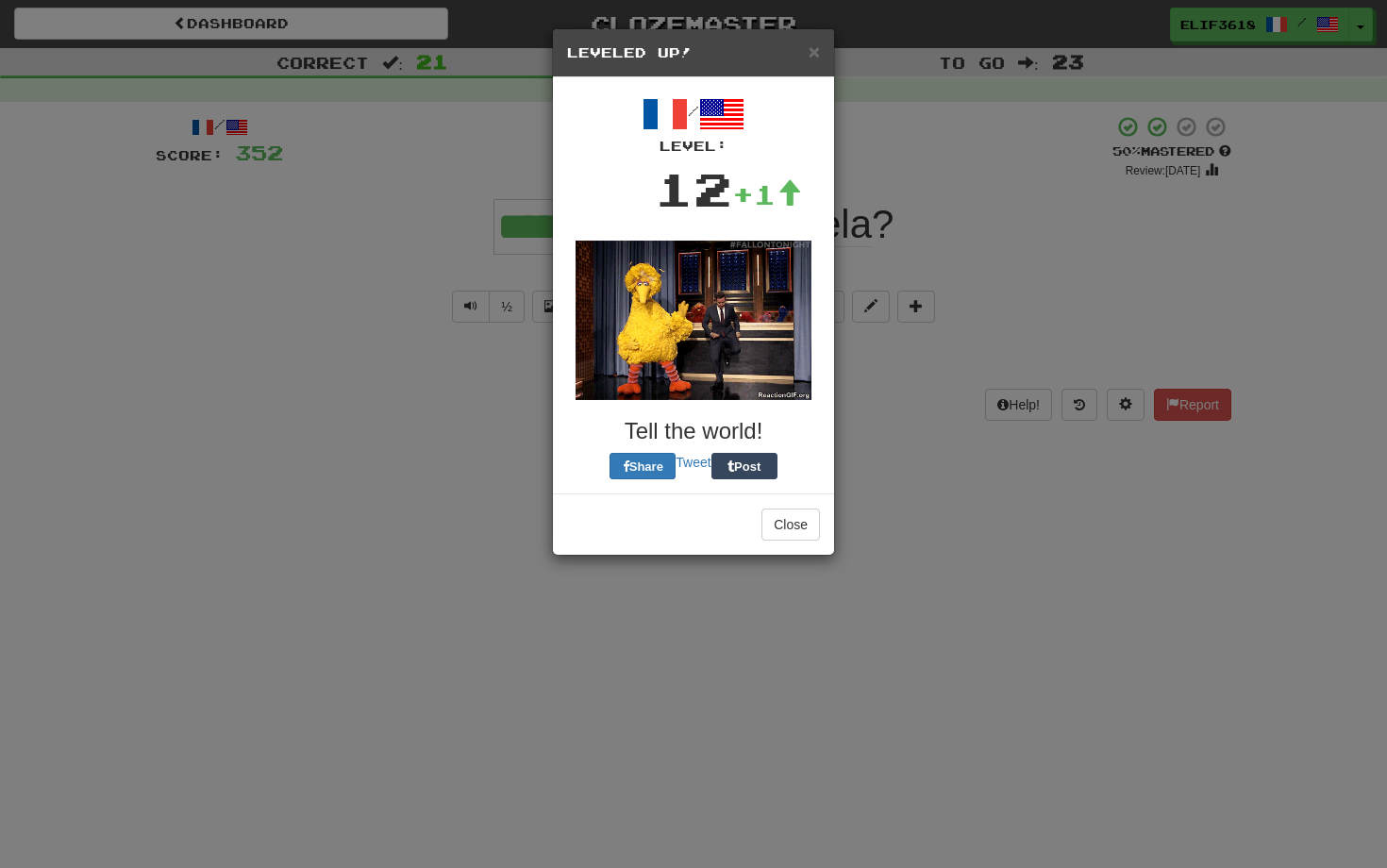 click on "Leveled Up!" at bounding box center [694, 53] 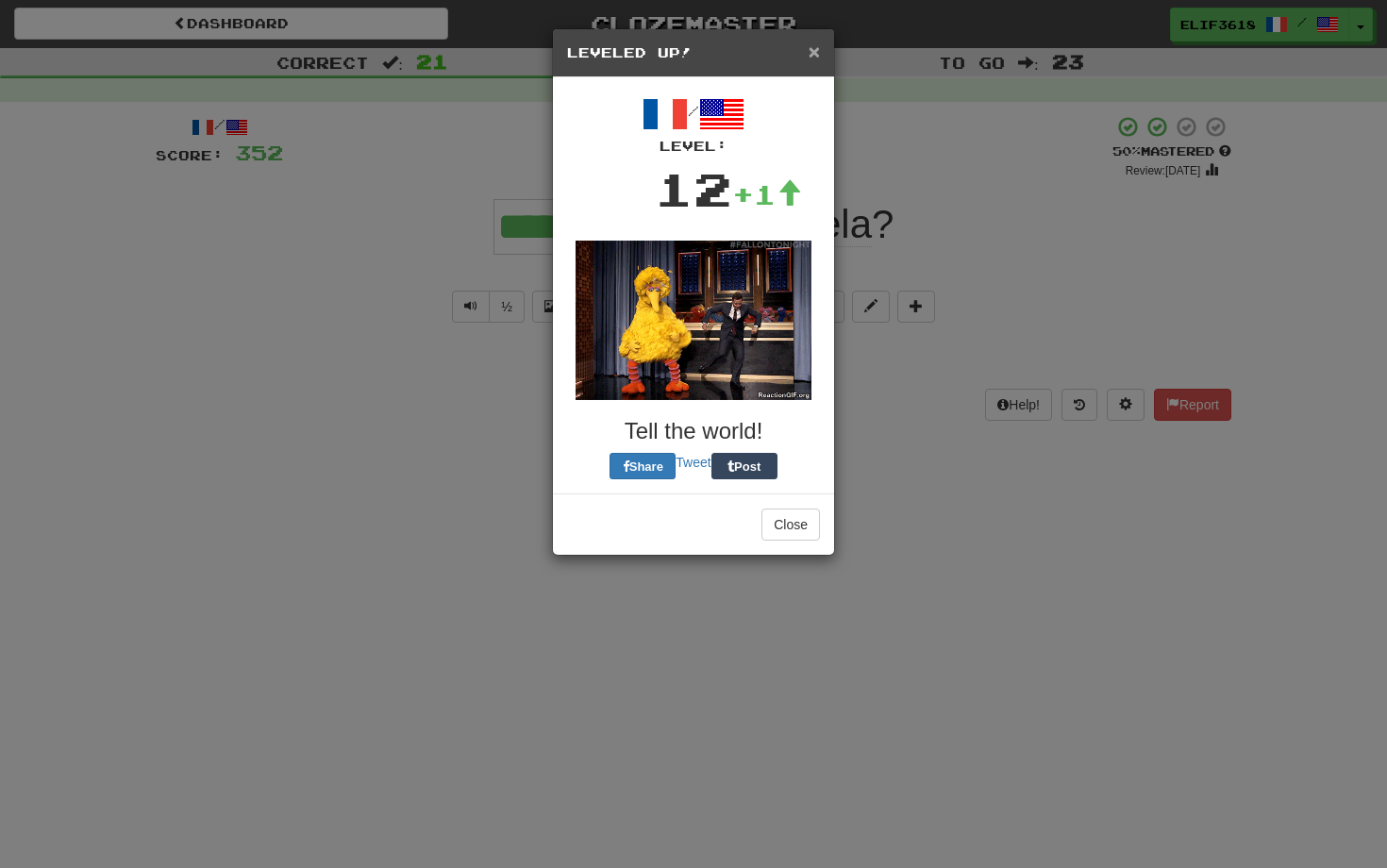 click on "×" at bounding box center (814, 51) 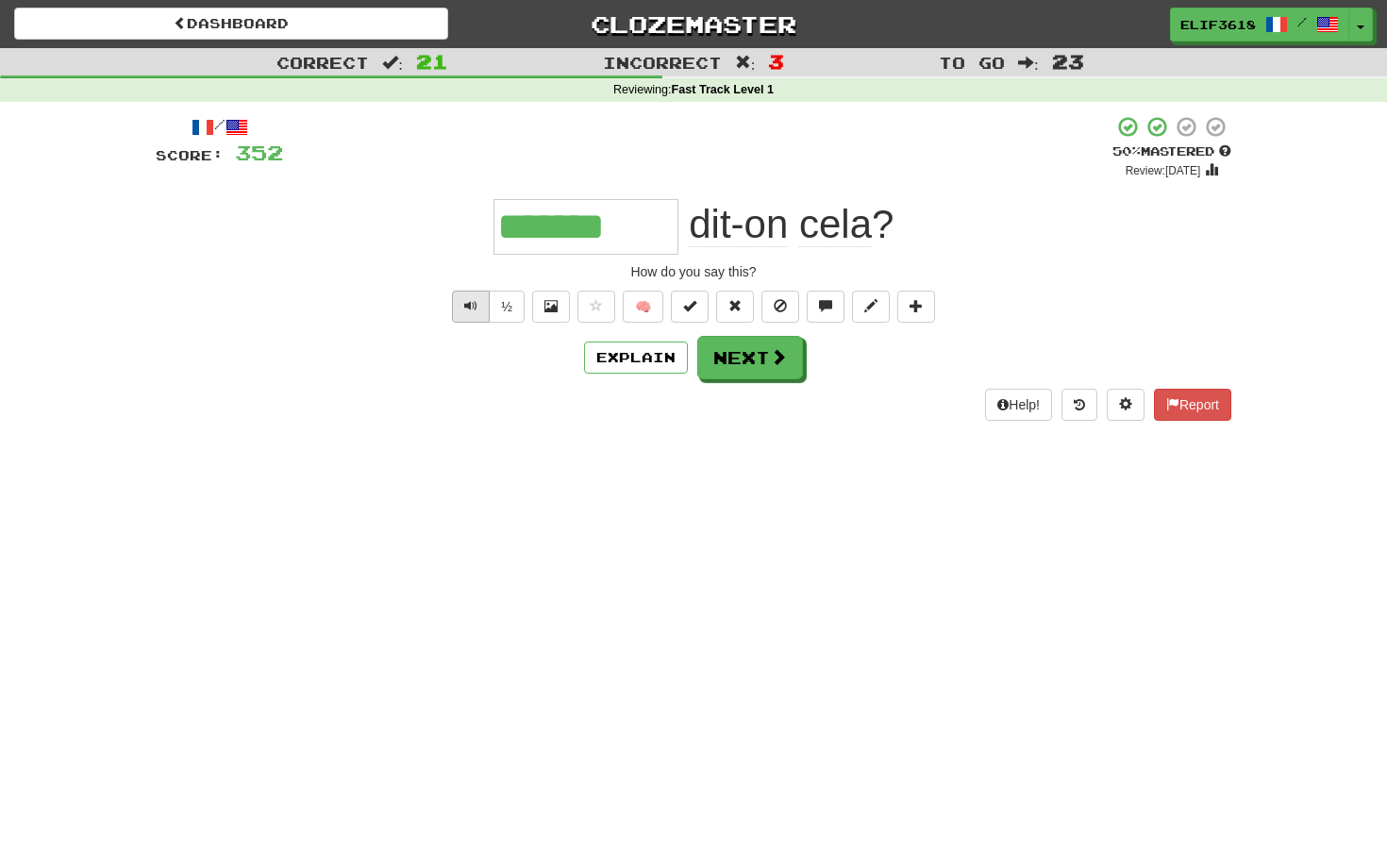 click at bounding box center (471, 306) 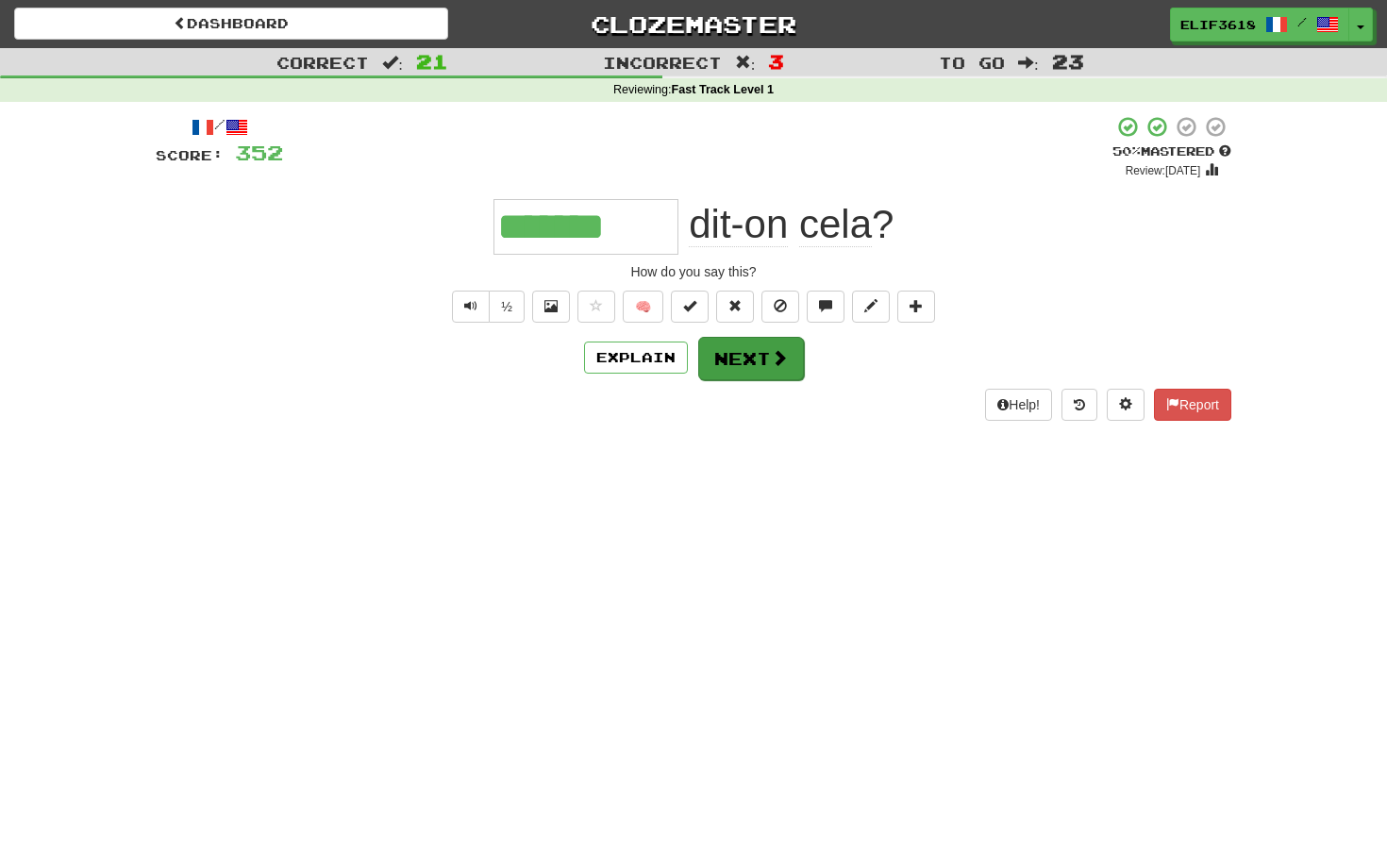 click at bounding box center [779, 358] 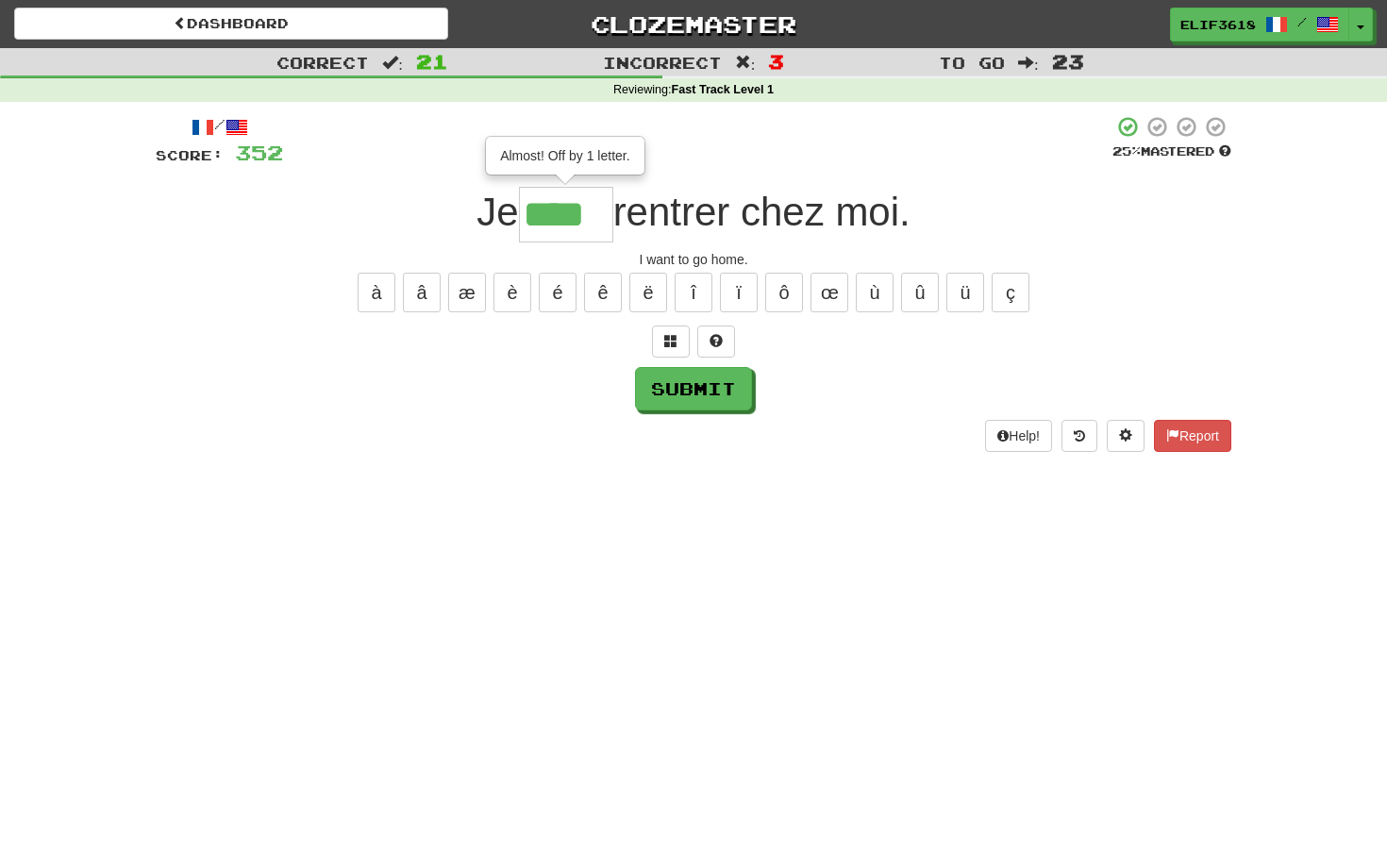type on "****" 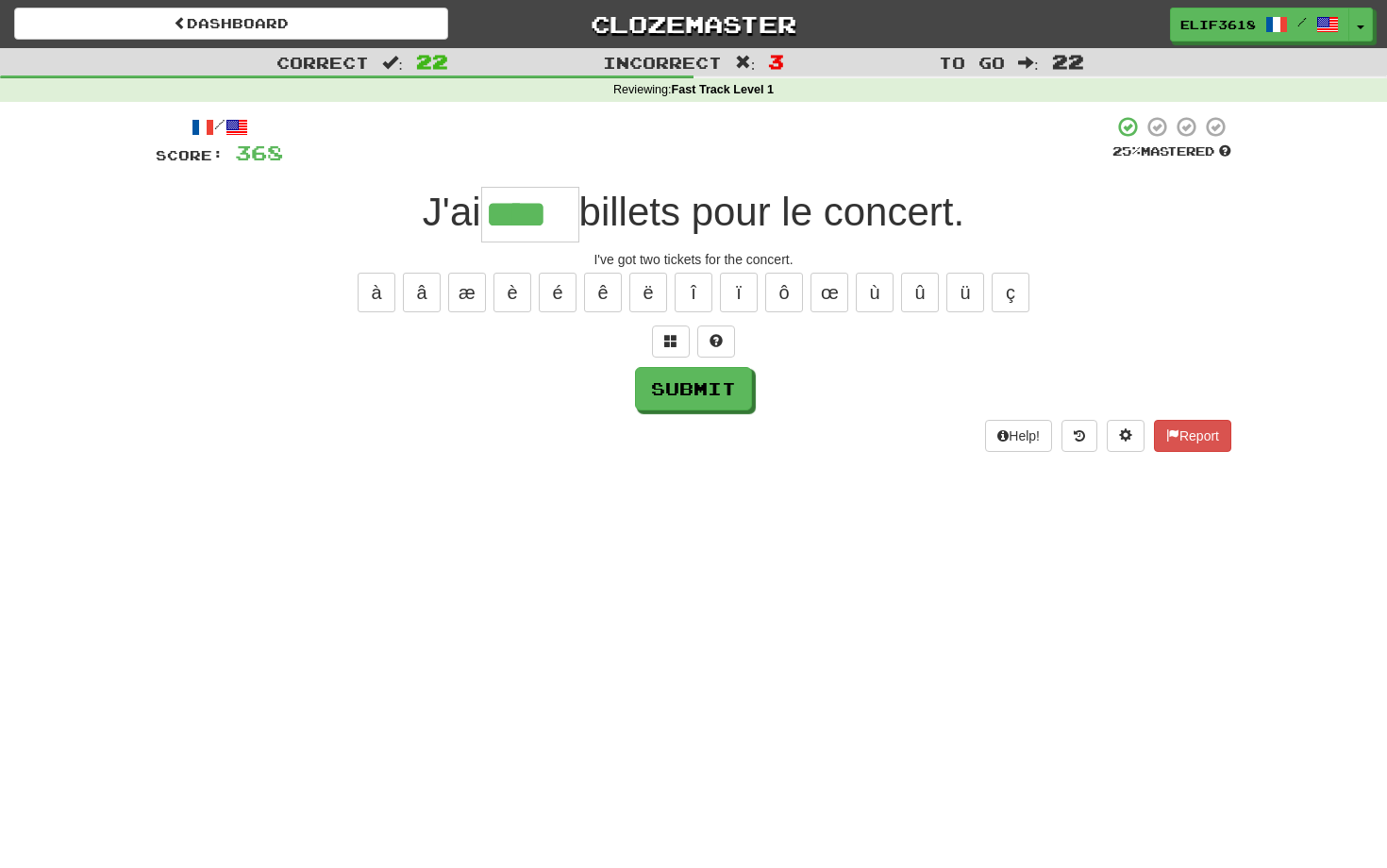 type on "****" 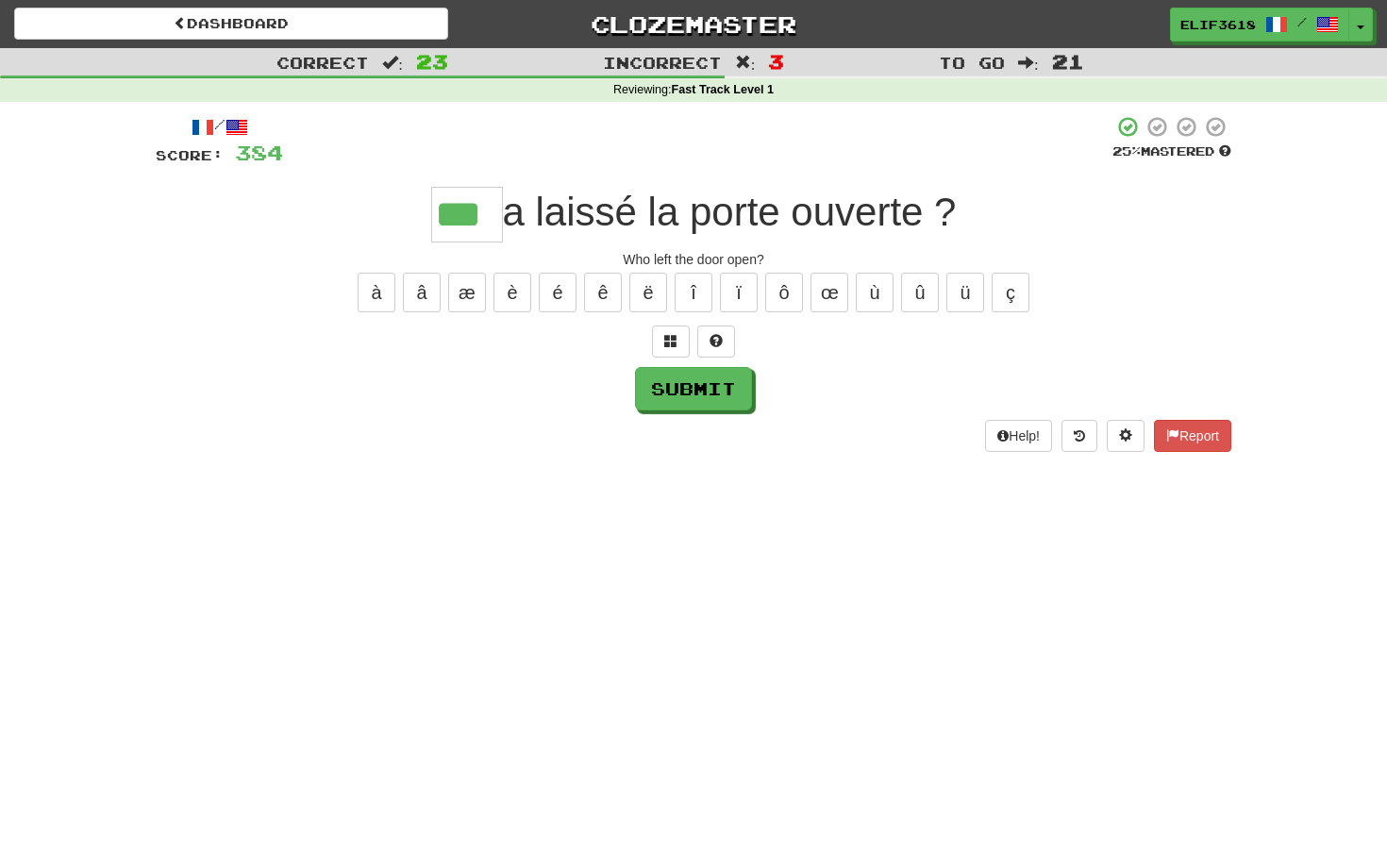 type on "***" 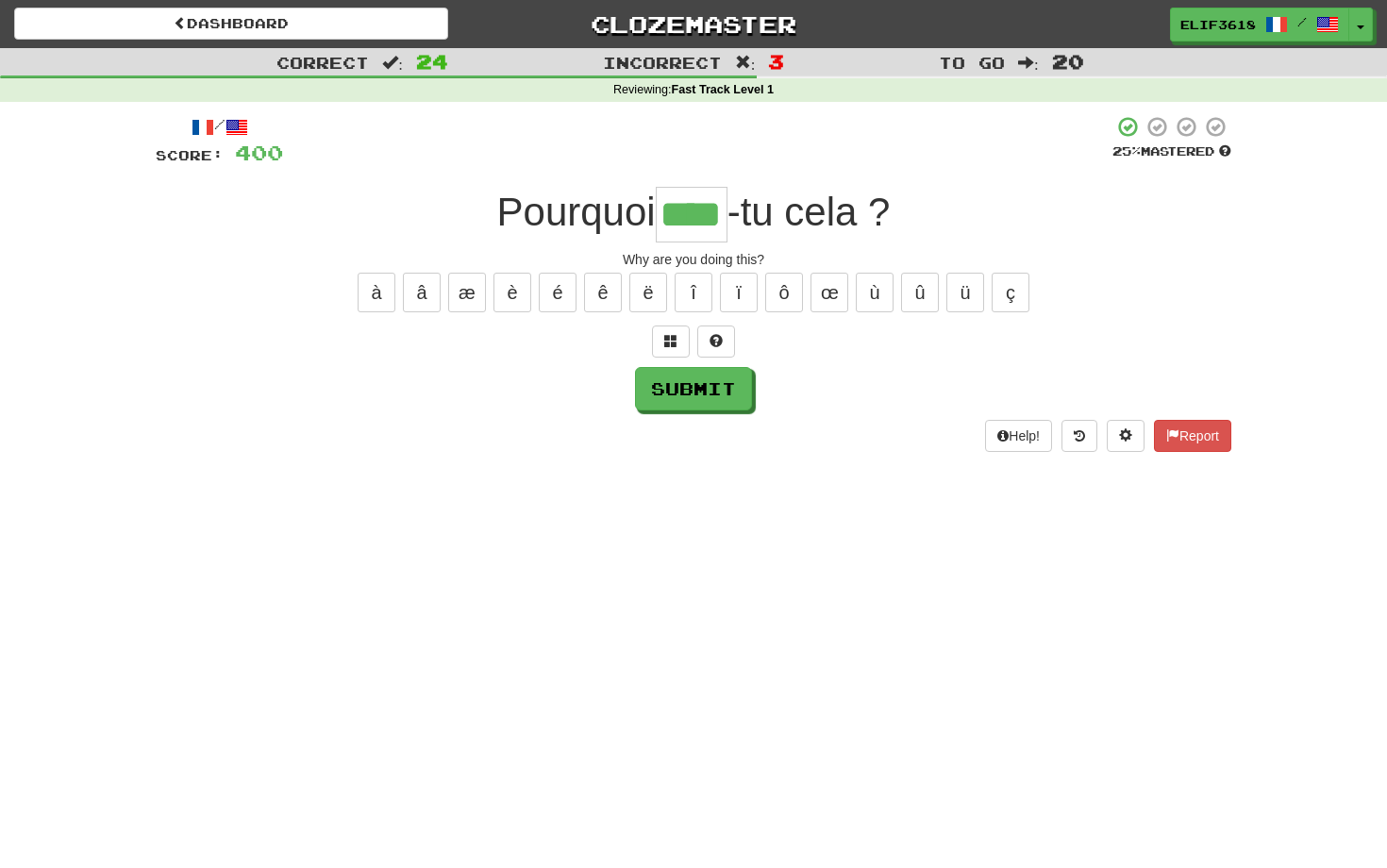 type on "****" 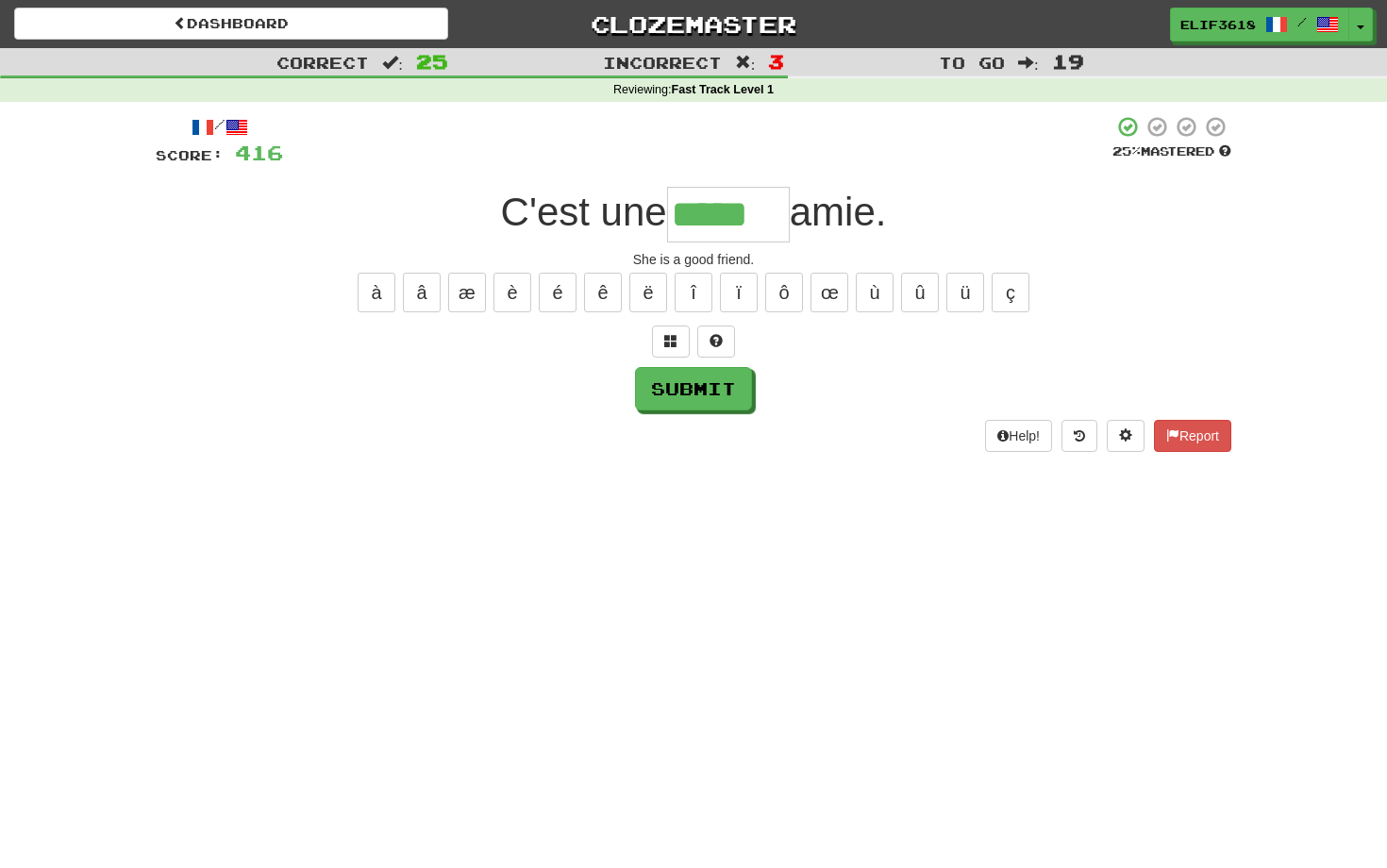 type on "*****" 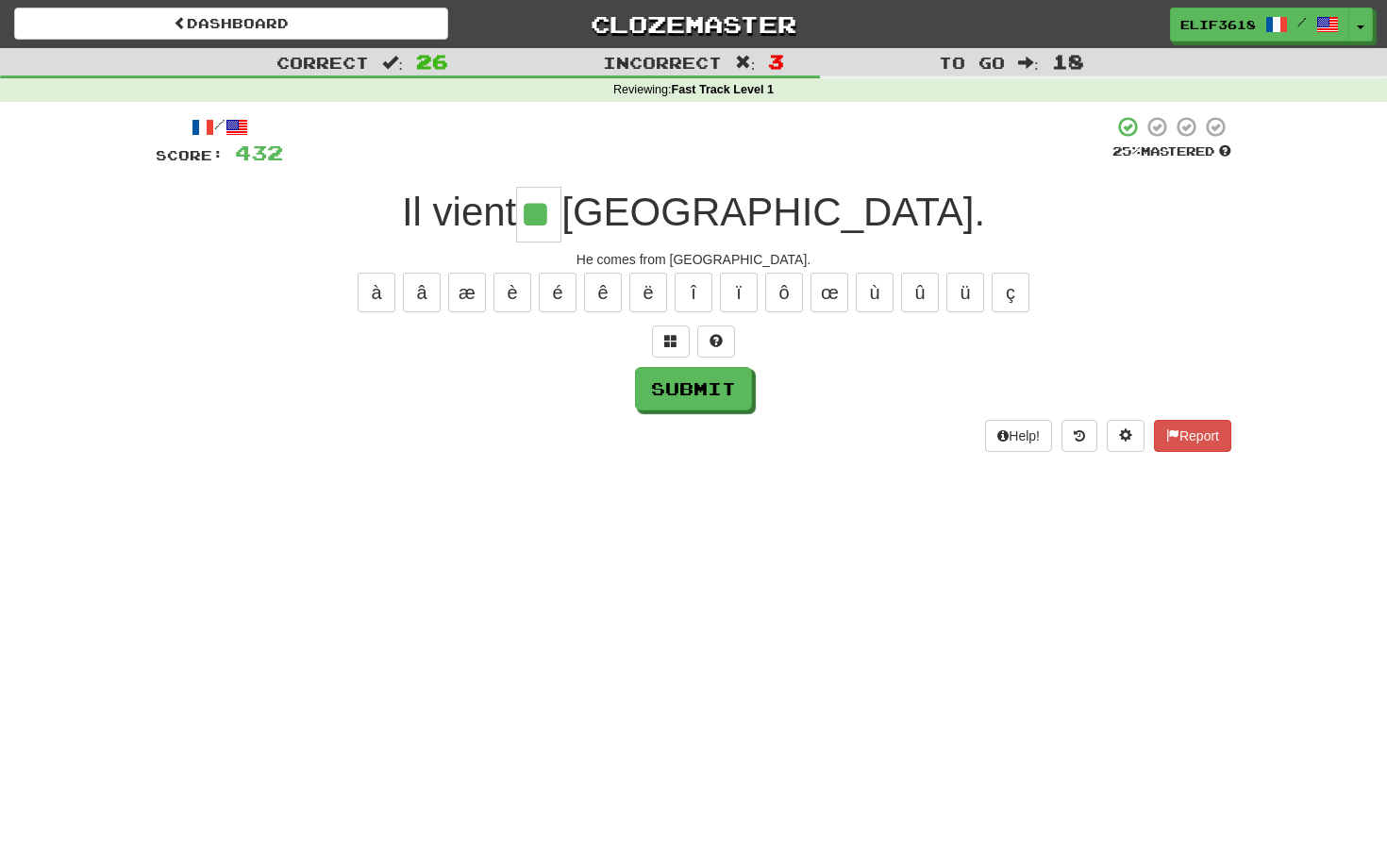 type on "**" 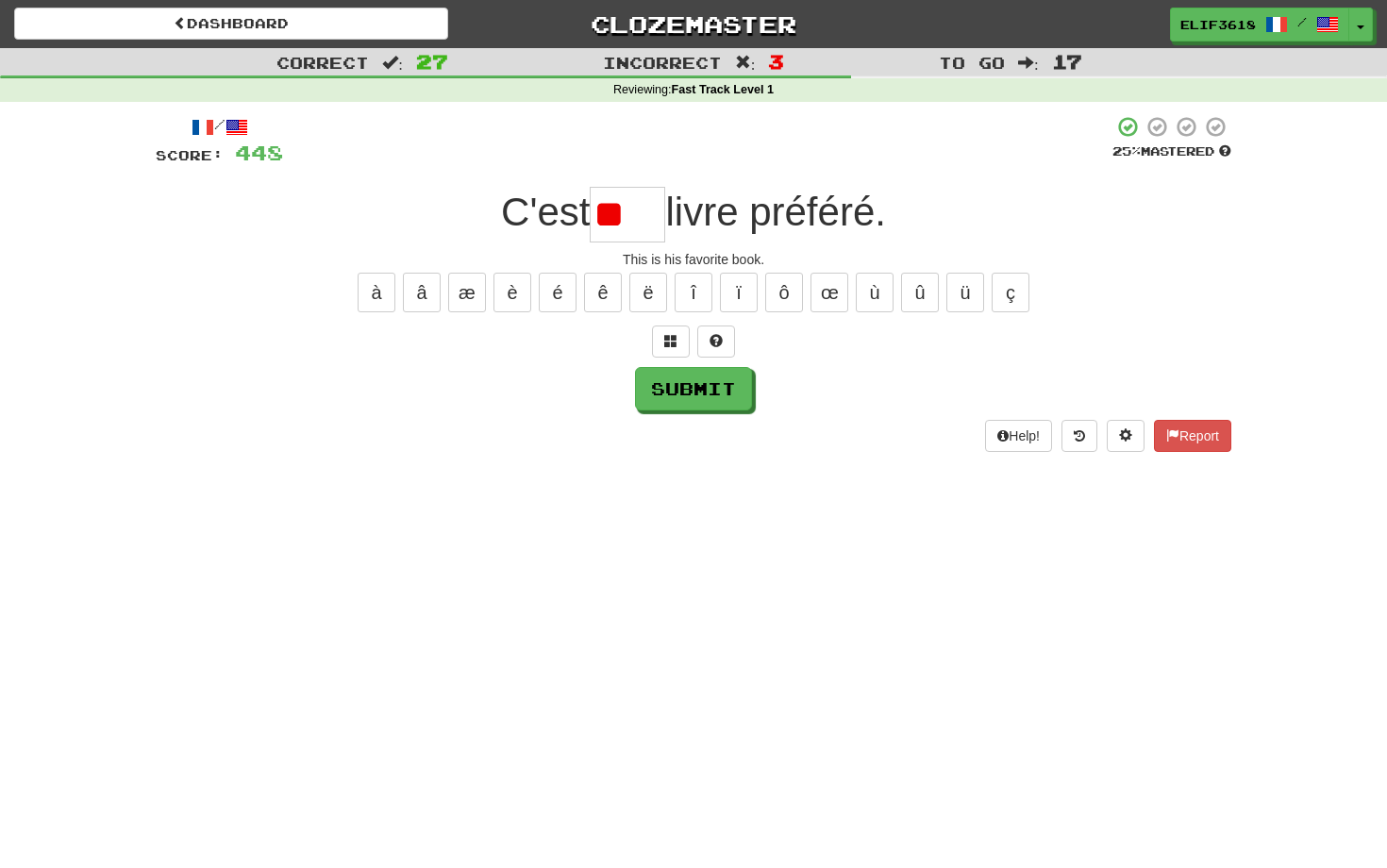 type on "*" 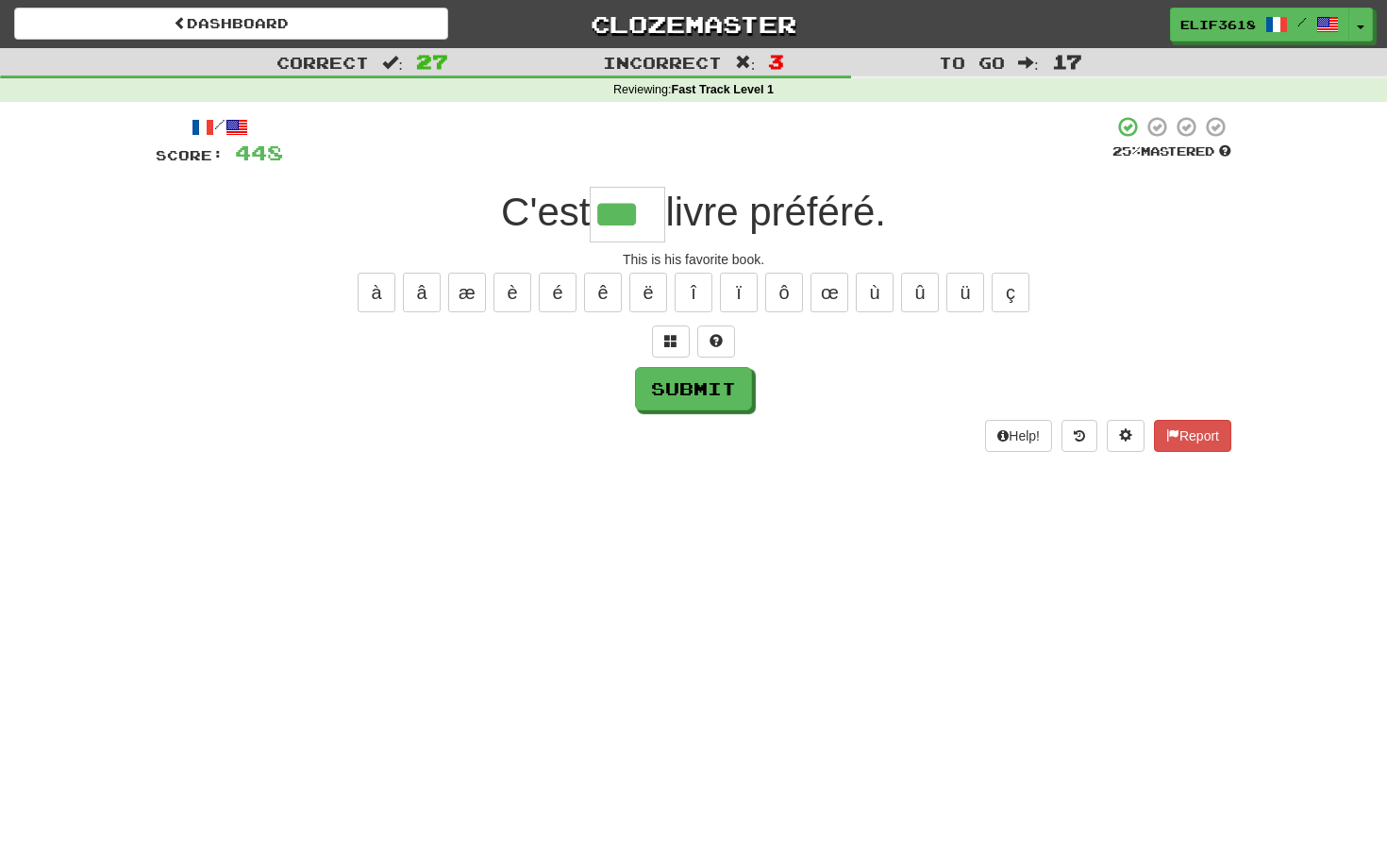 type on "***" 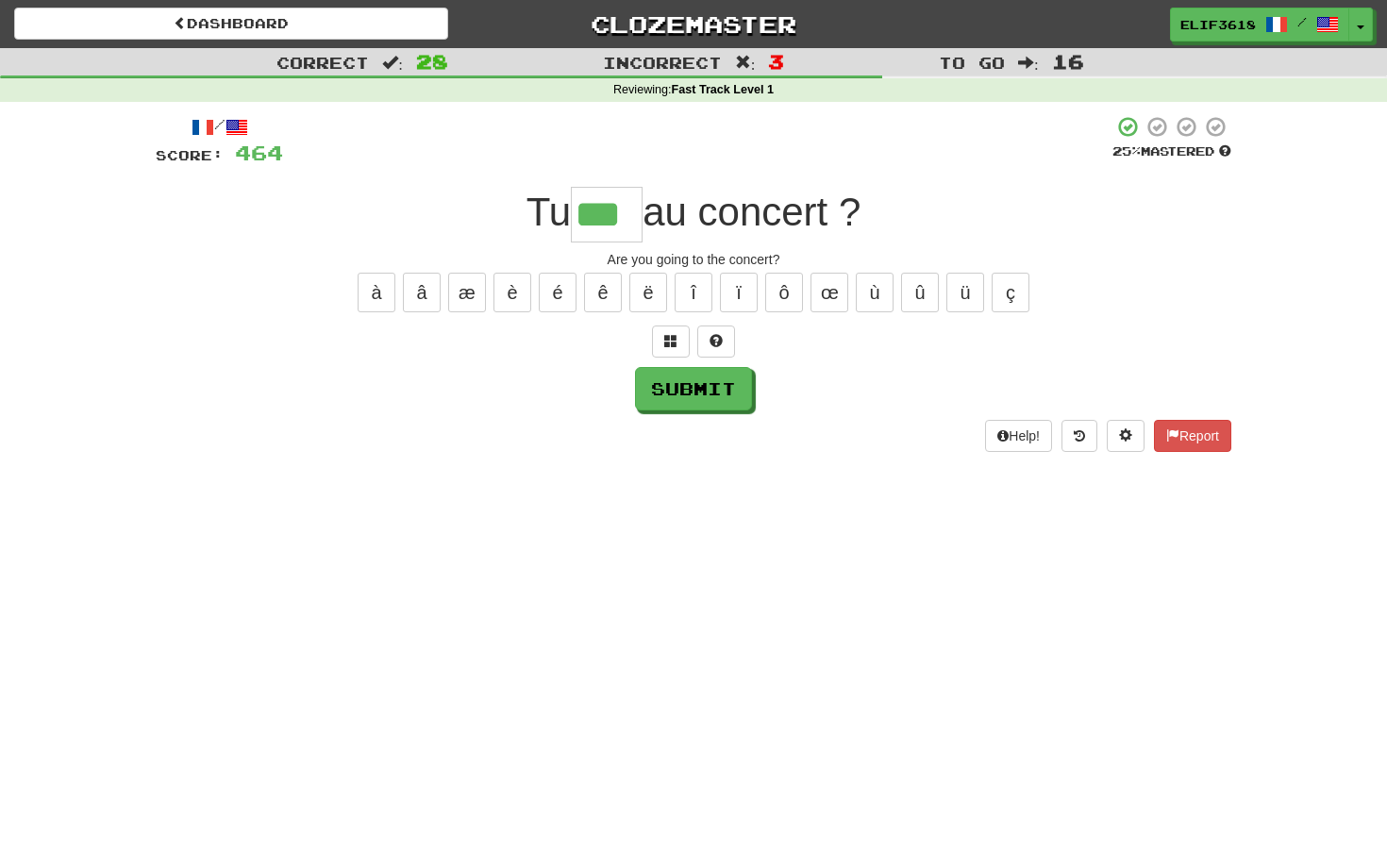 type on "***" 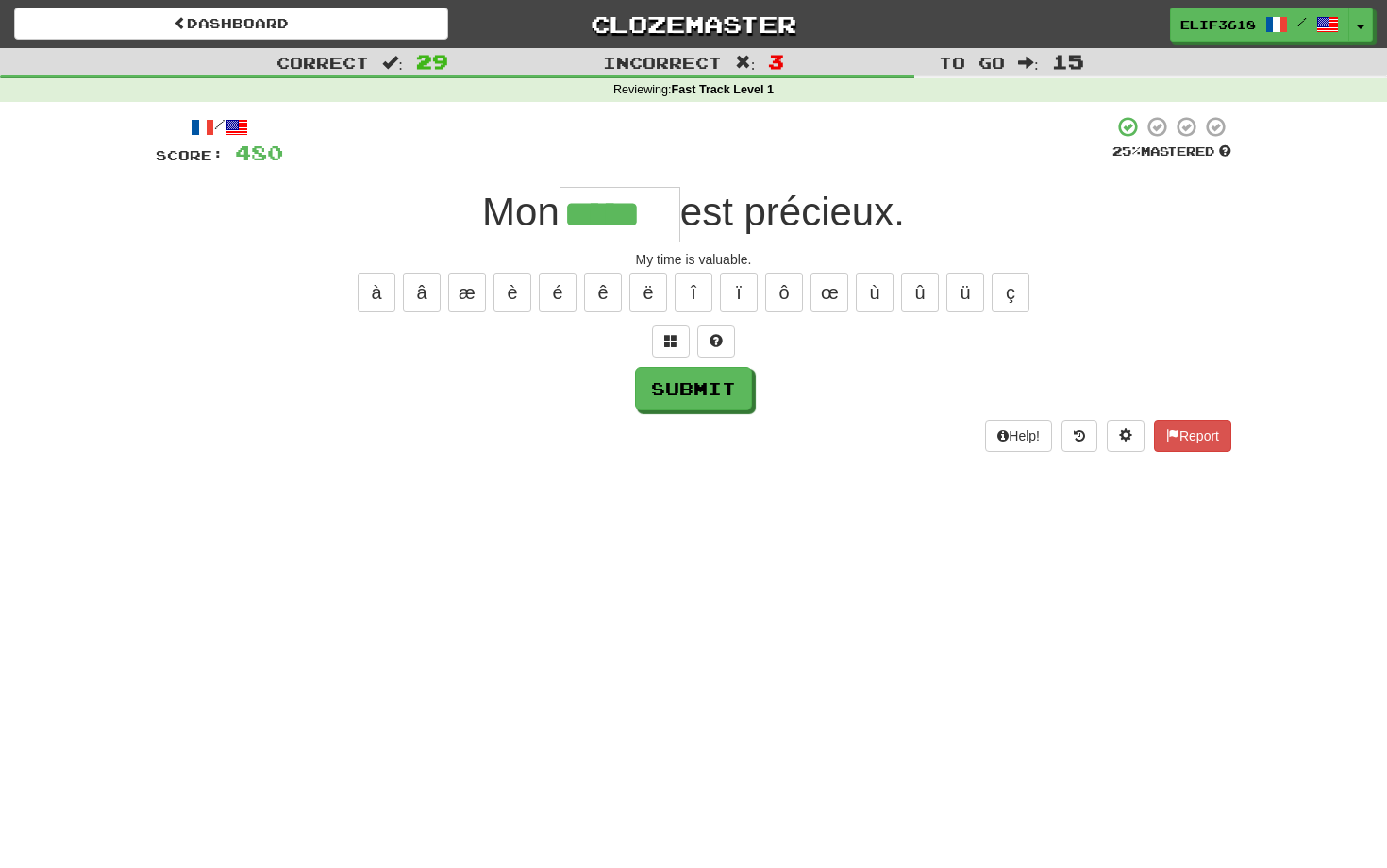 type on "*****" 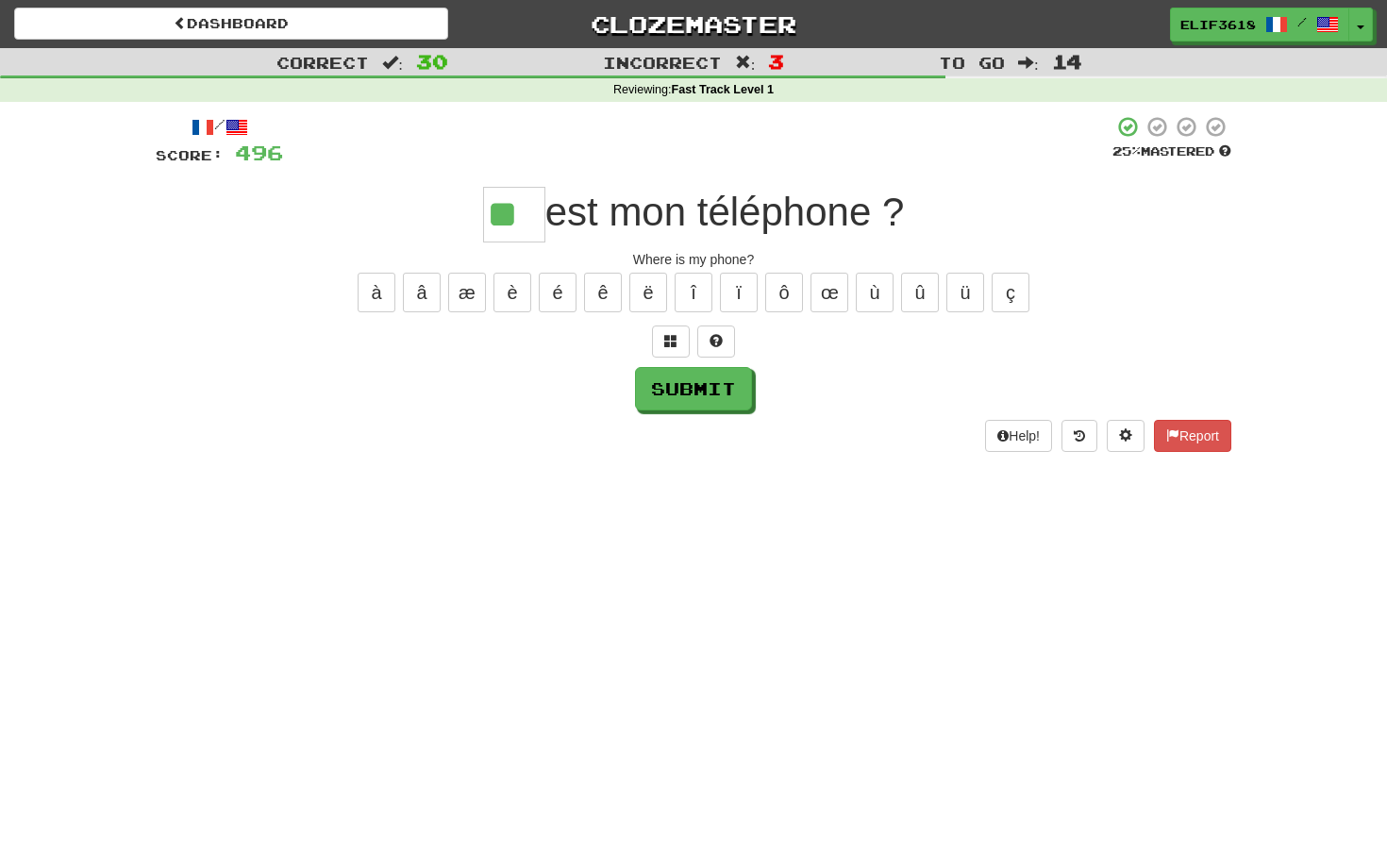 type on "**" 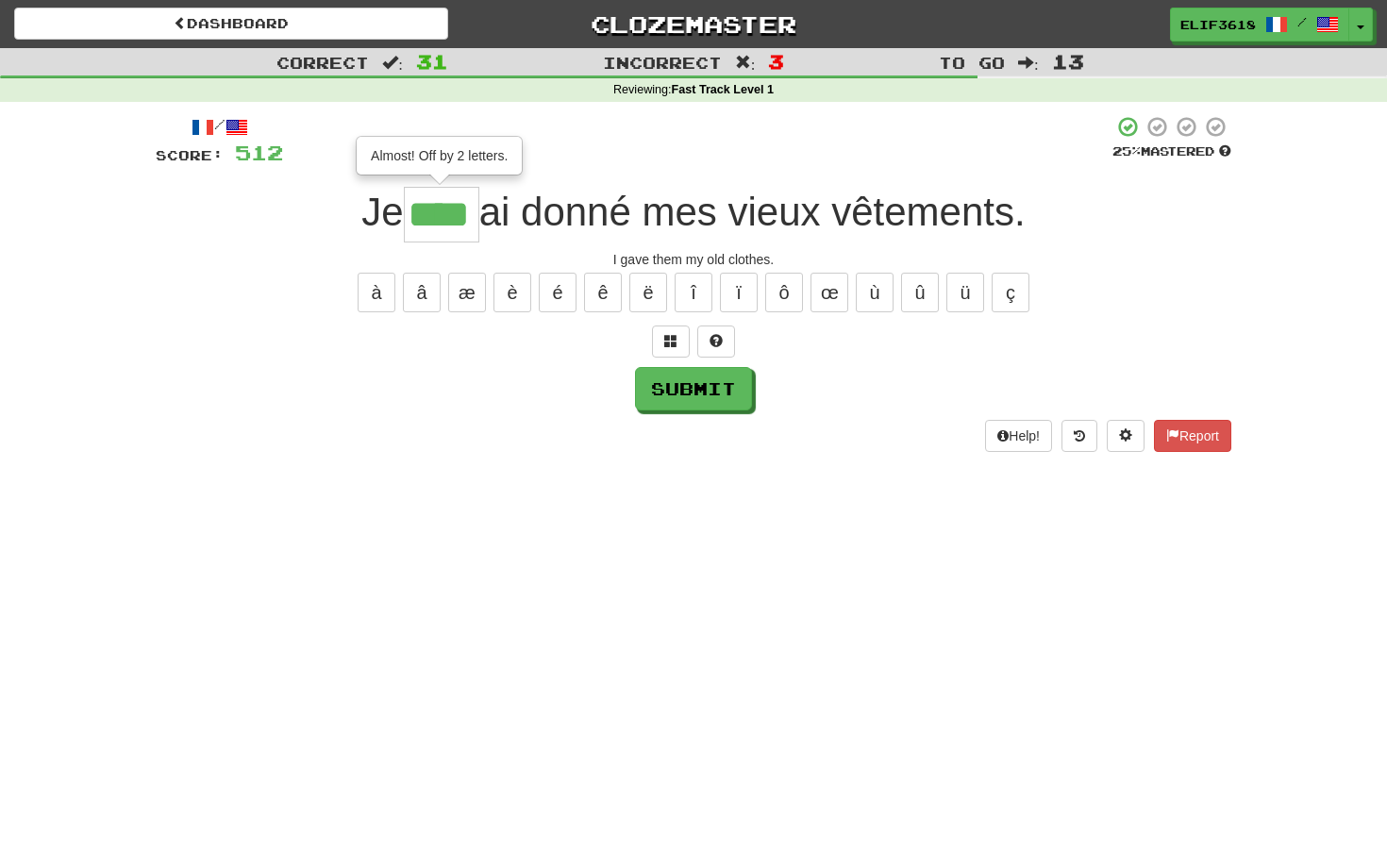 type on "****" 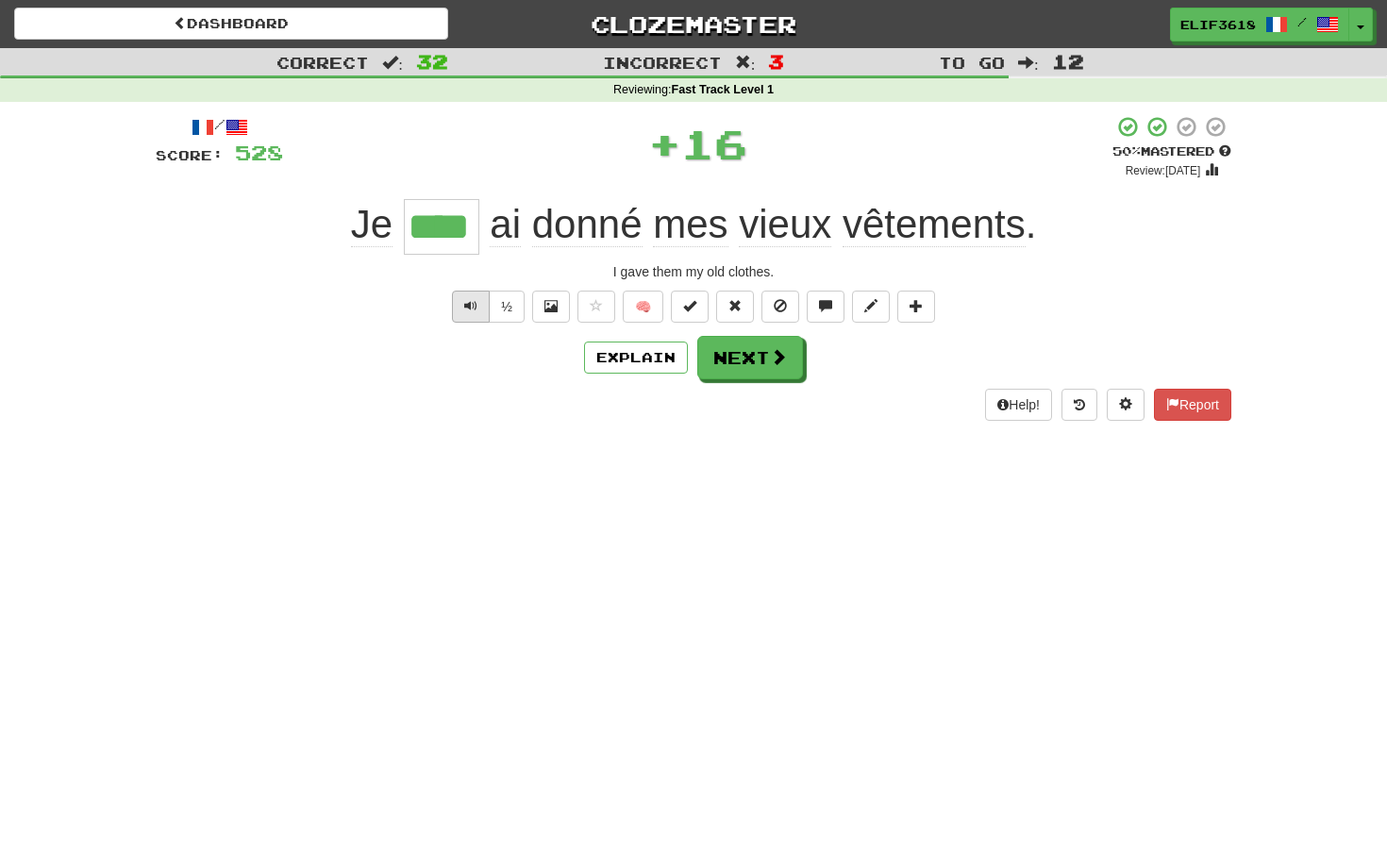 click at bounding box center (471, 306) 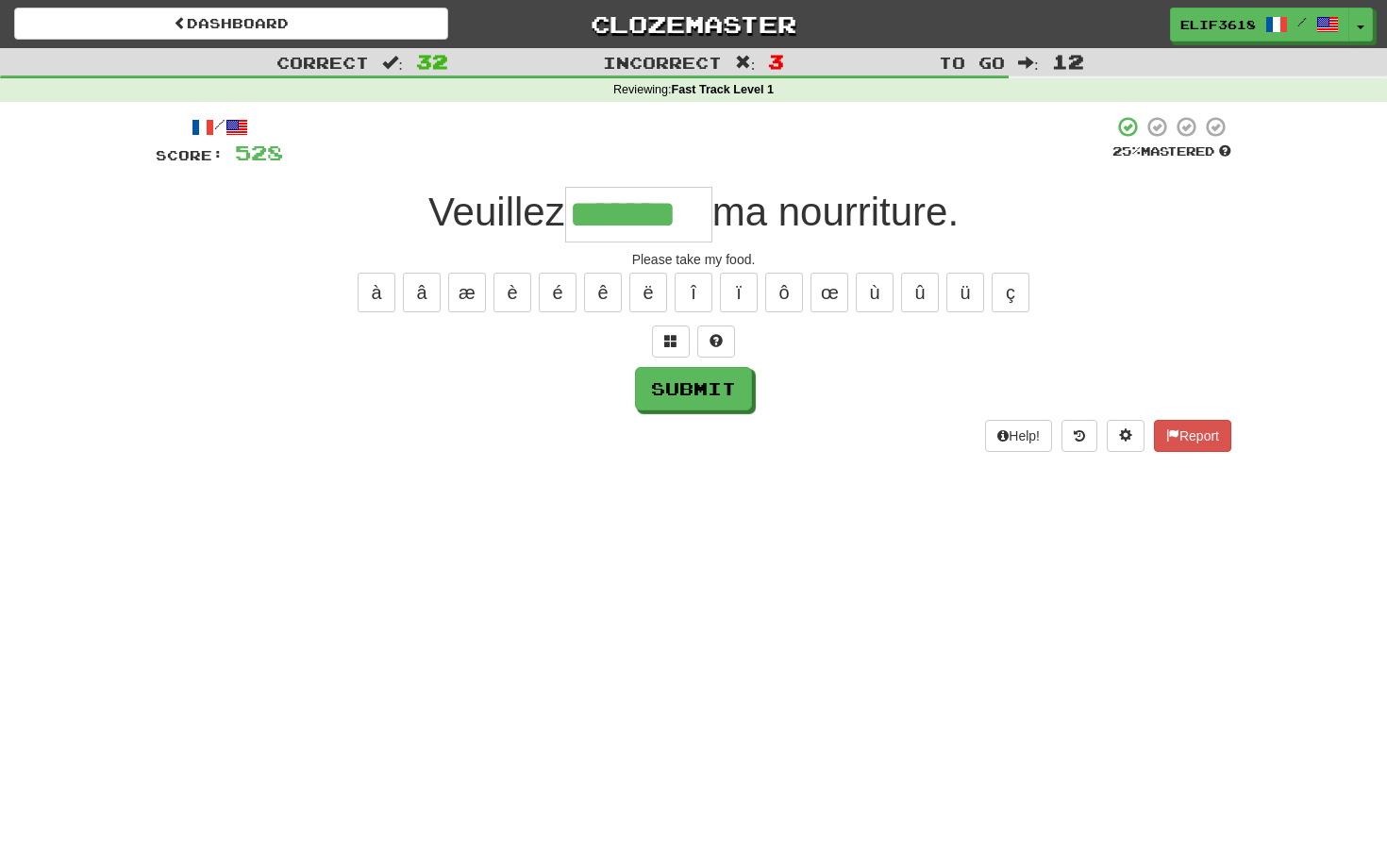 type on "*******" 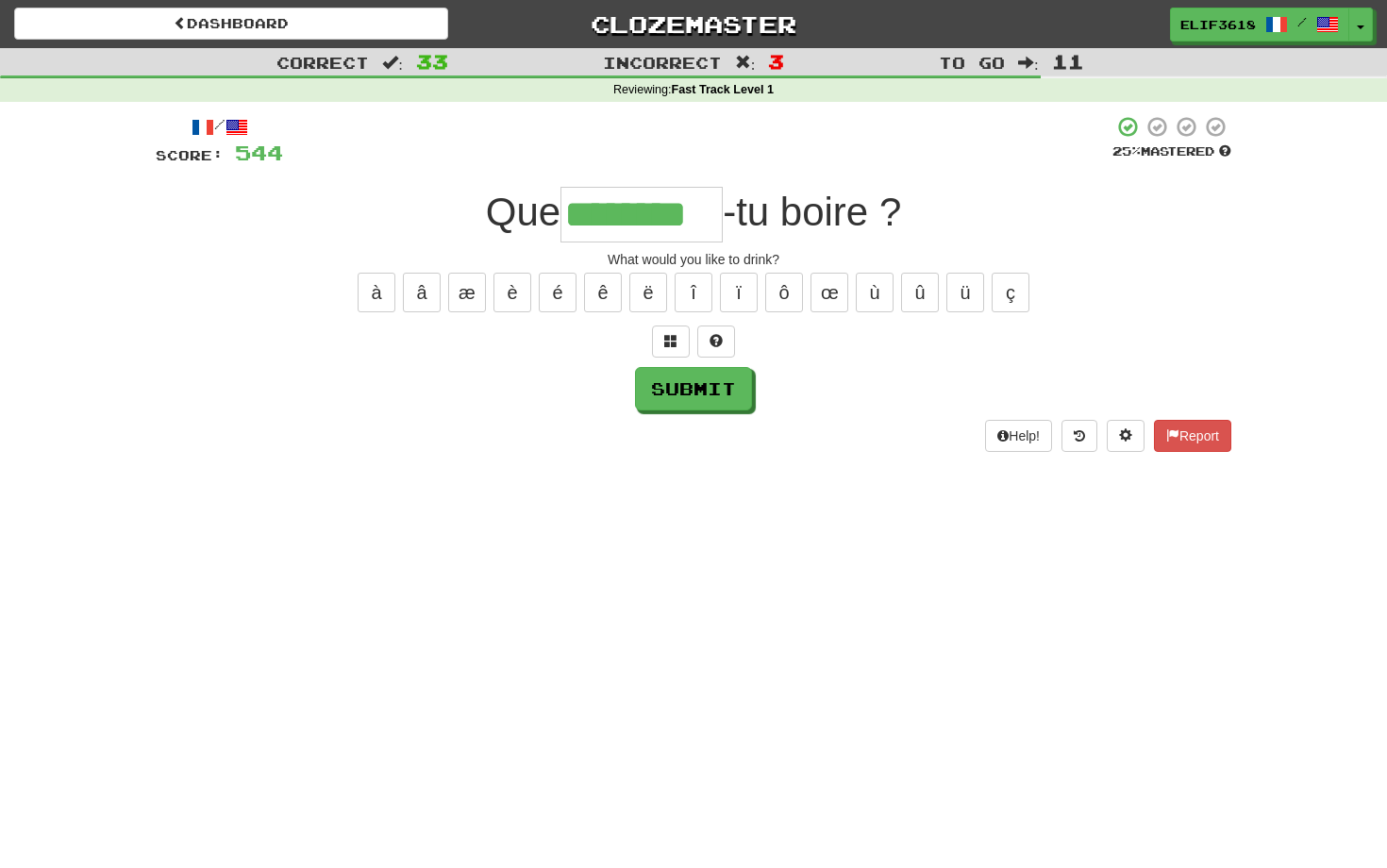 type on "********" 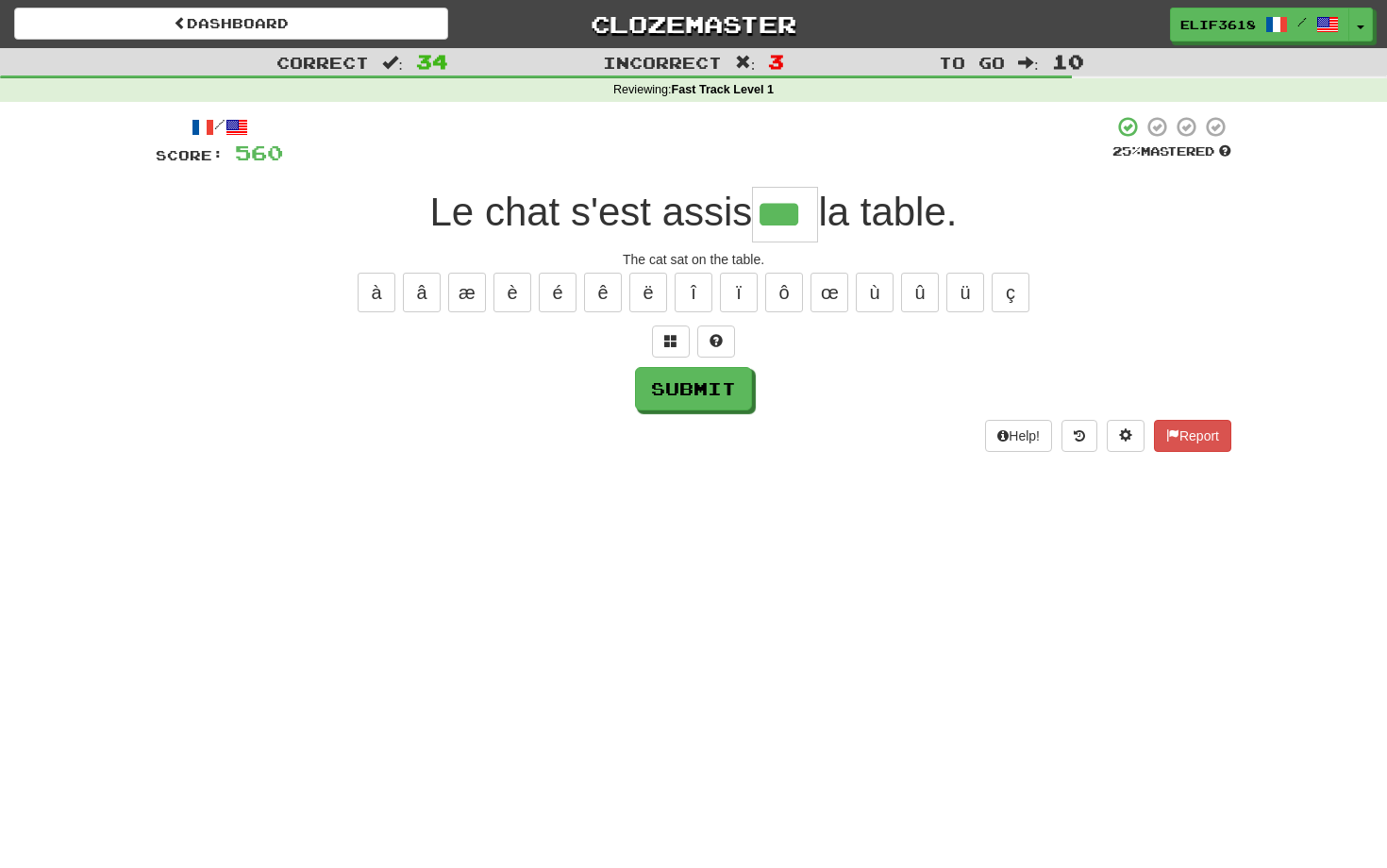 type on "***" 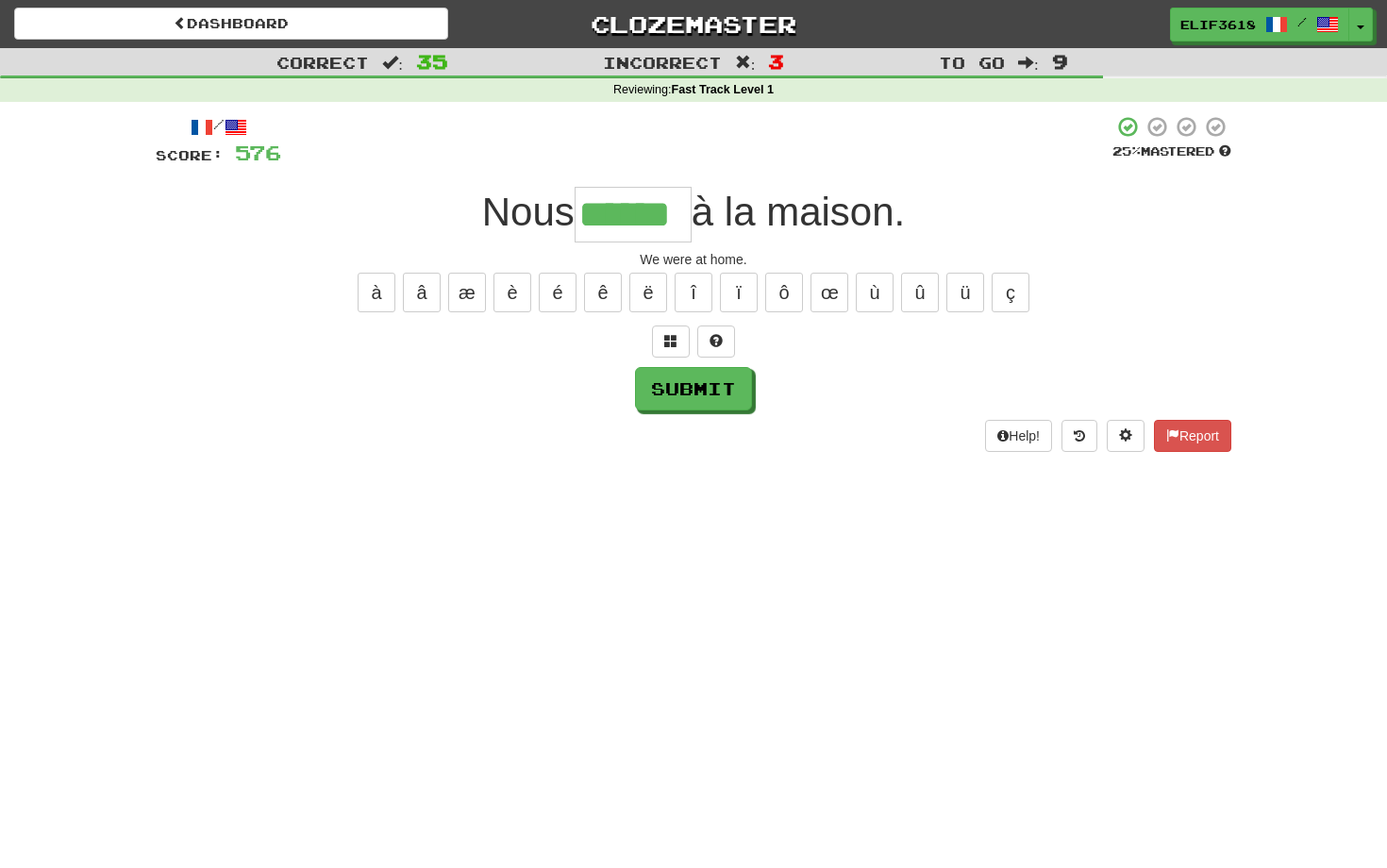 type on "******" 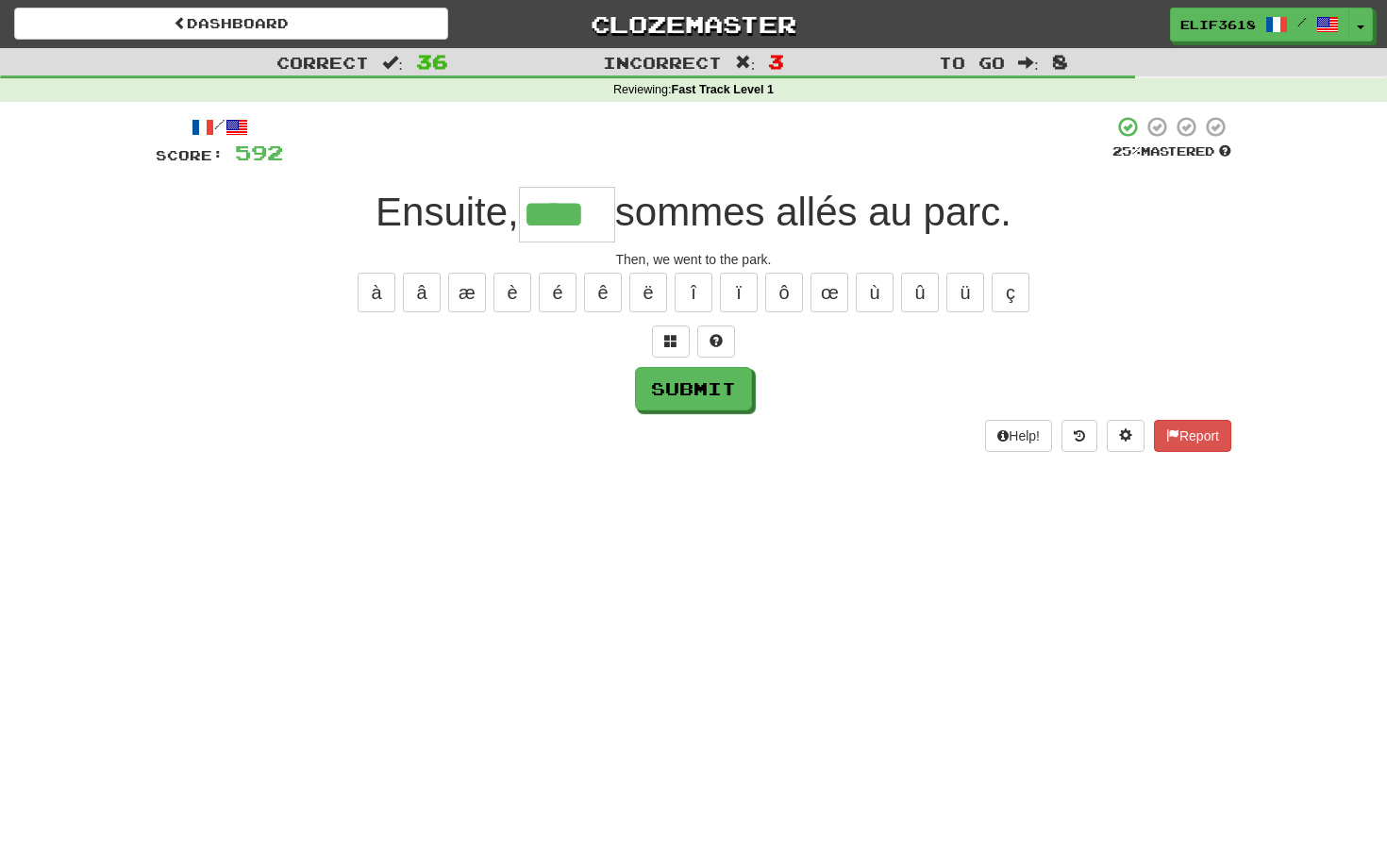 type on "****" 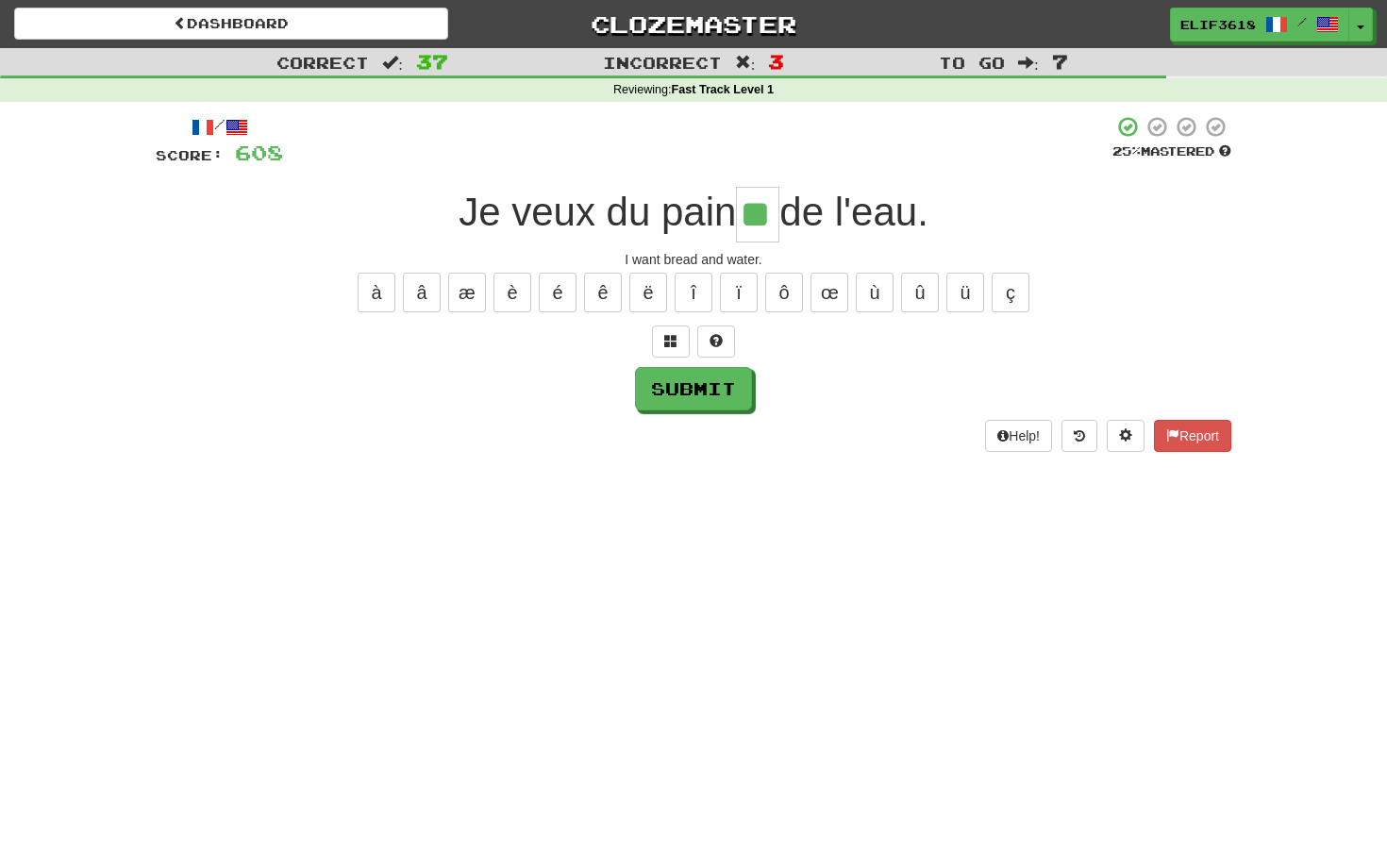 type on "**" 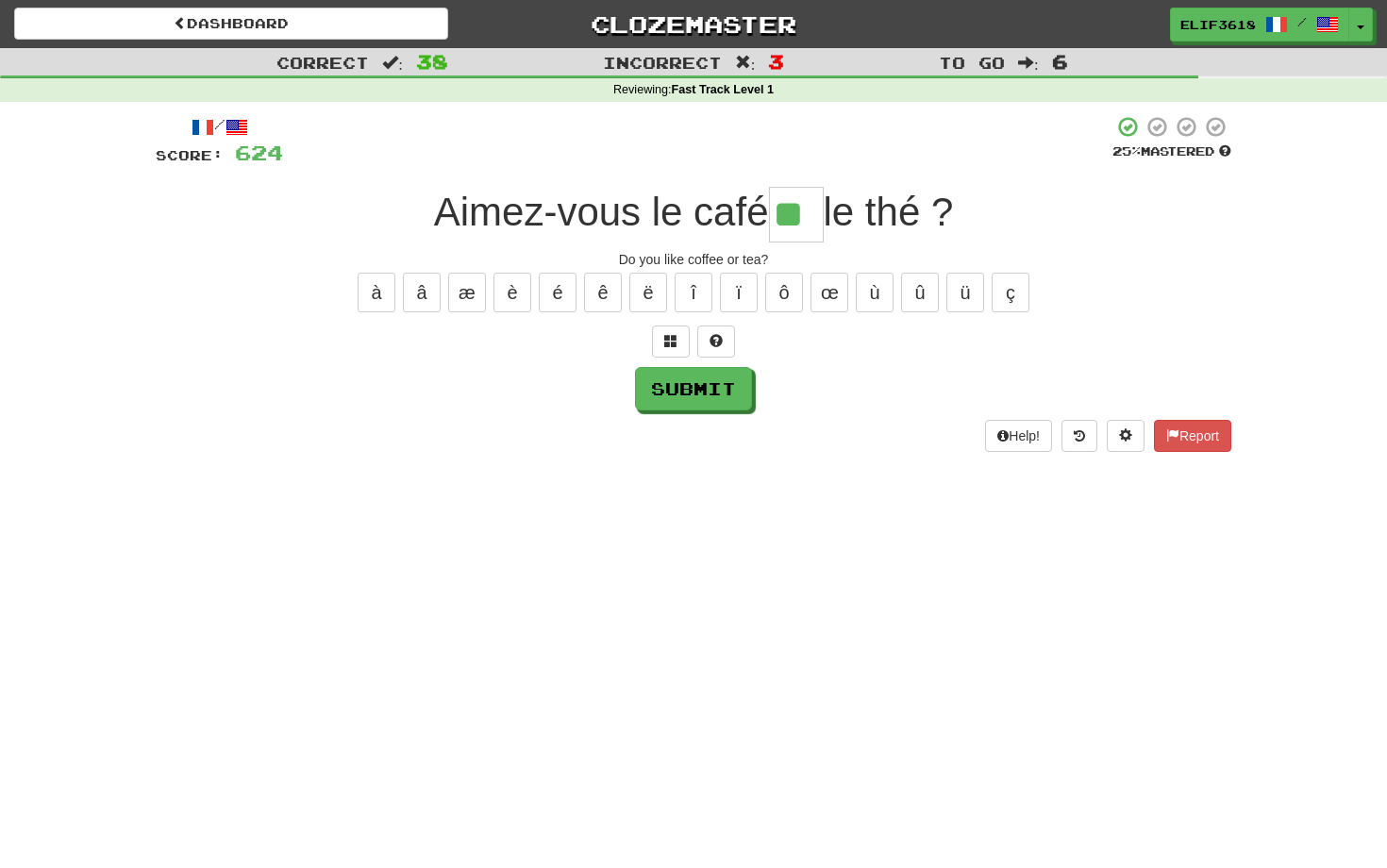 type on "**" 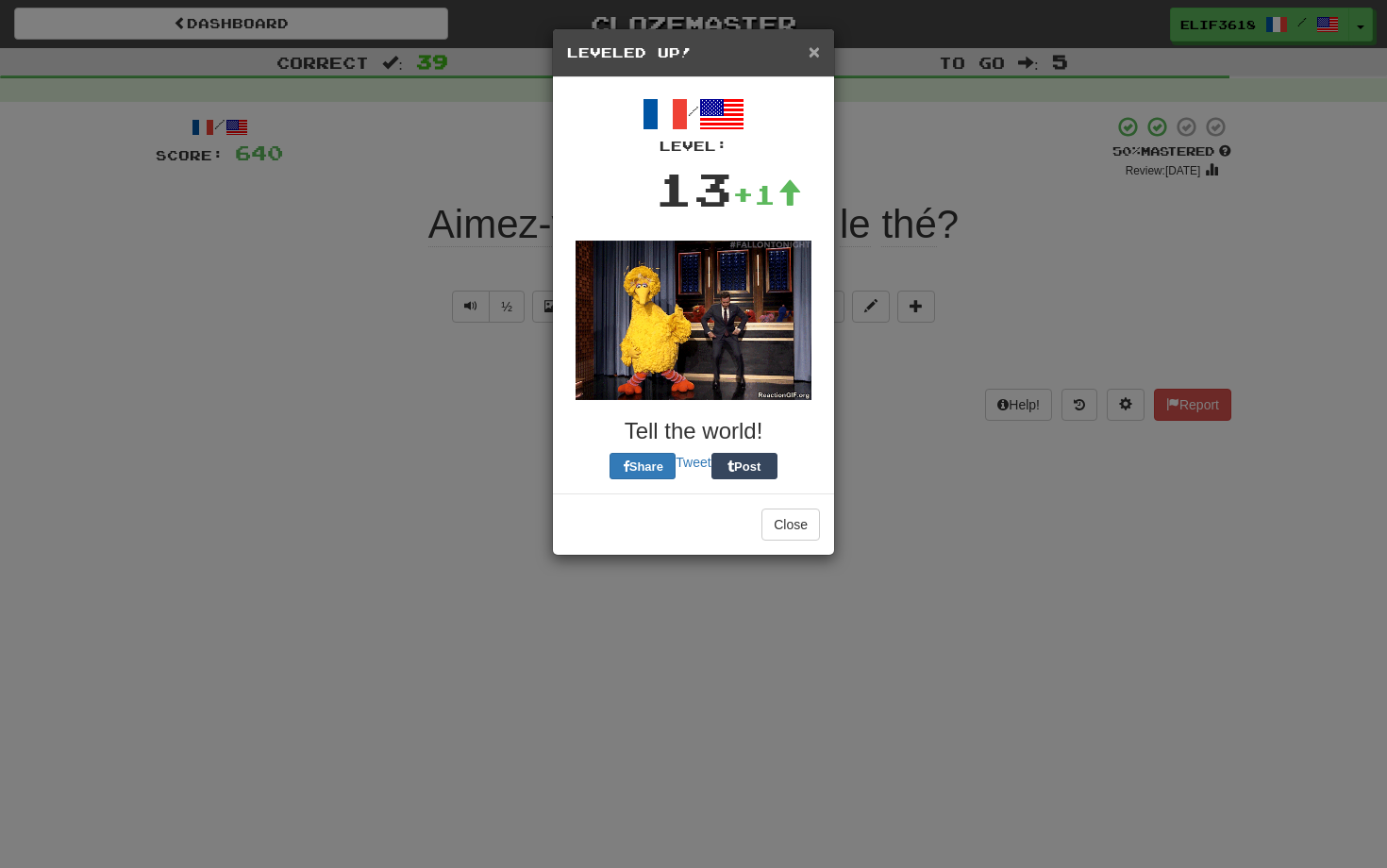 click on "×" at bounding box center [814, 51] 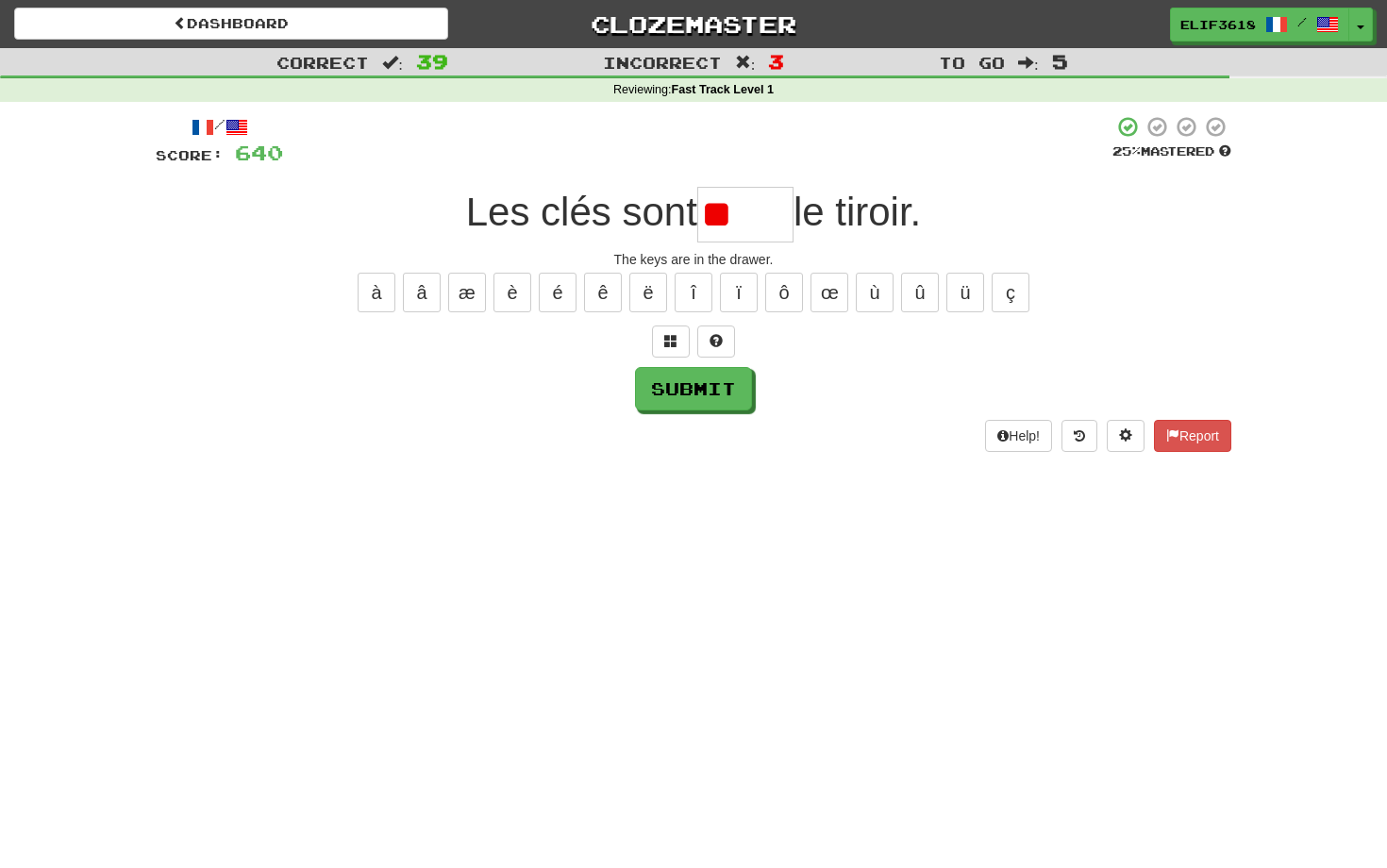 type on "*" 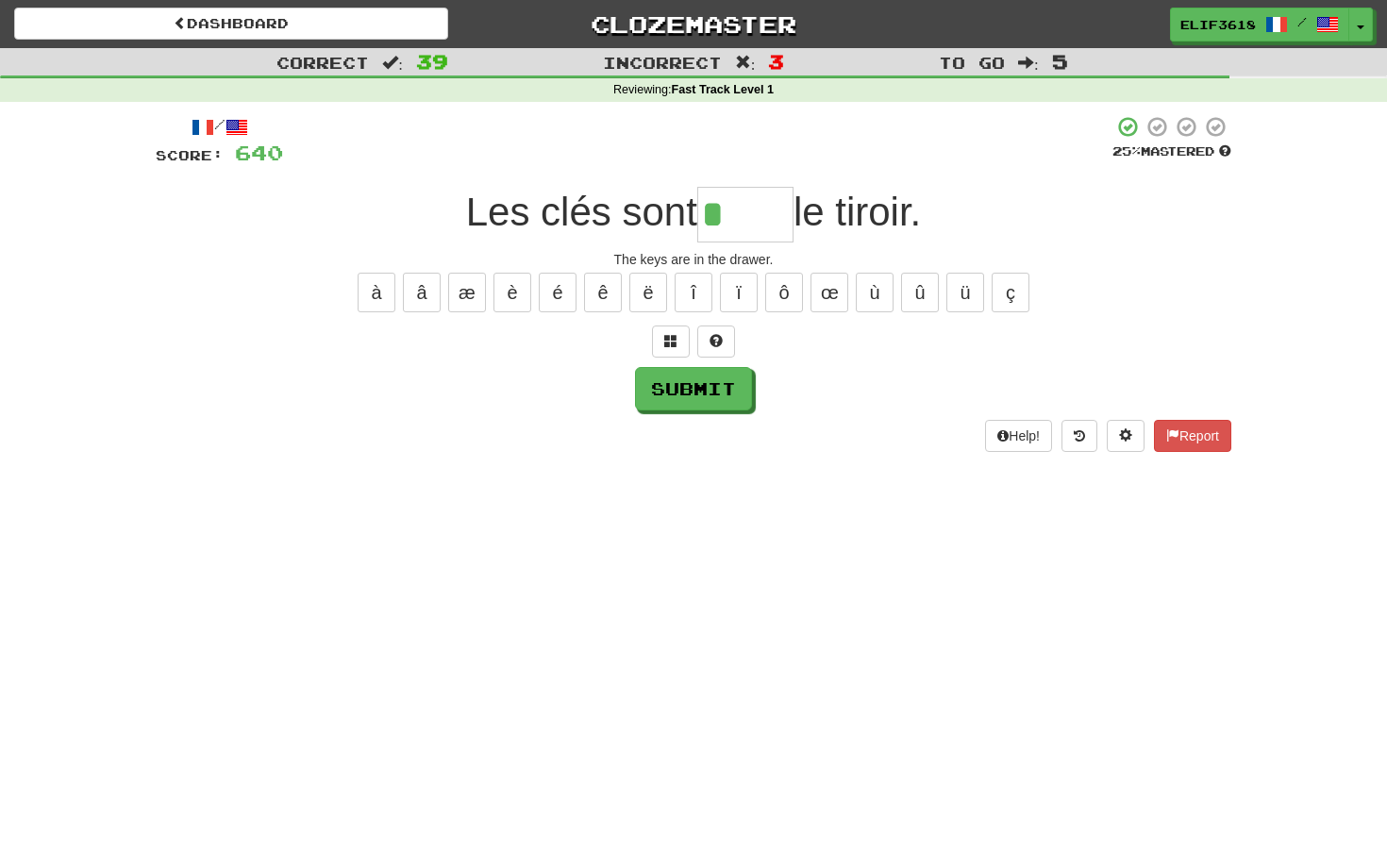 type on "****" 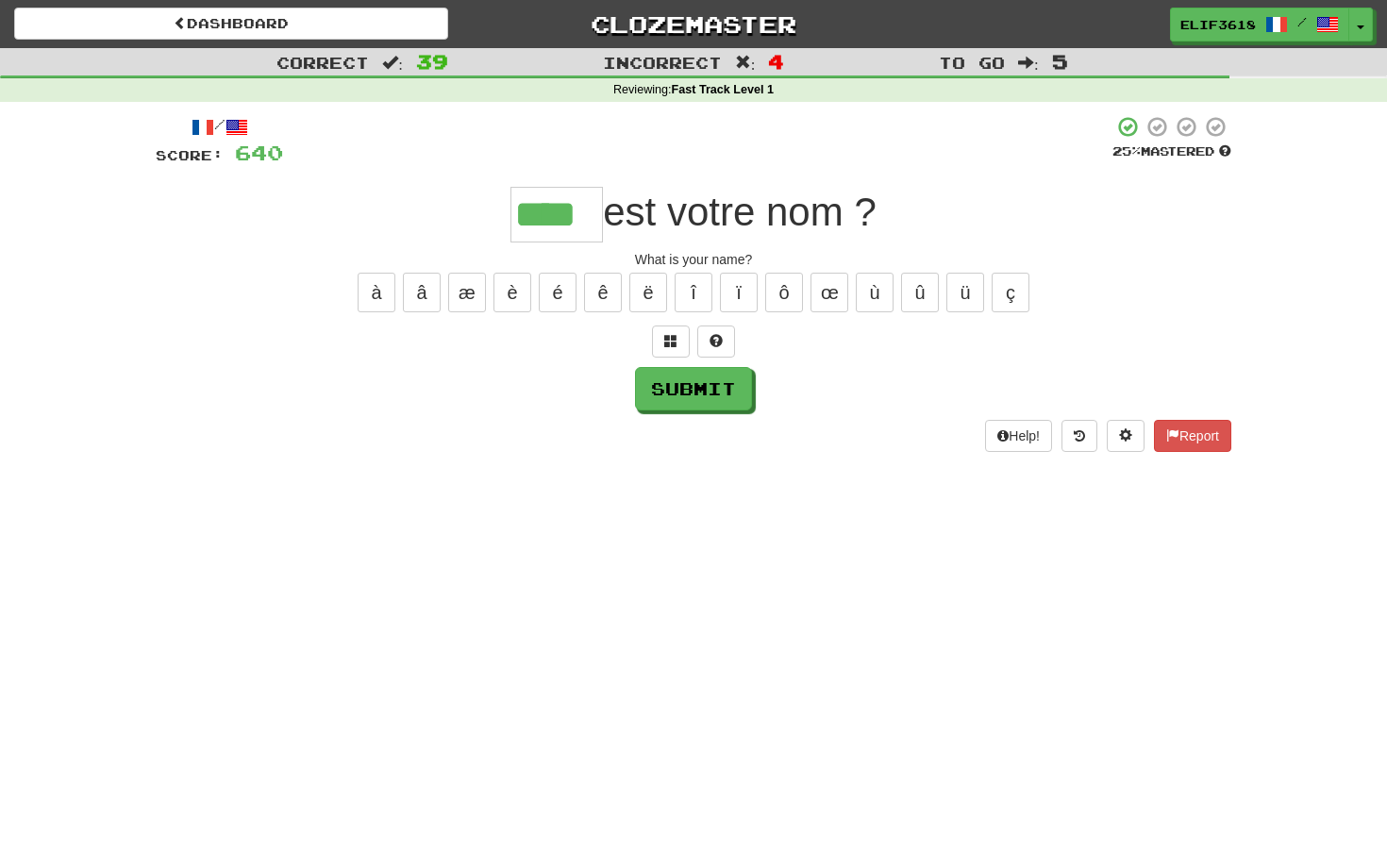 type on "****" 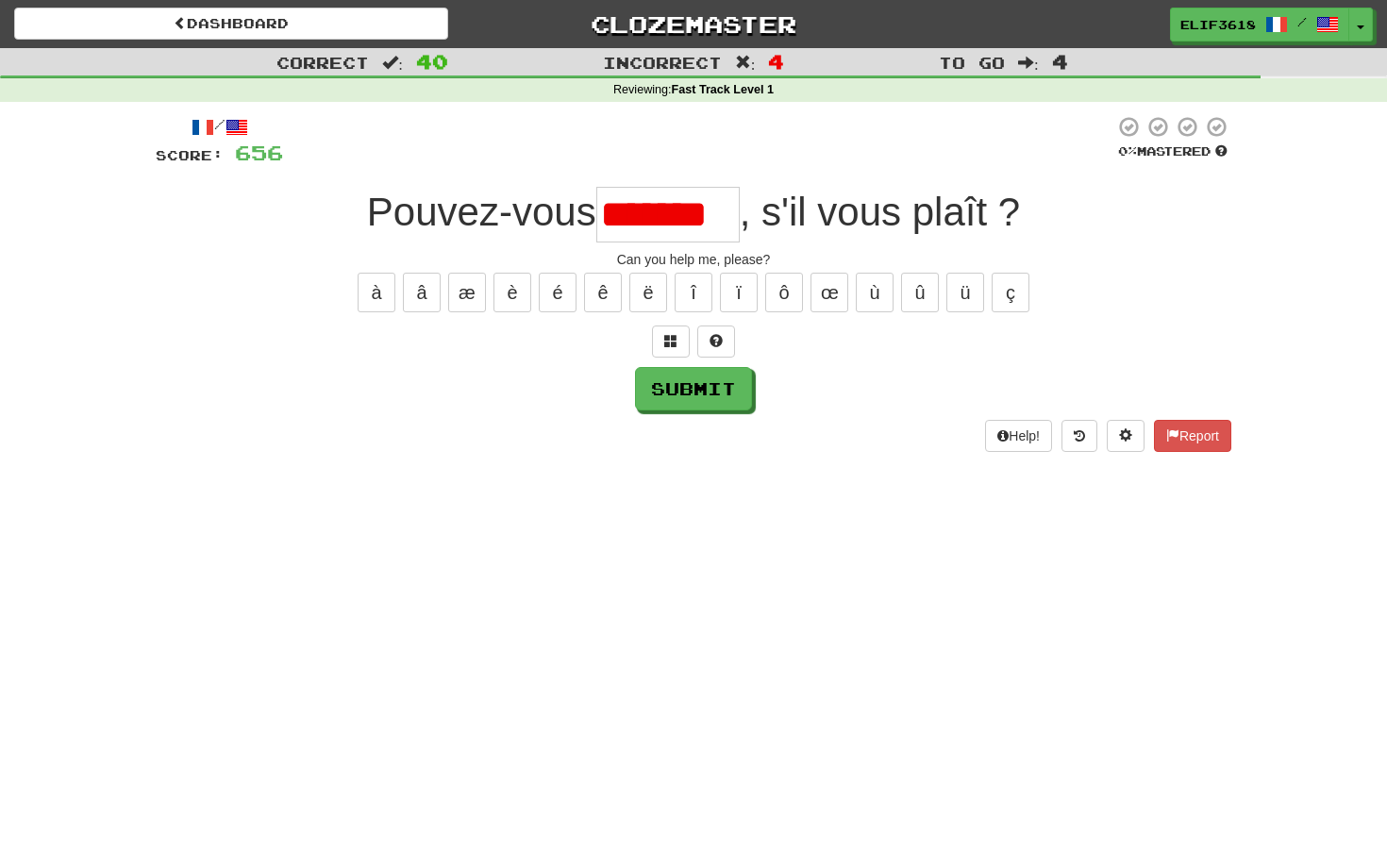 click on "*******" at bounding box center (668, 214) 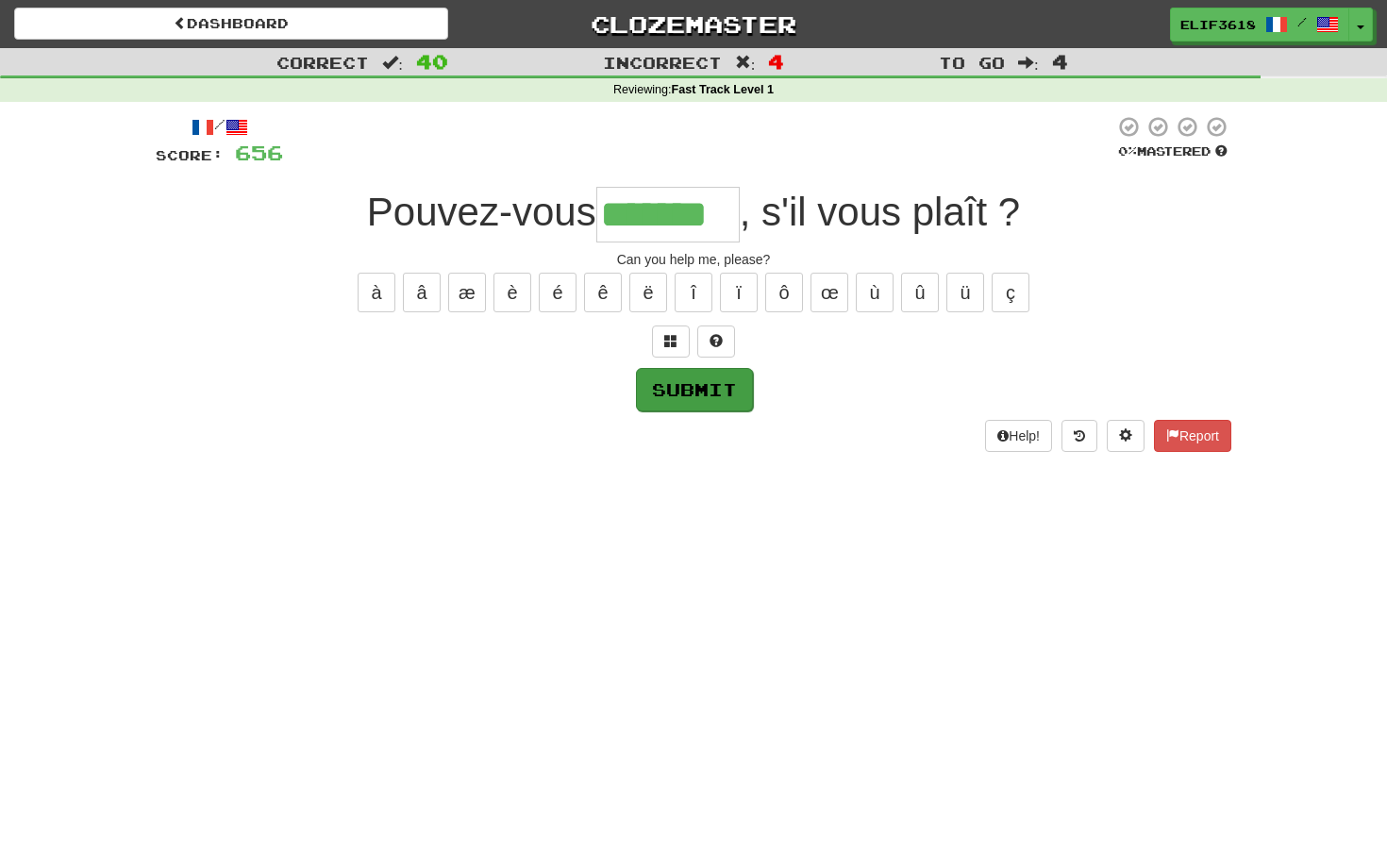 type on "*******" 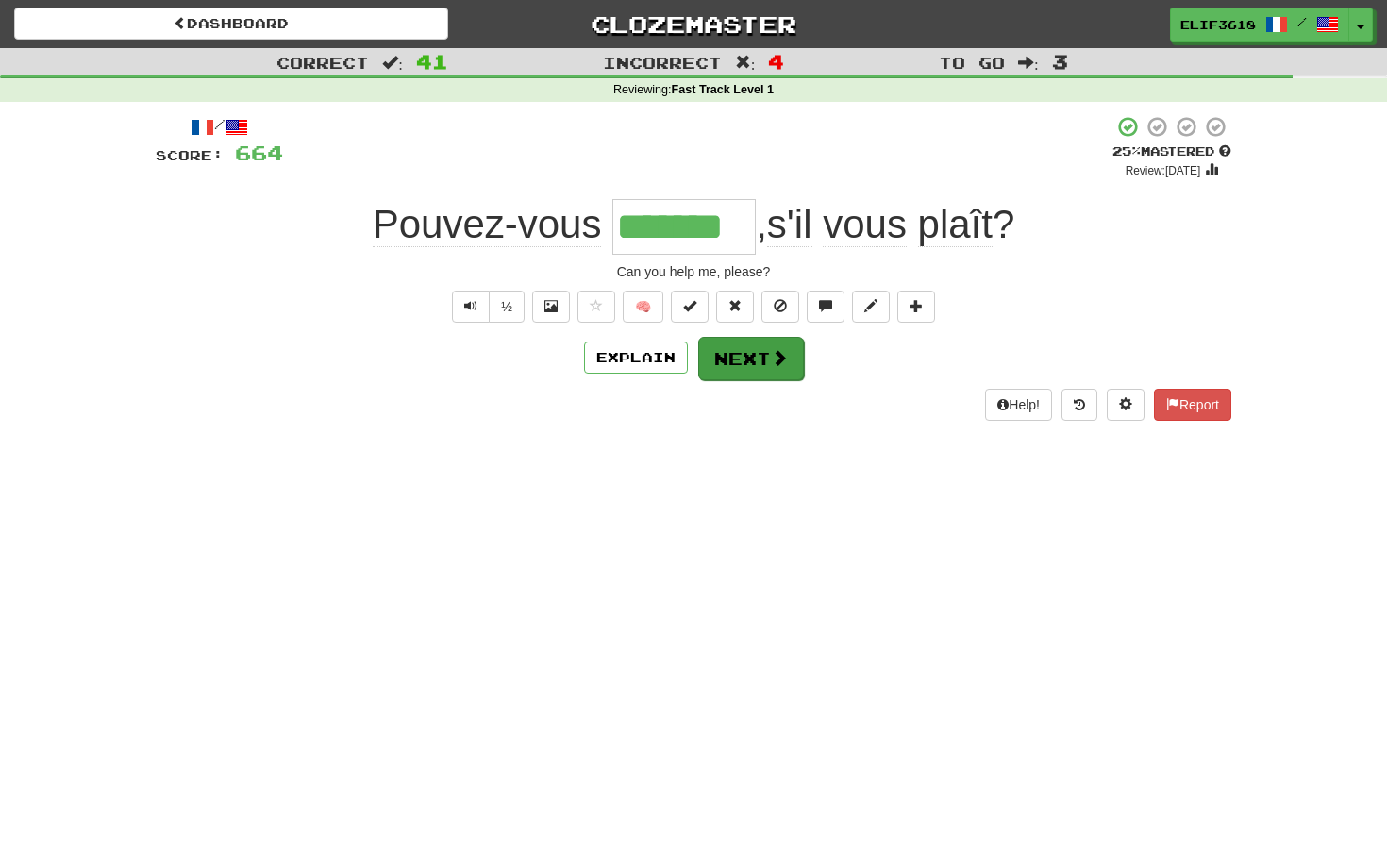 click on "Next" at bounding box center [751, 359] 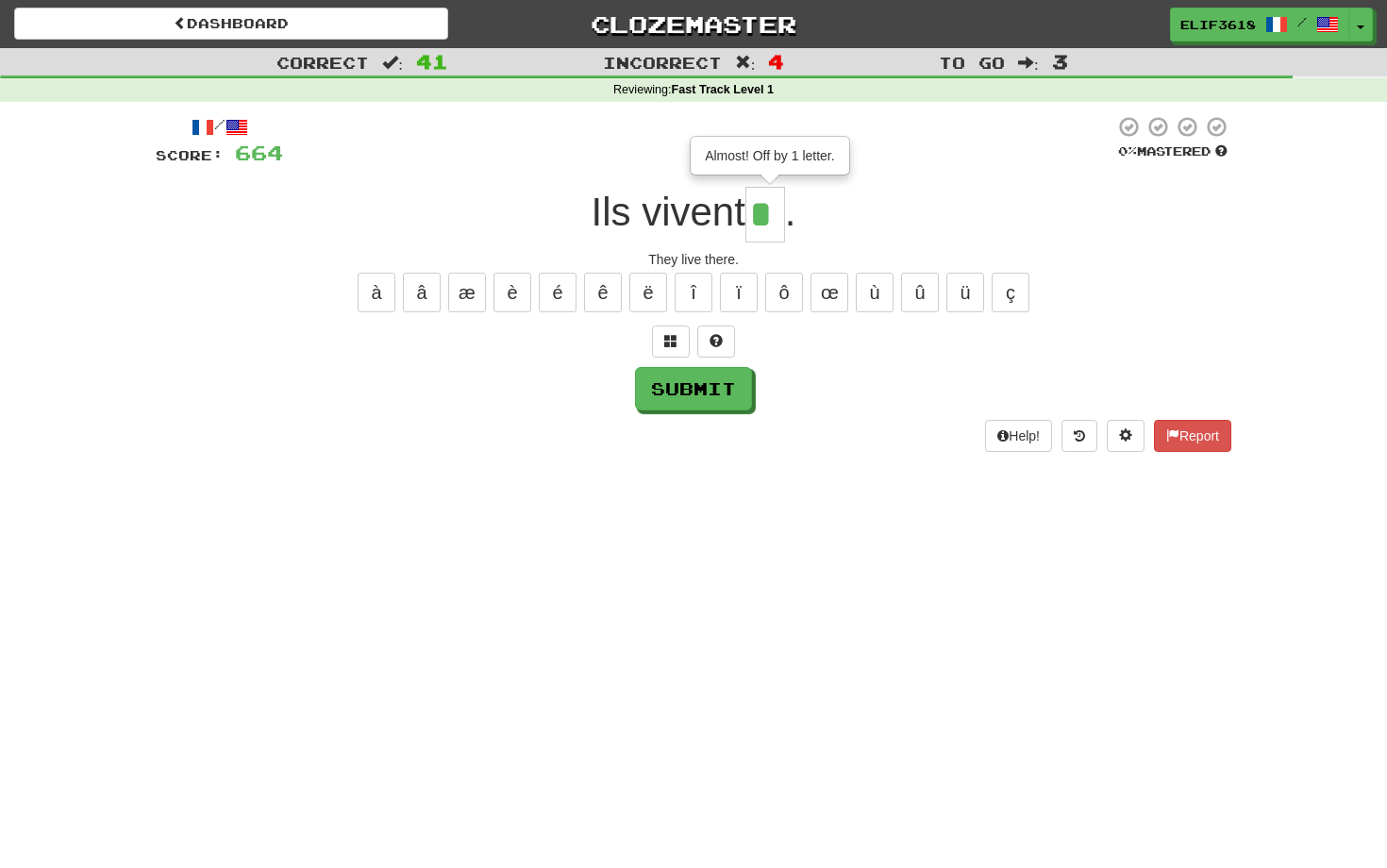 type on "**" 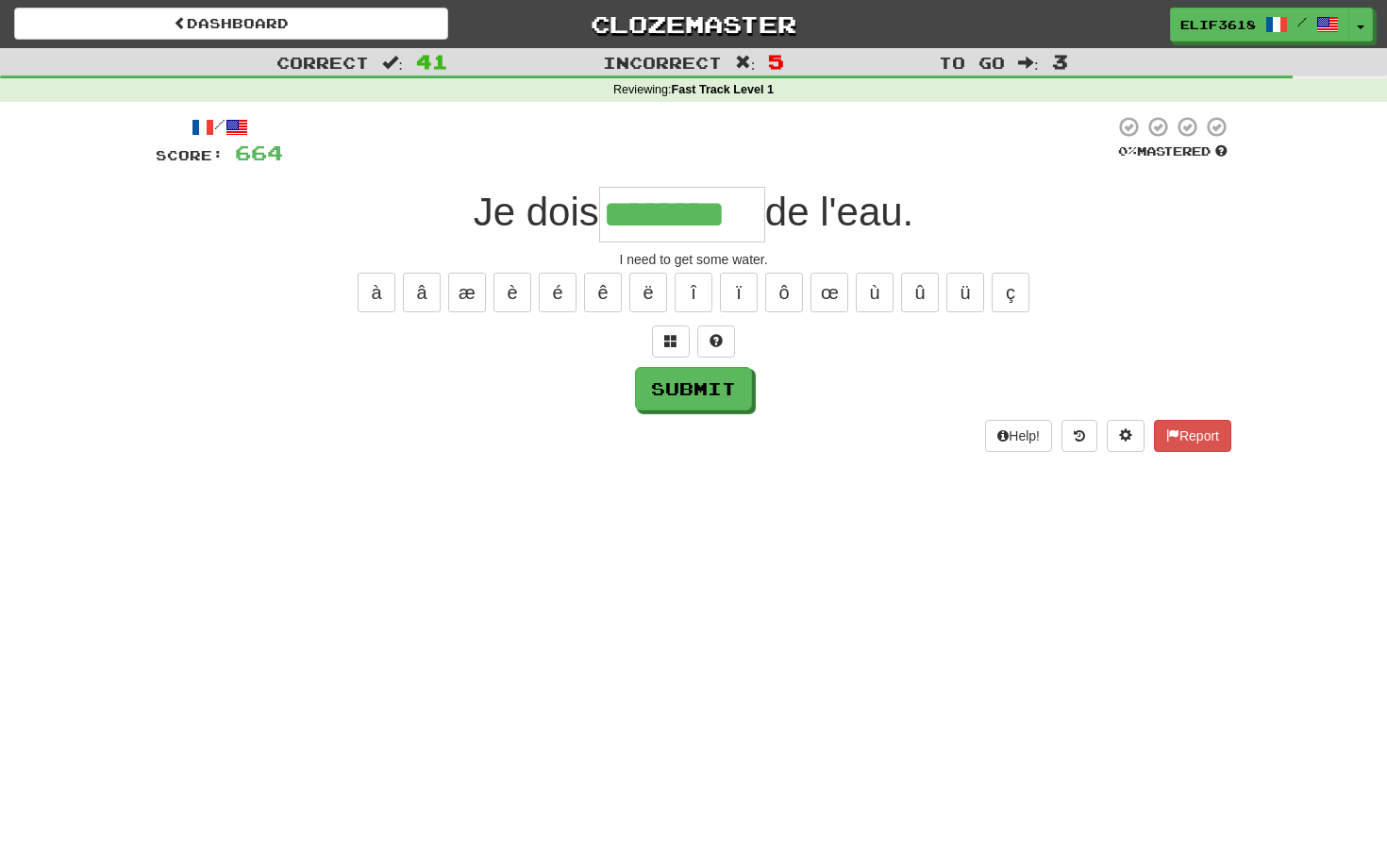 type on "********" 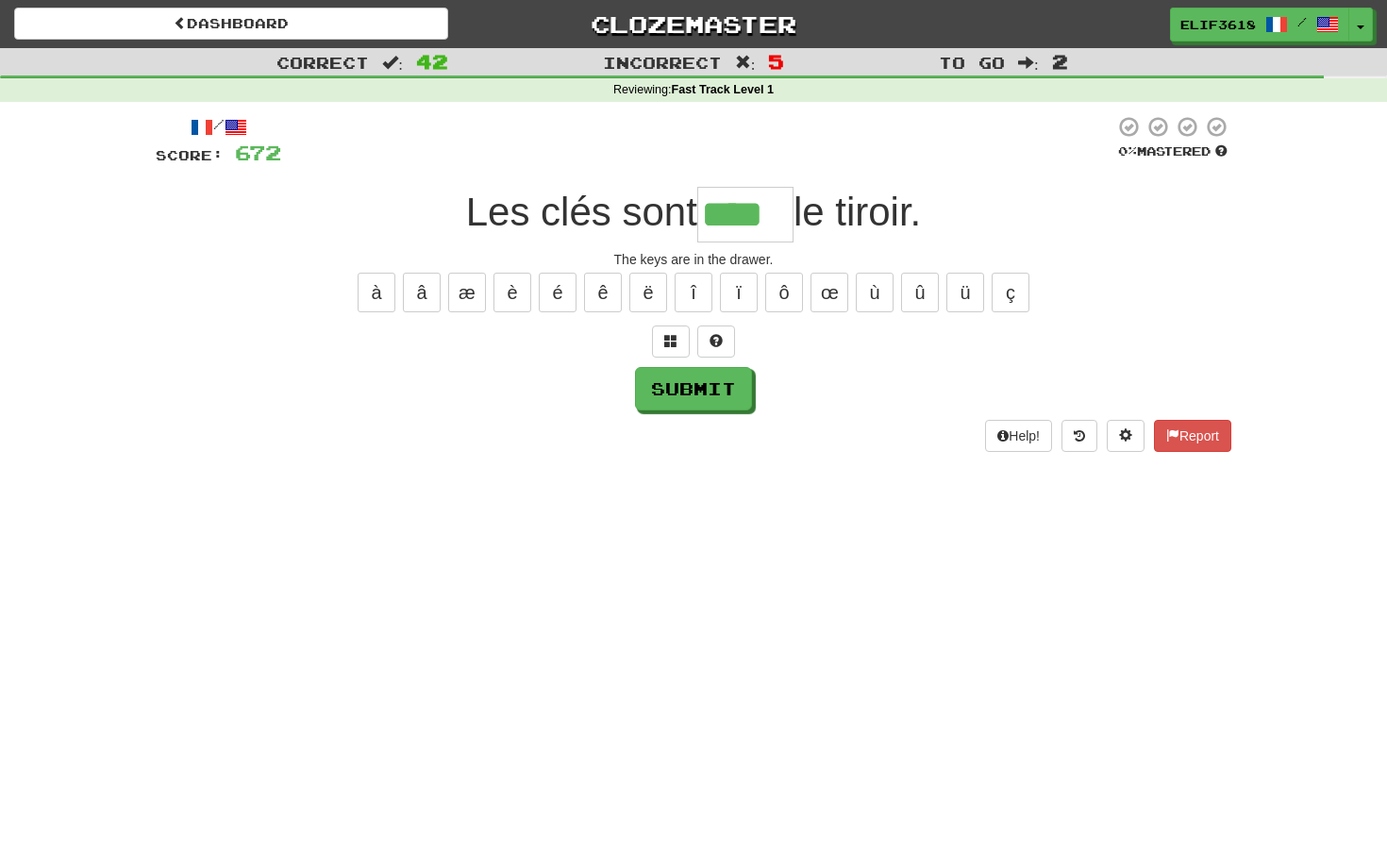 type on "****" 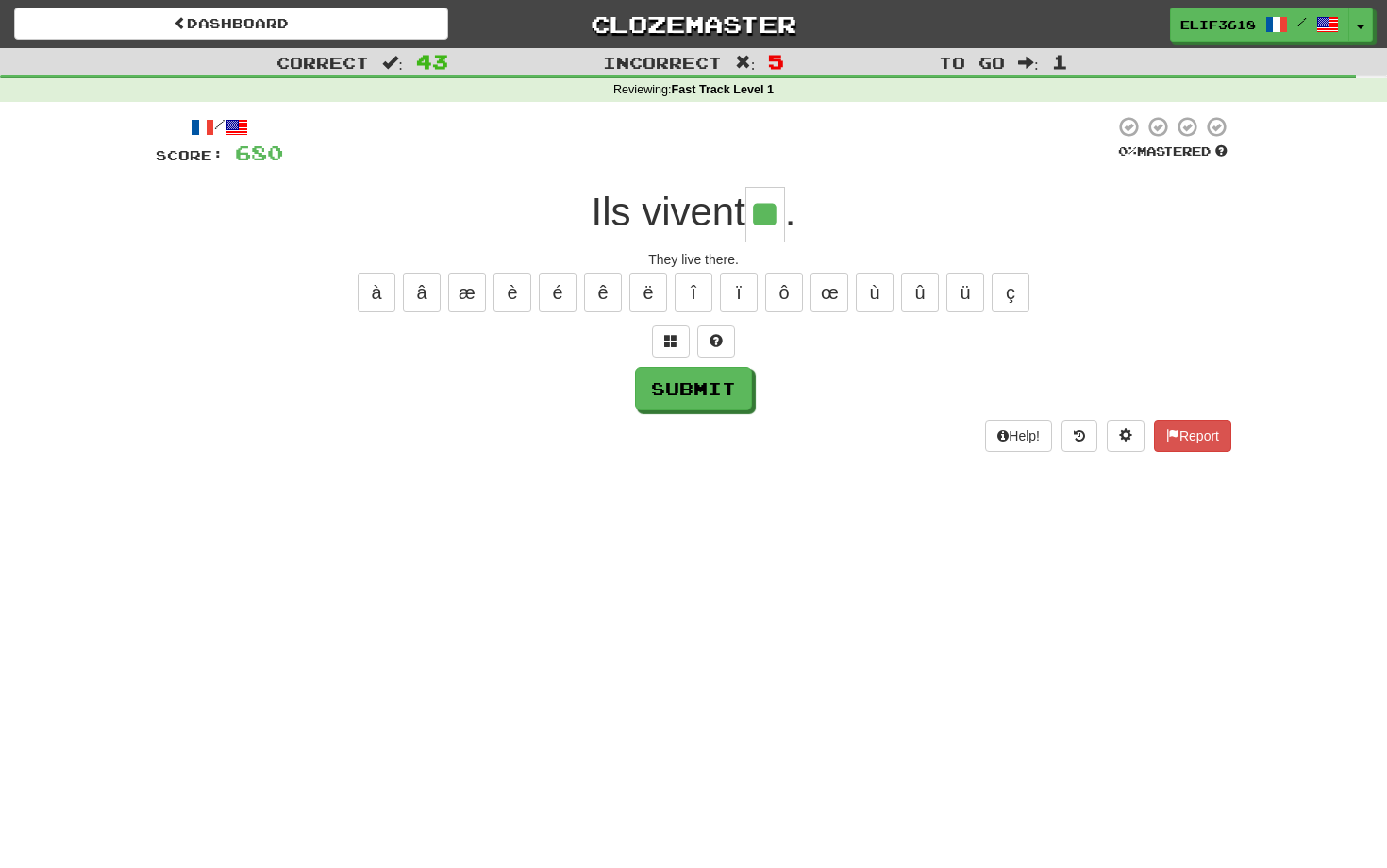 type on "**" 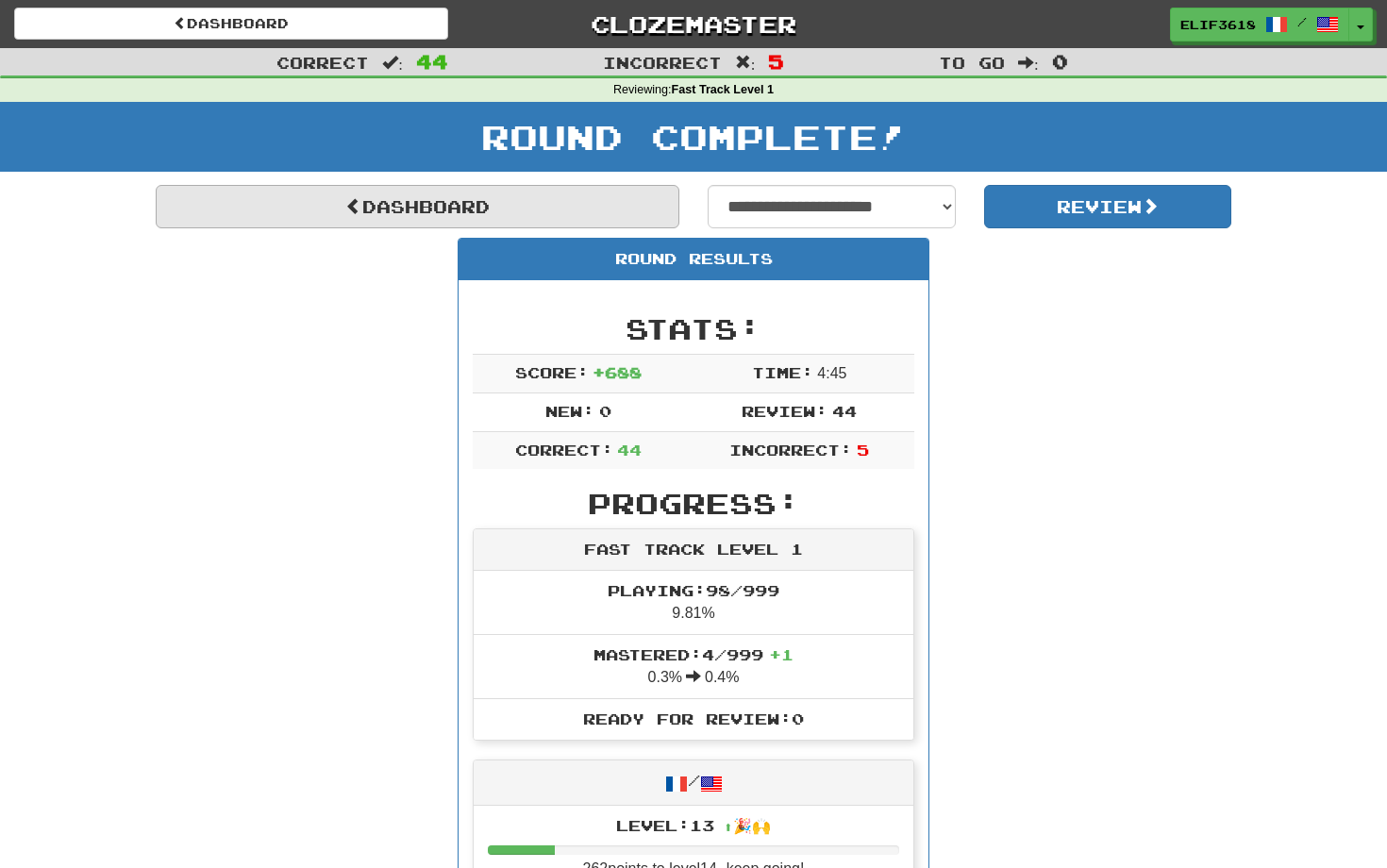 click on "Dashboard" at bounding box center [417, 207] 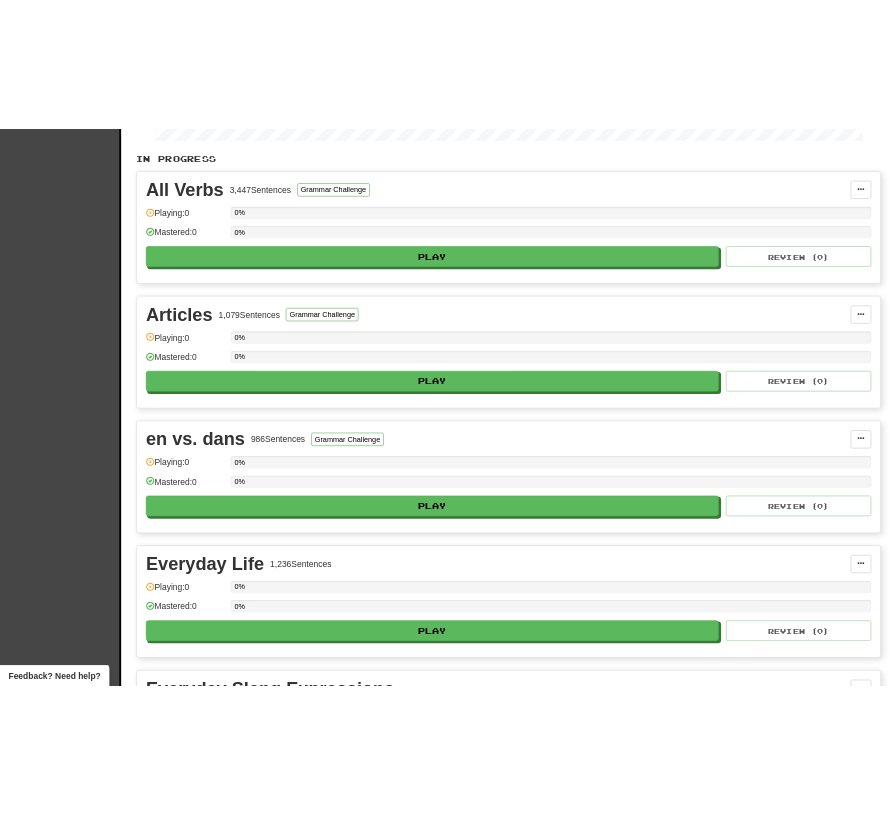 scroll, scrollTop: 394, scrollLeft: 0, axis: vertical 